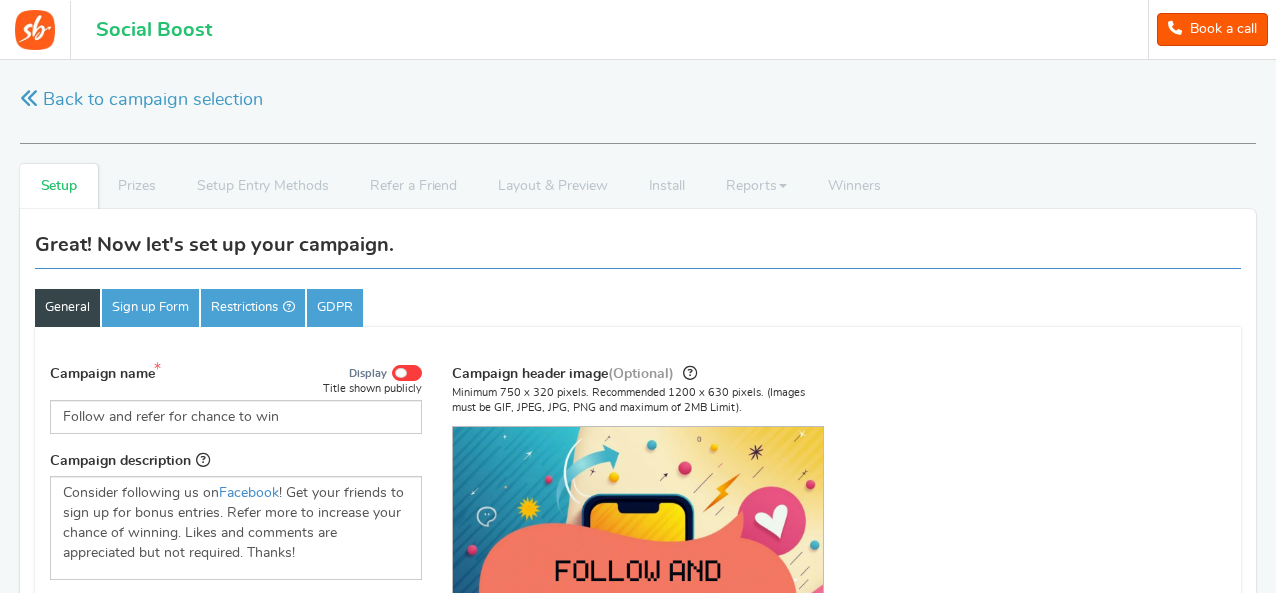 scroll, scrollTop: 139, scrollLeft: 0, axis: vertical 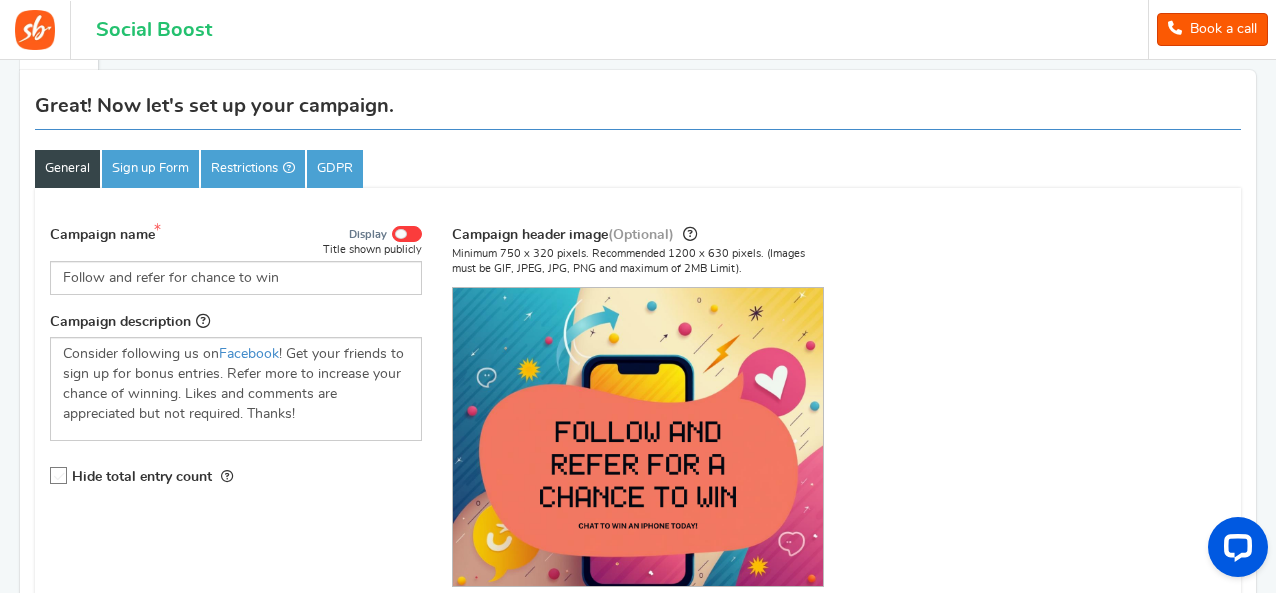 click at bounding box center (59, 476) 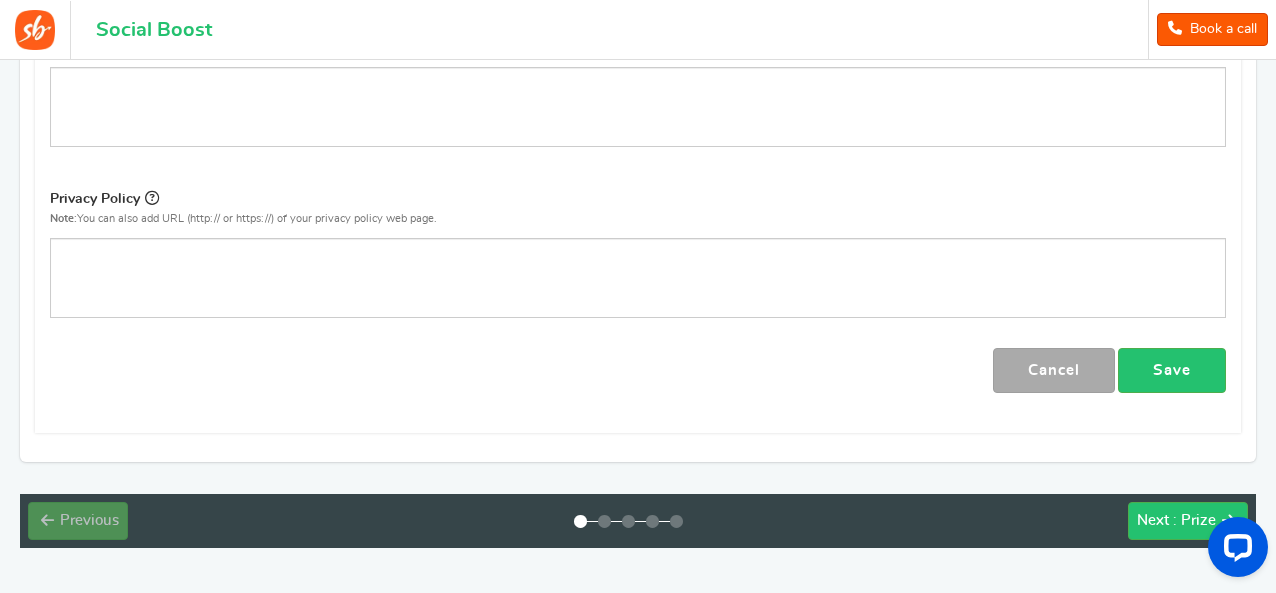 scroll, scrollTop: 1000, scrollLeft: 0, axis: vertical 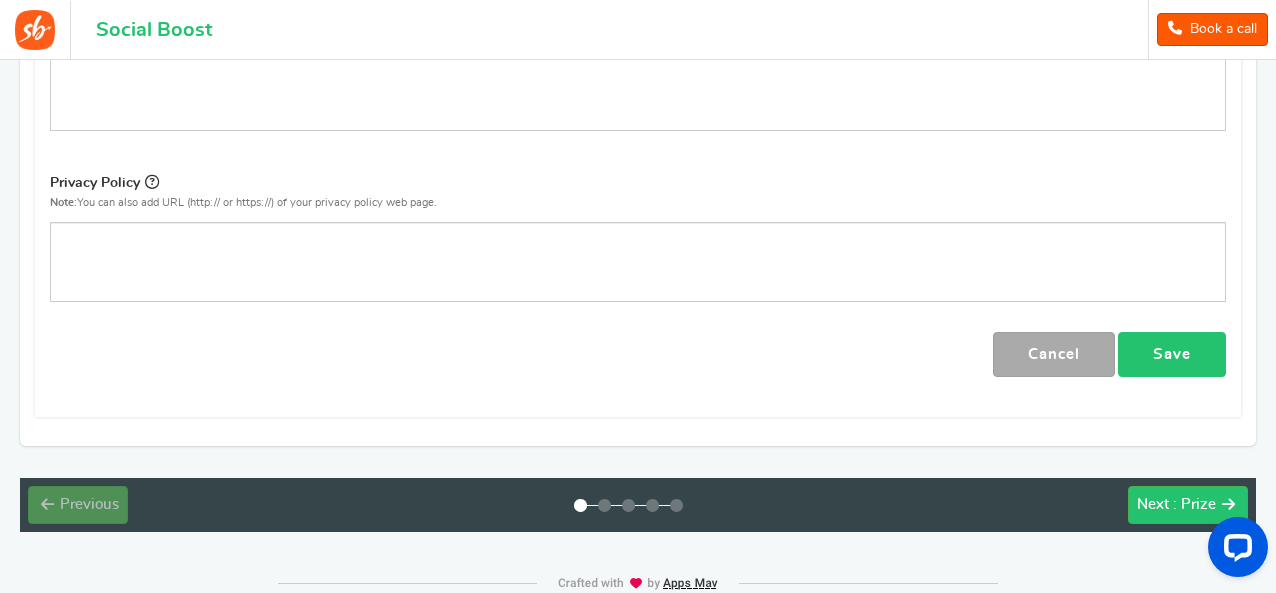 click on "Save" at bounding box center (1172, 354) 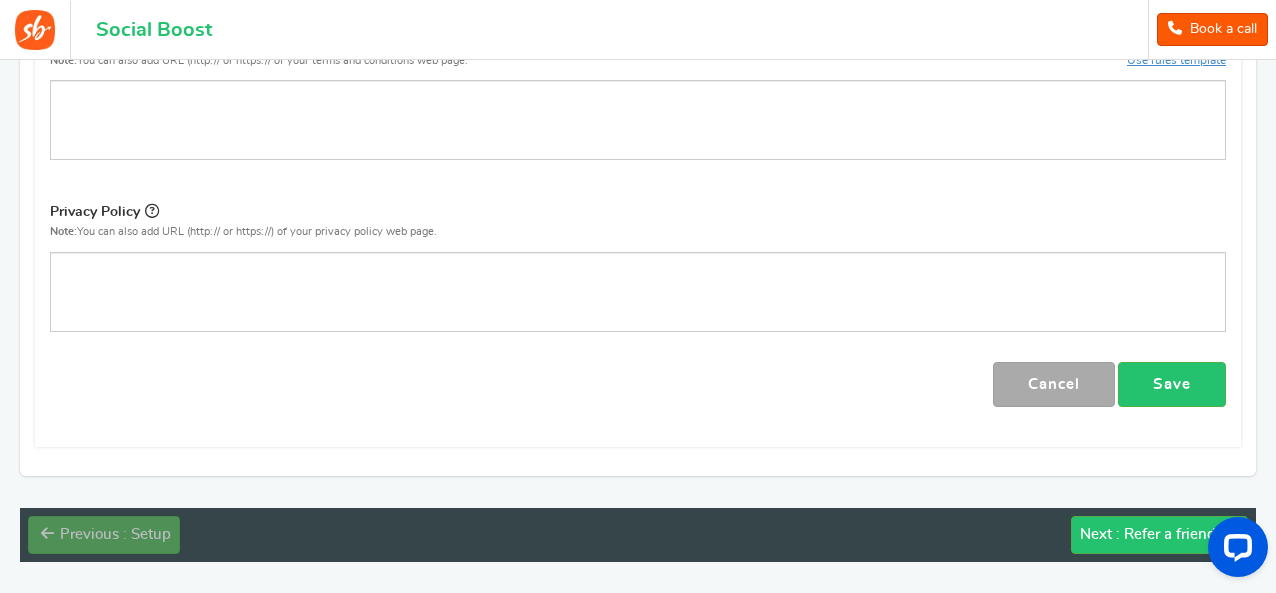 scroll, scrollTop: 0, scrollLeft: 0, axis: both 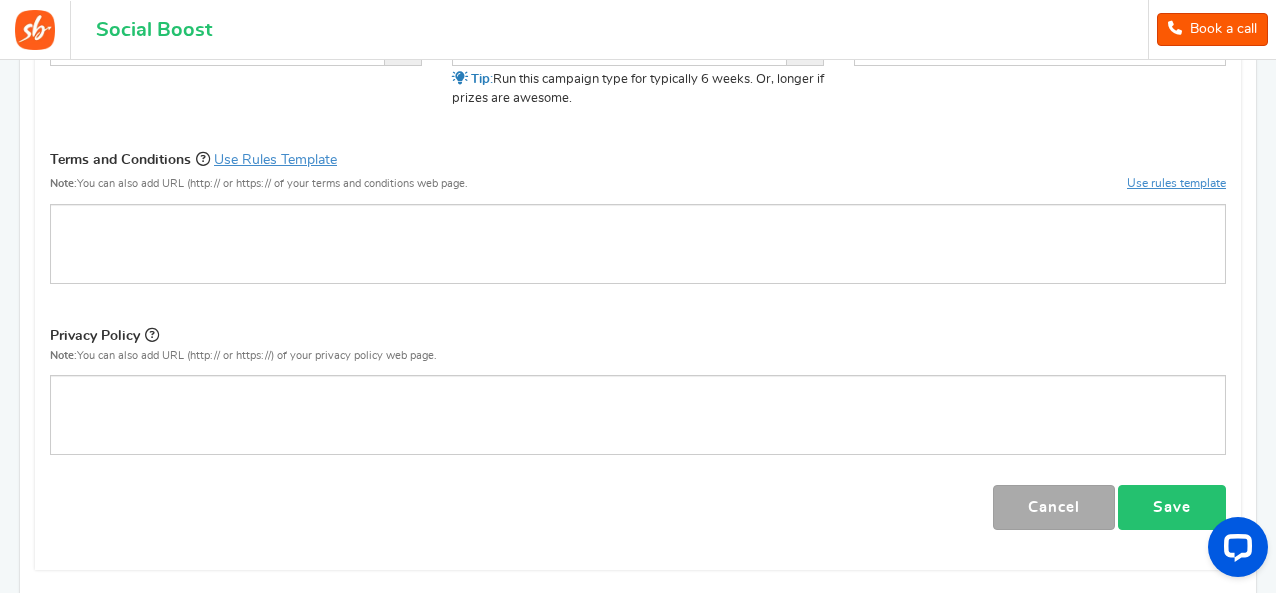 click on "Save" at bounding box center [1172, 507] 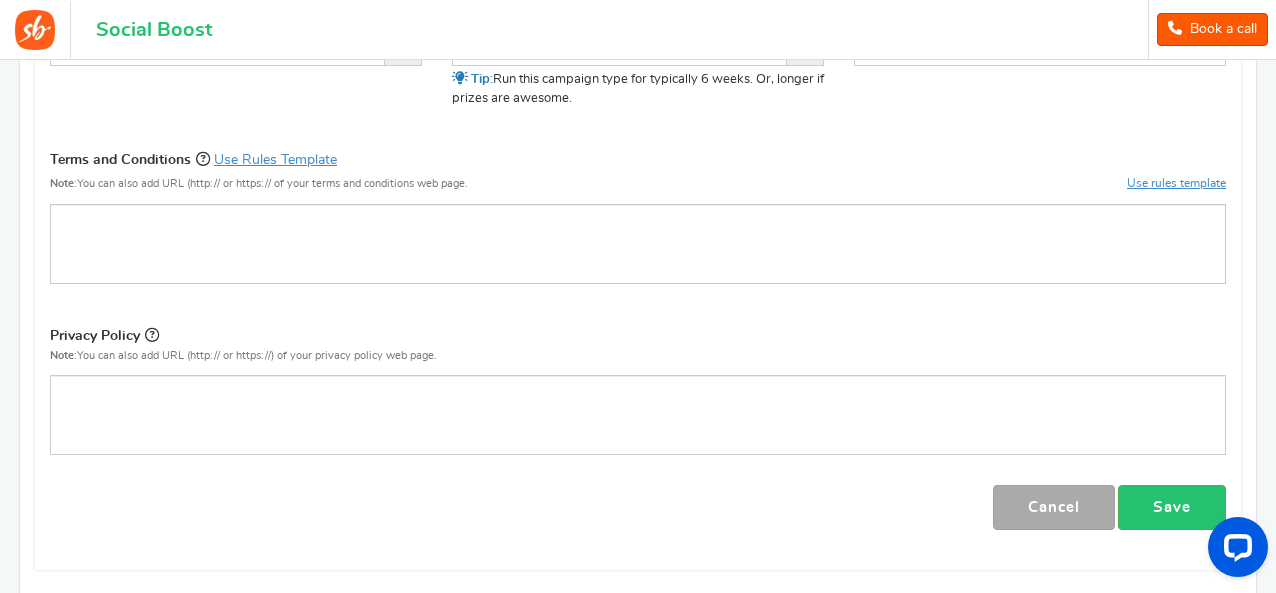 scroll, scrollTop: 0, scrollLeft: 0, axis: both 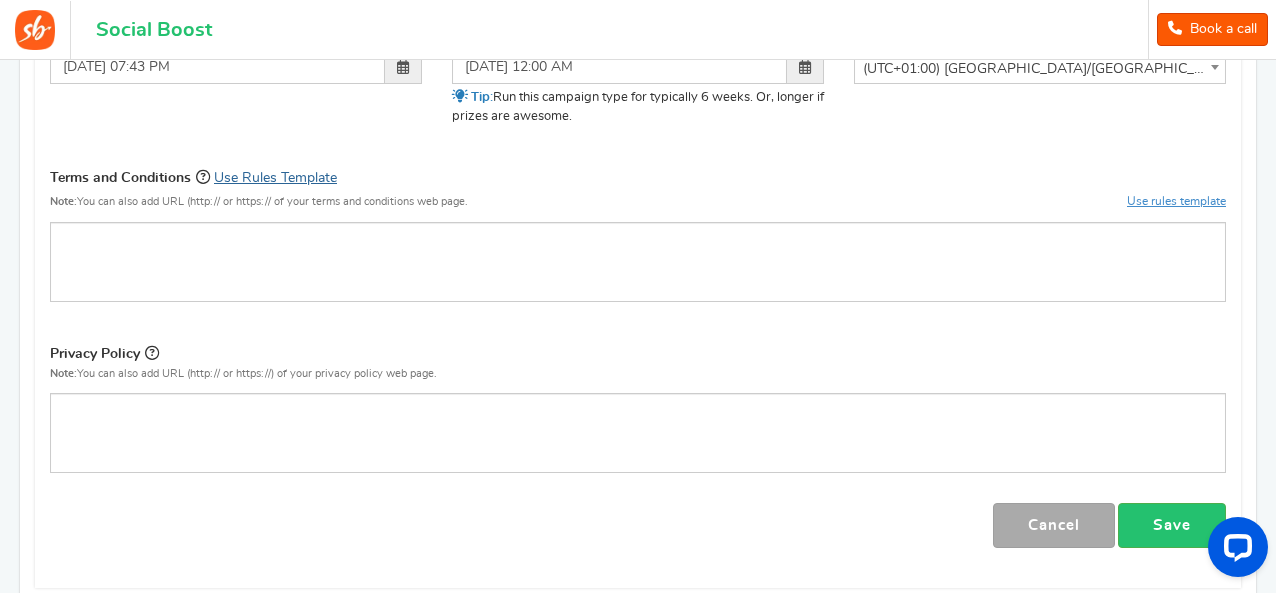 click on "Use Rules Template" at bounding box center [275, 178] 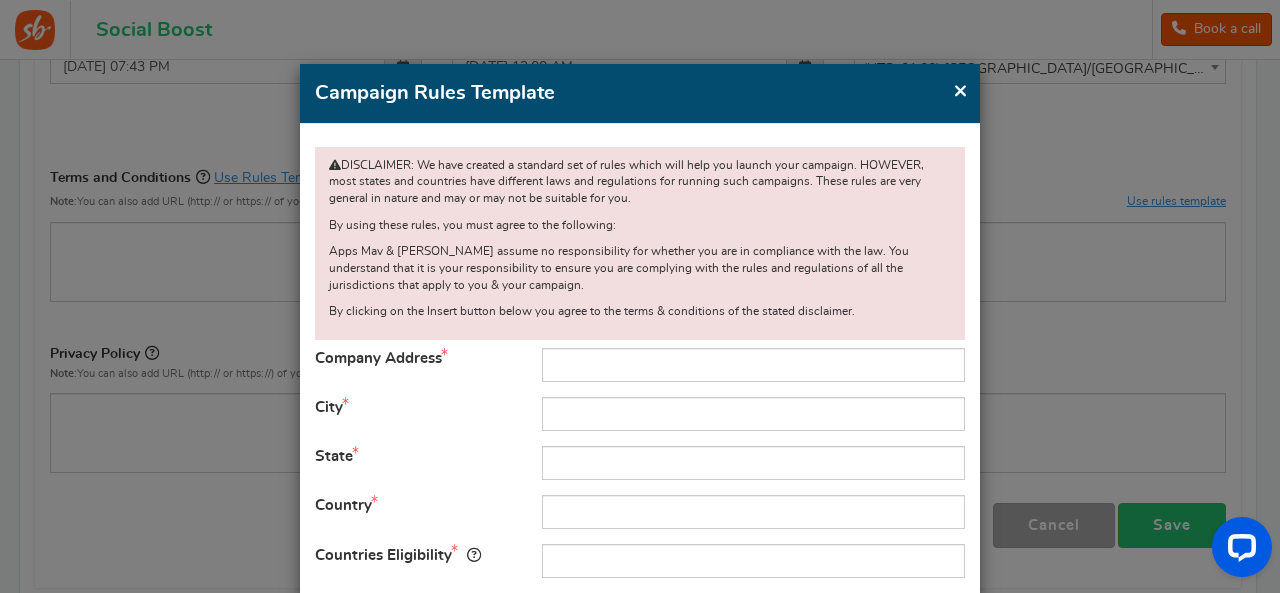 click on "×" at bounding box center [960, 90] 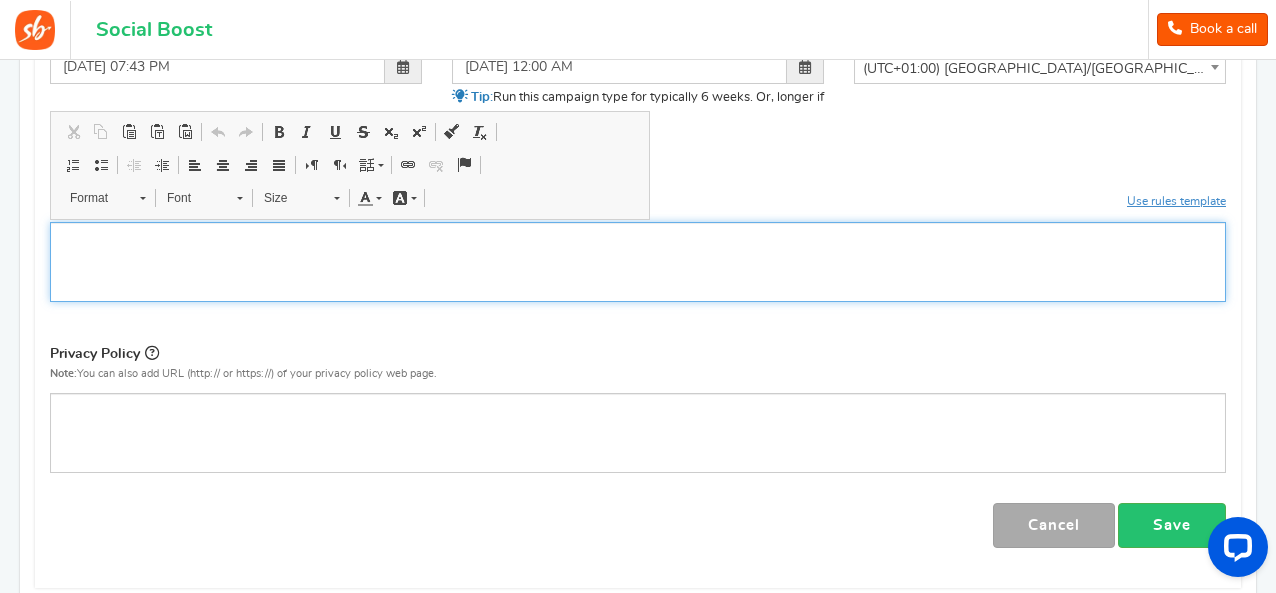 click at bounding box center [638, 239] 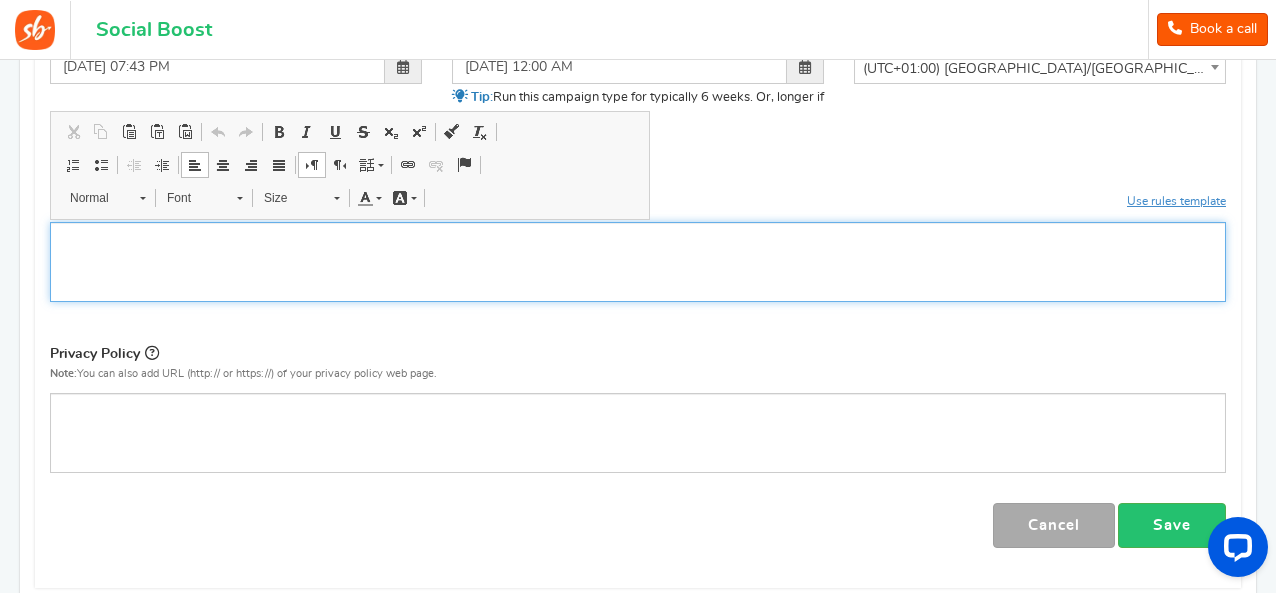 type 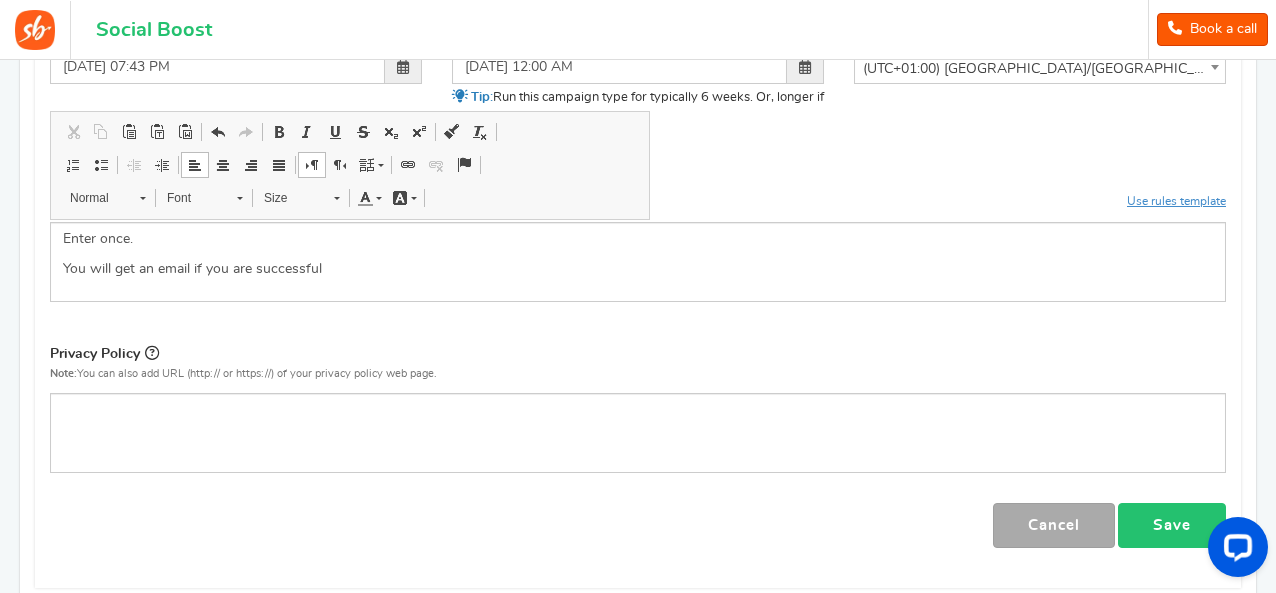 click on "Save" at bounding box center [1172, 525] 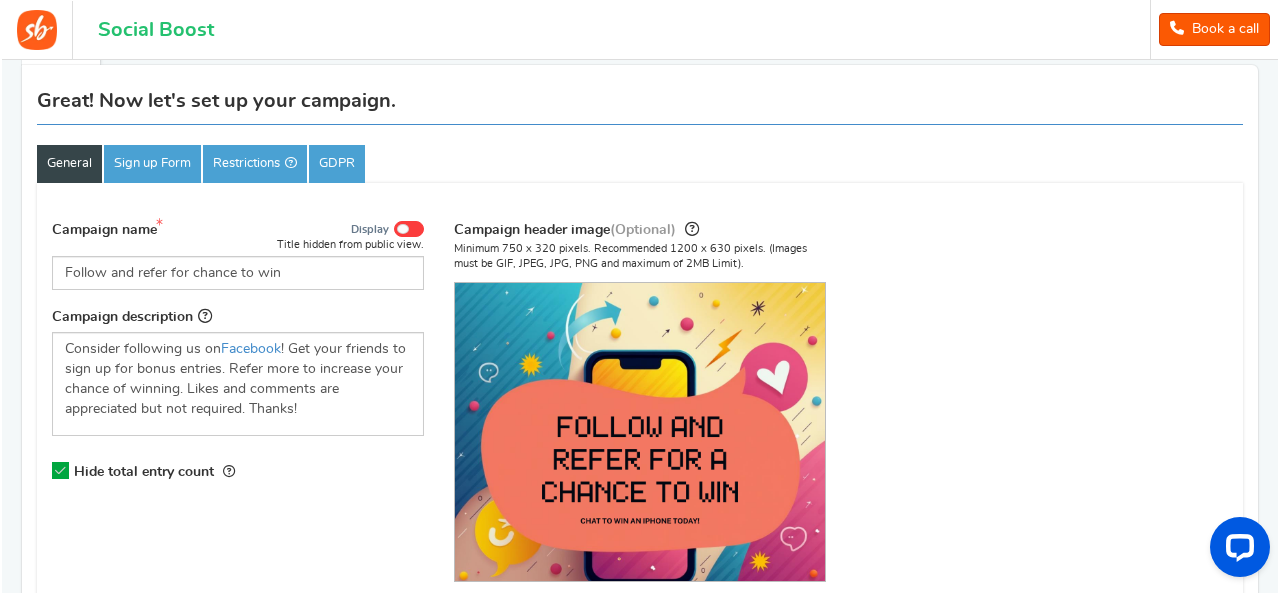 scroll, scrollTop: 0, scrollLeft: 0, axis: both 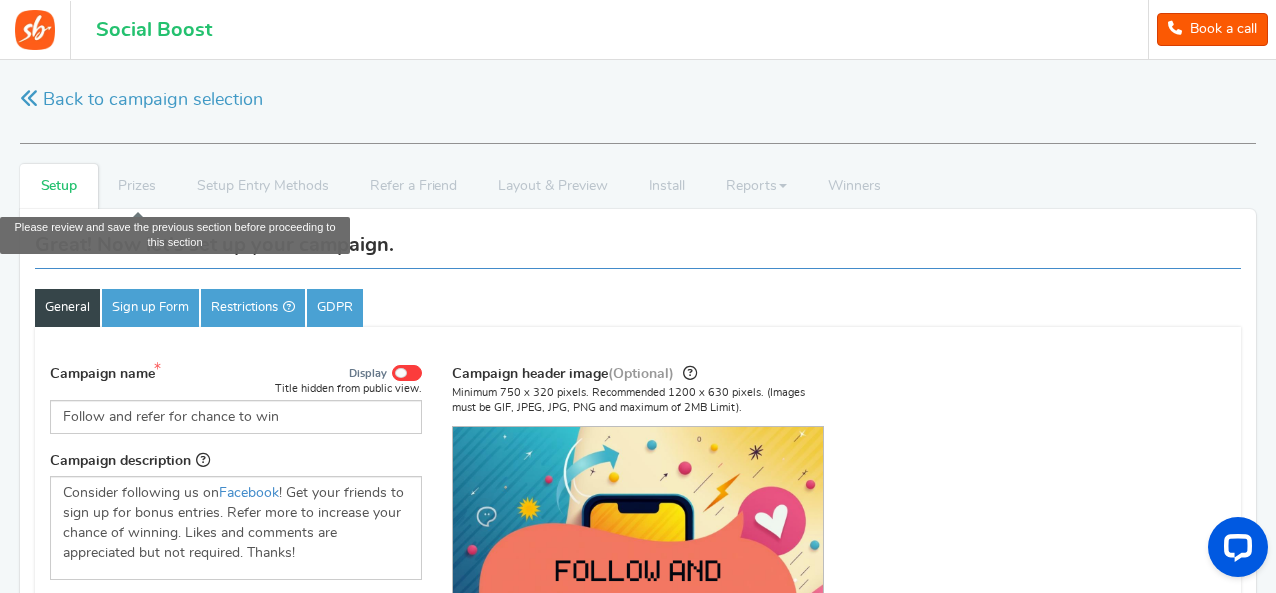 click on "Prizes" at bounding box center (137, 186) 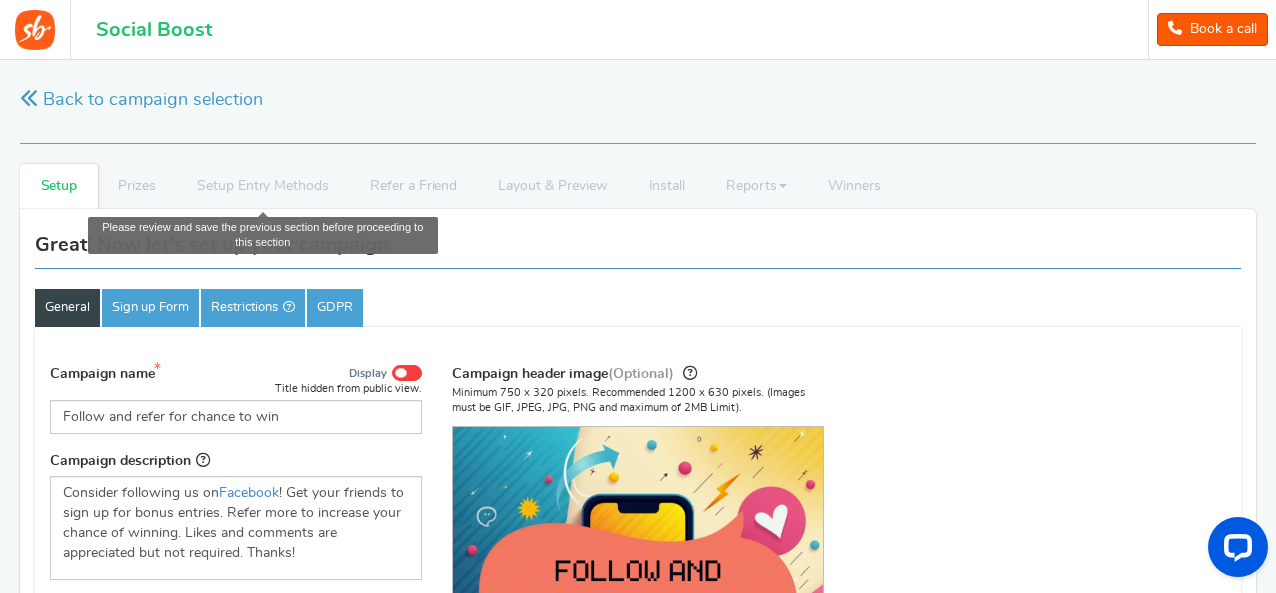 click on "Setup Entry Methods" at bounding box center (262, 186) 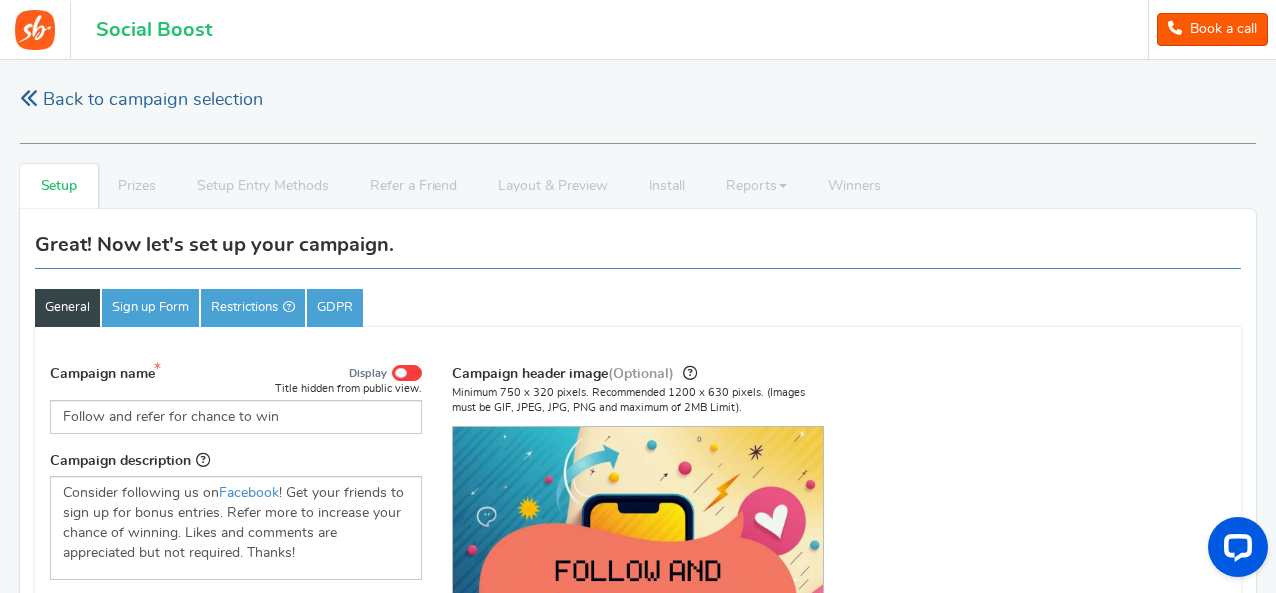 click on "Back to campaign selection" at bounding box center [141, 100] 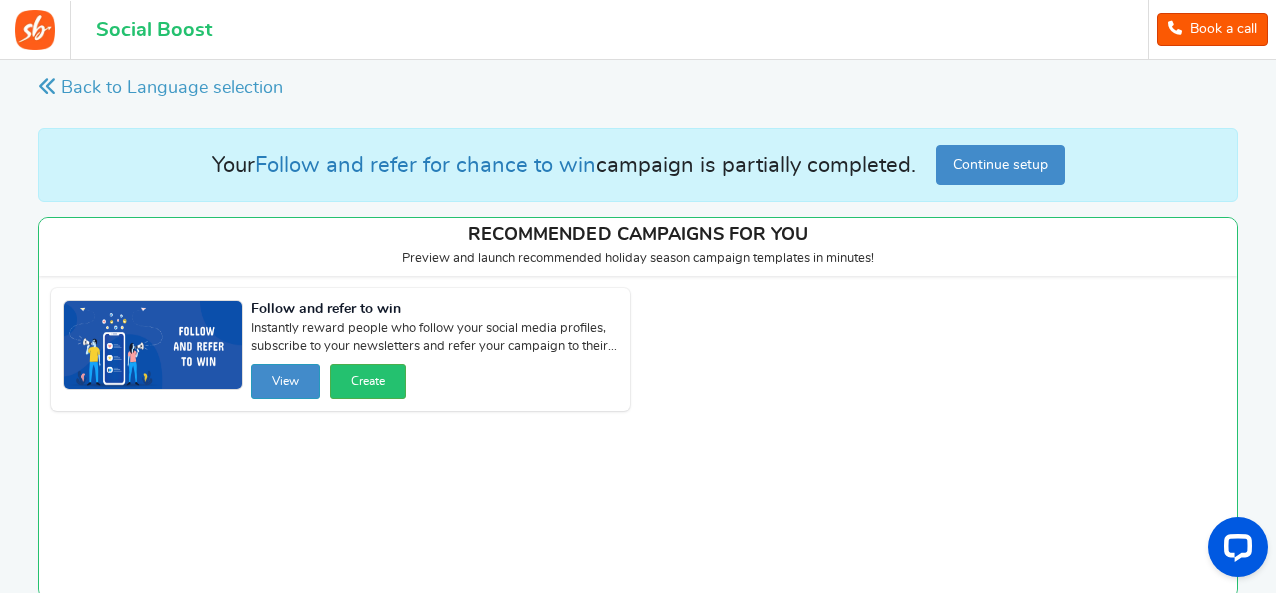 click on "View" at bounding box center [285, 381] 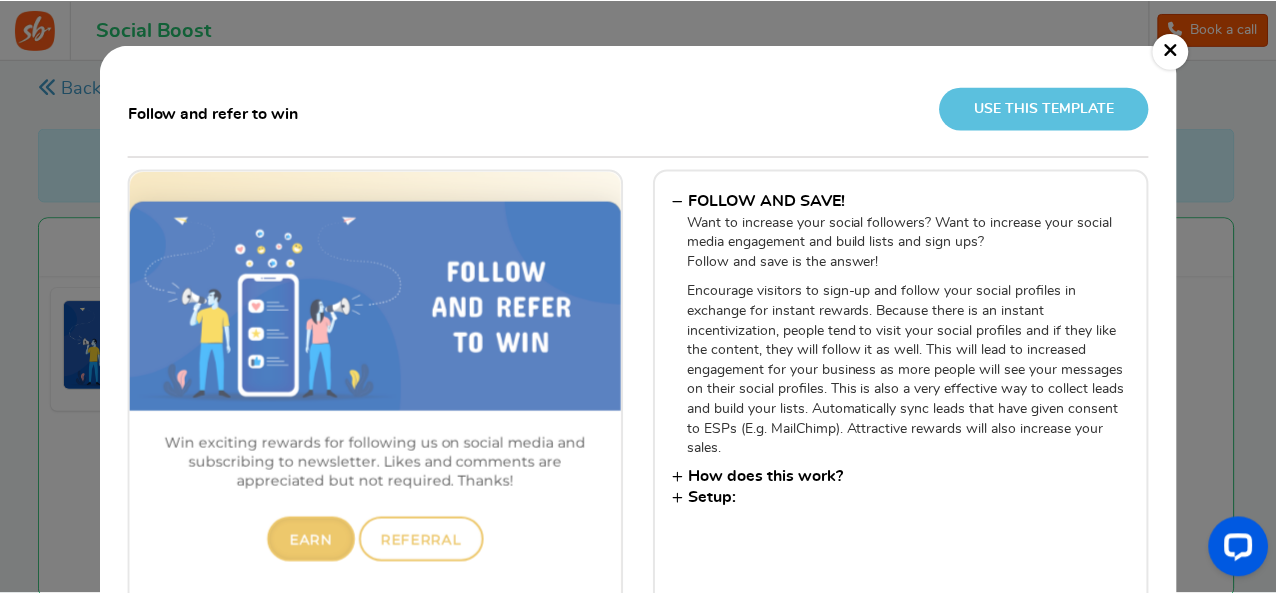 scroll, scrollTop: 0, scrollLeft: 0, axis: both 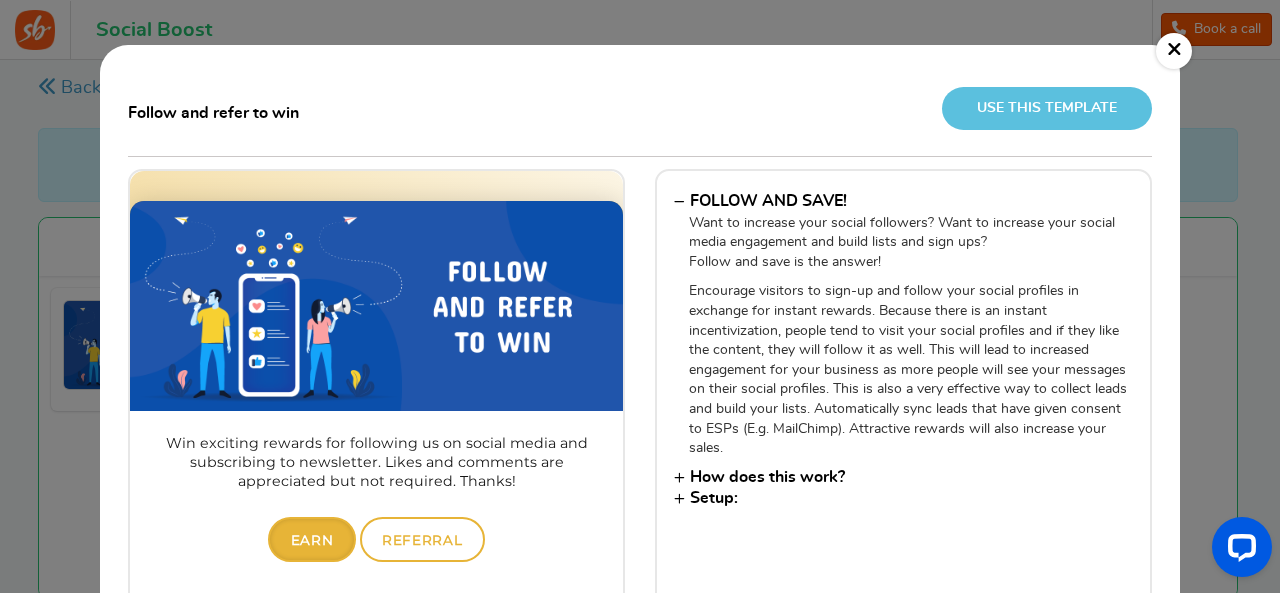 click on "×" at bounding box center [1174, 51] 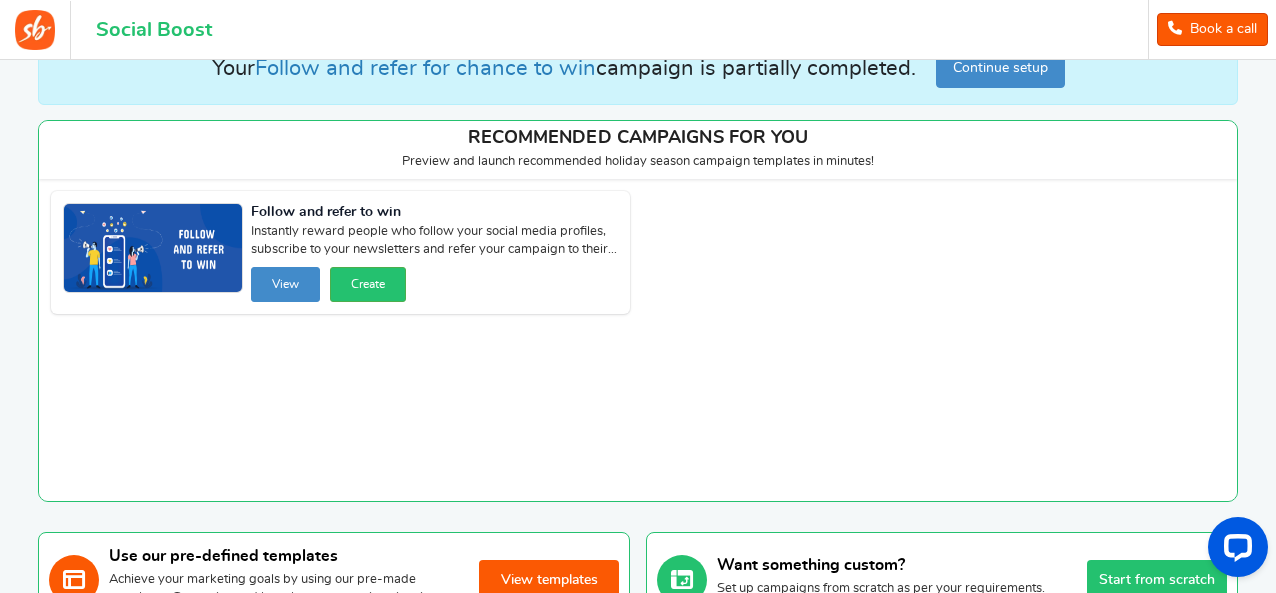 scroll, scrollTop: 52, scrollLeft: 0, axis: vertical 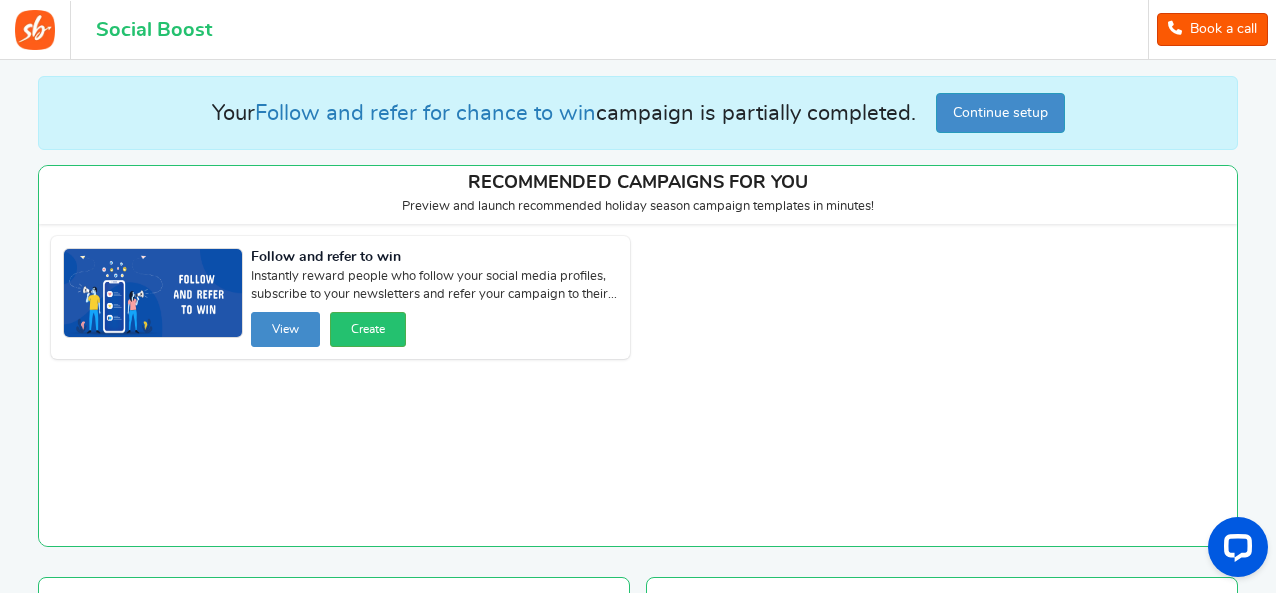 click on "Continue setup" at bounding box center [1000, 113] 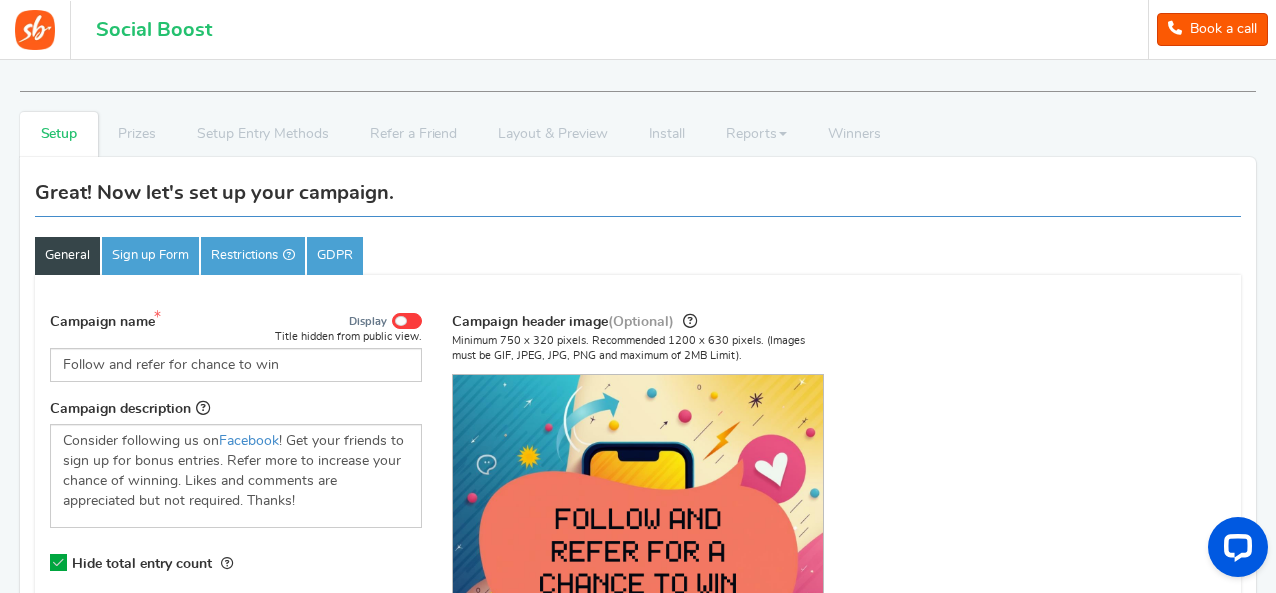 scroll, scrollTop: 0, scrollLeft: 0, axis: both 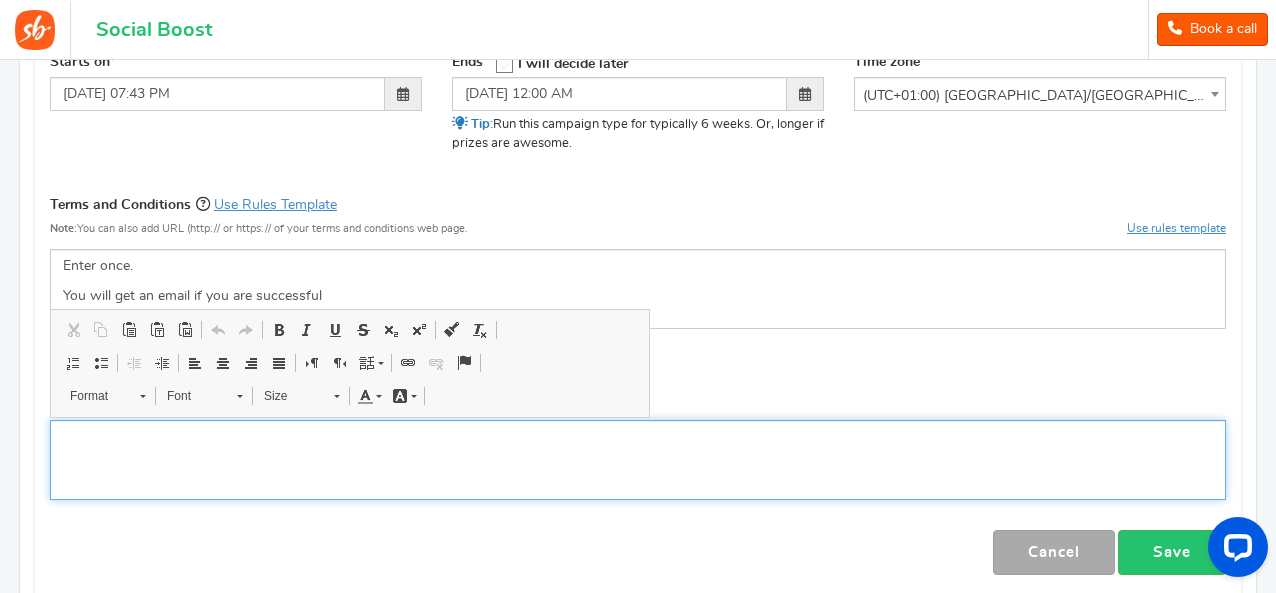 click at bounding box center [638, 460] 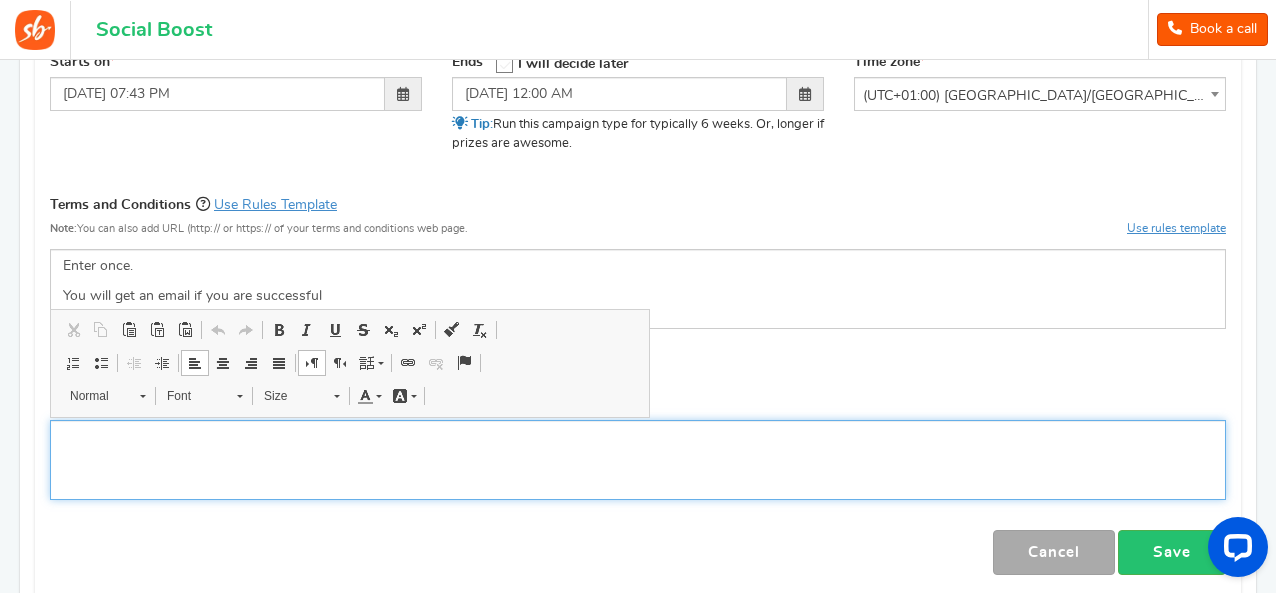 type 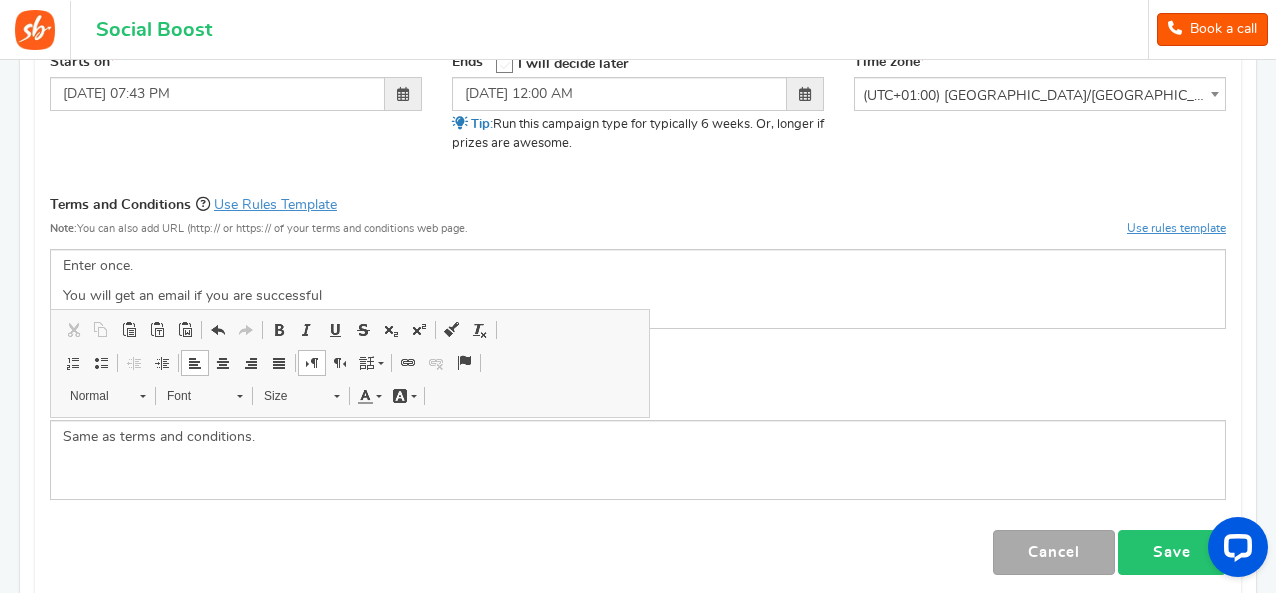 click on "Save" at bounding box center (1172, 552) 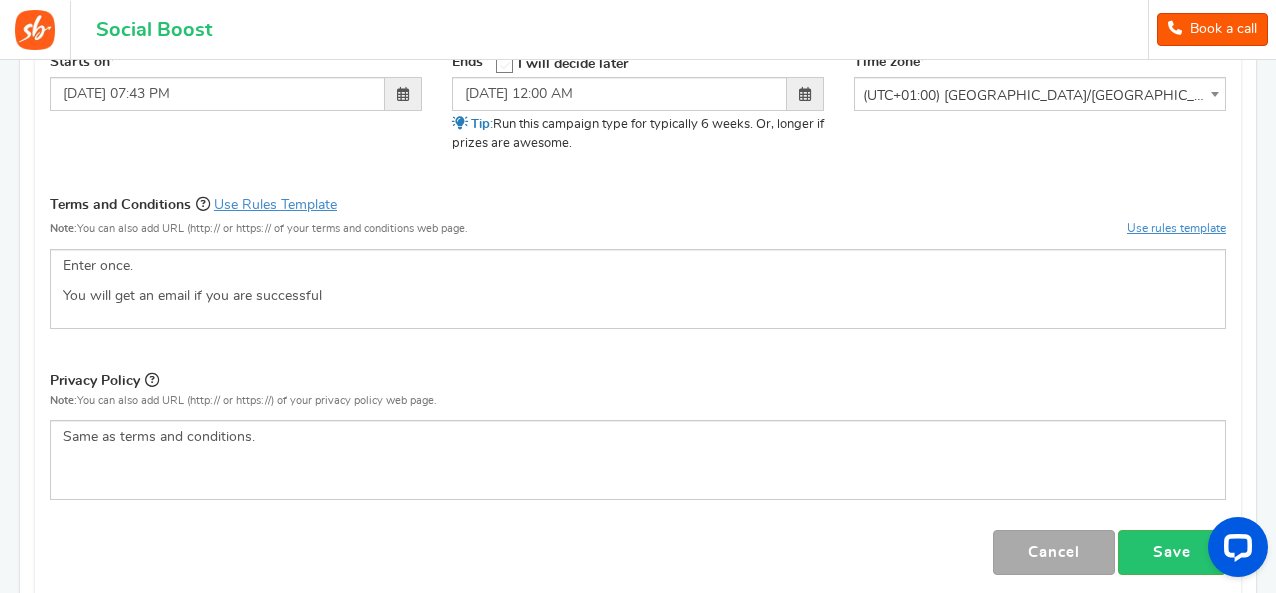 scroll, scrollTop: 0, scrollLeft: 0, axis: both 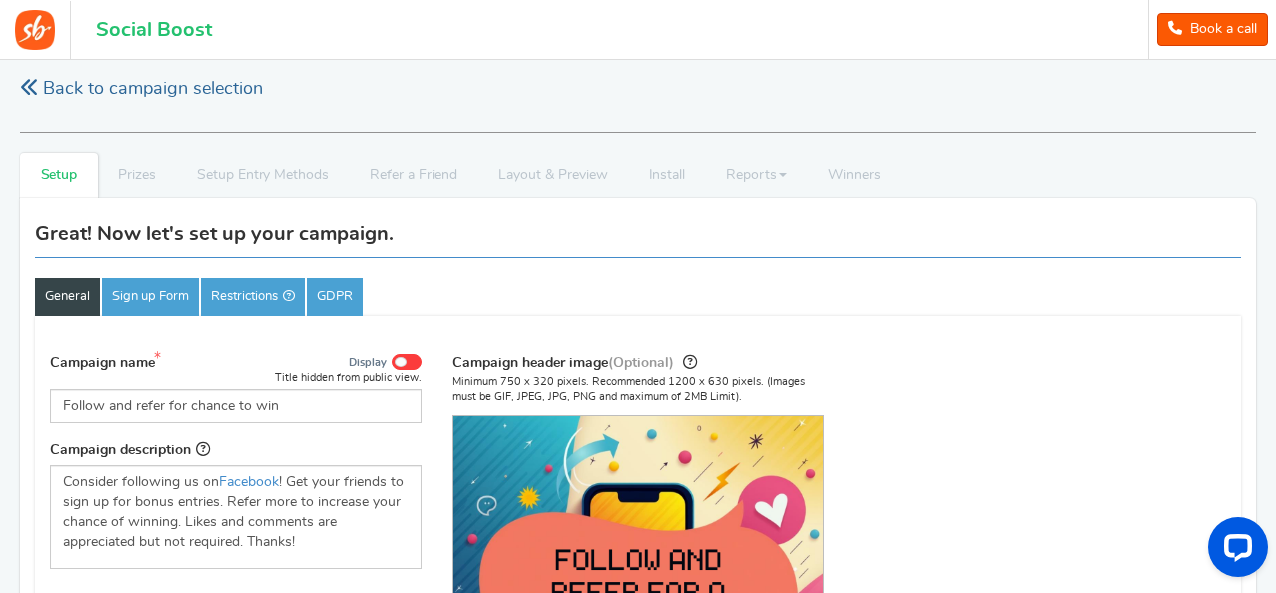 click at bounding box center [29, 87] 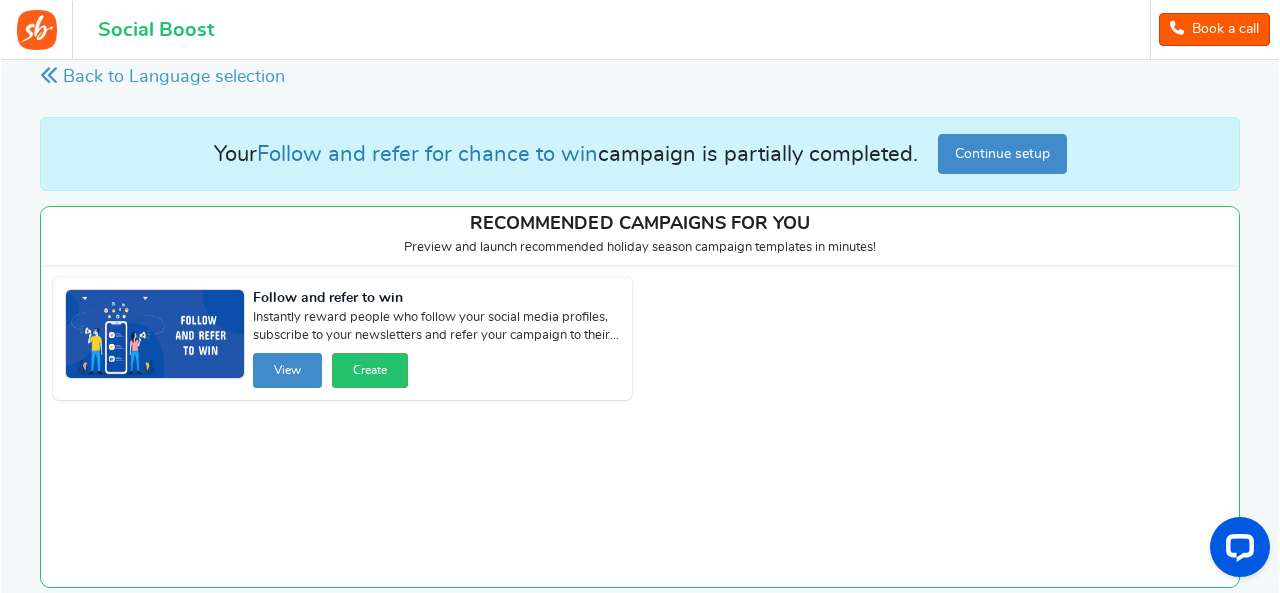scroll, scrollTop: 0, scrollLeft: 0, axis: both 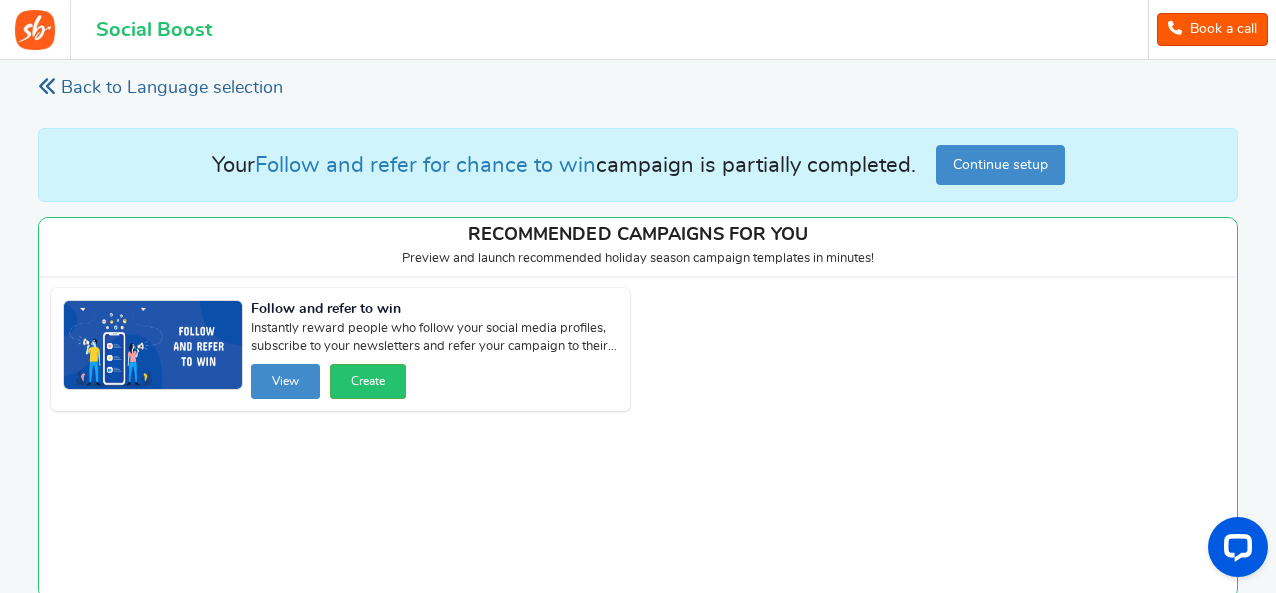 click on "Back to Language selection" at bounding box center [160, 88] 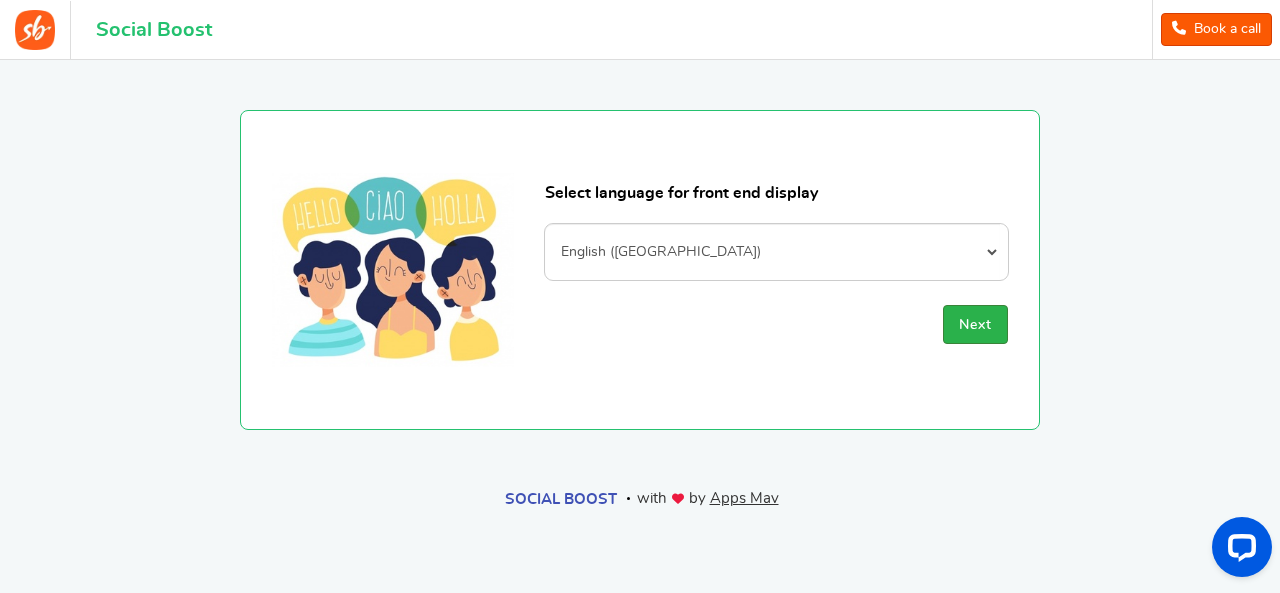 click on "Next" at bounding box center (975, 324) 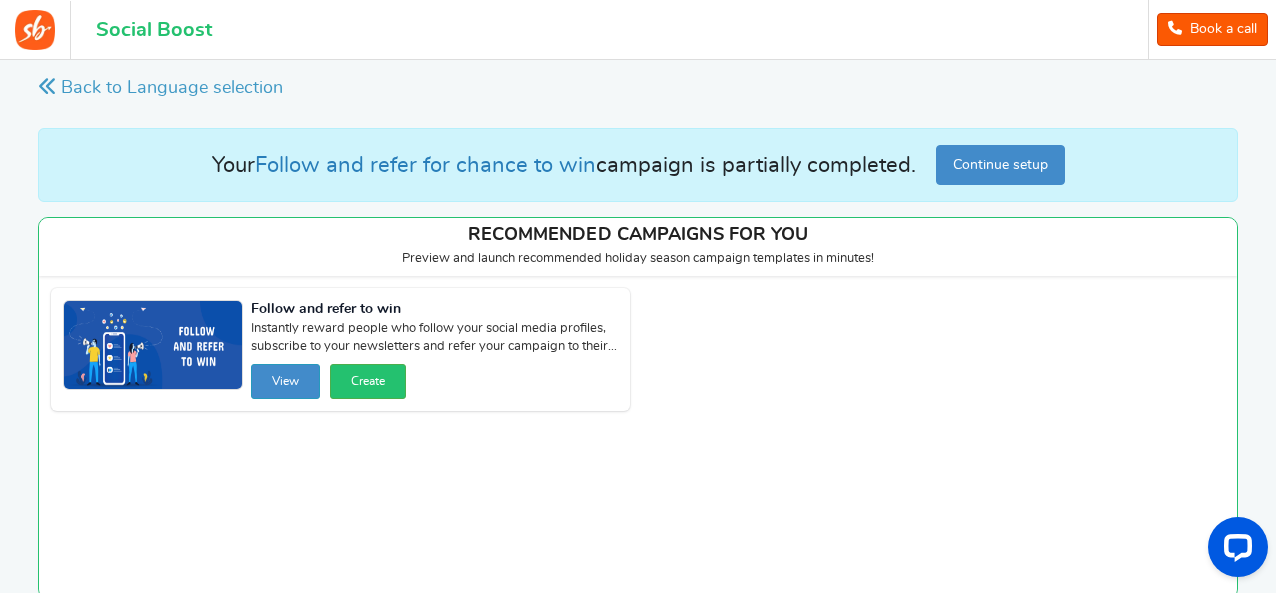 click on "View" at bounding box center (285, 381) 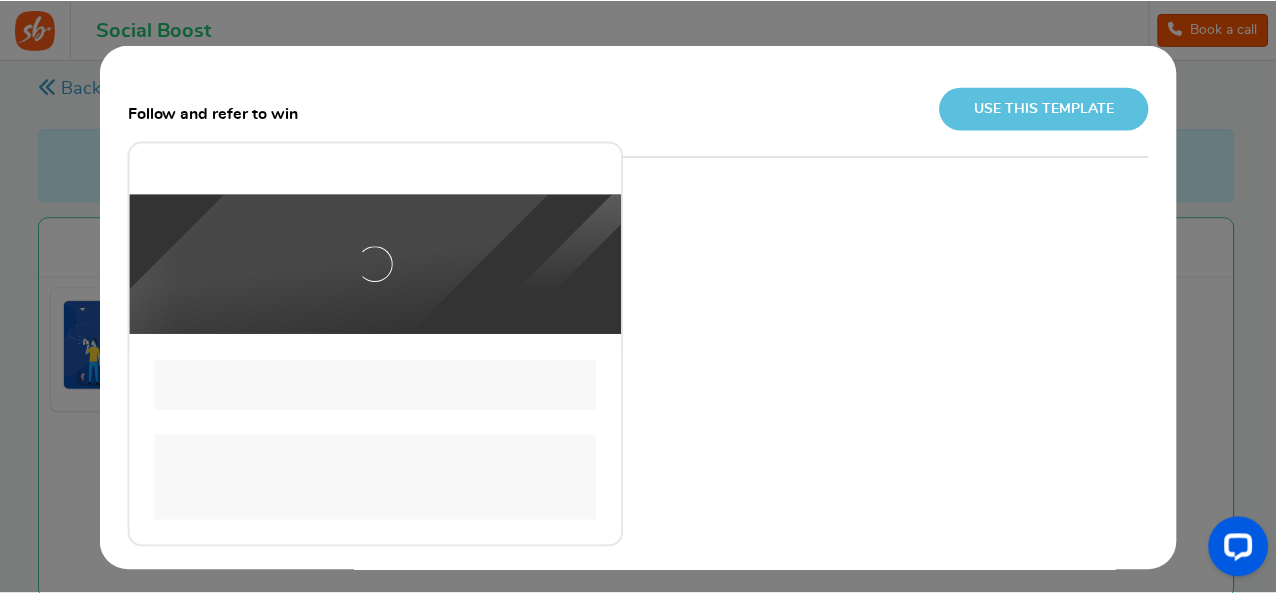 scroll, scrollTop: 0, scrollLeft: 0, axis: both 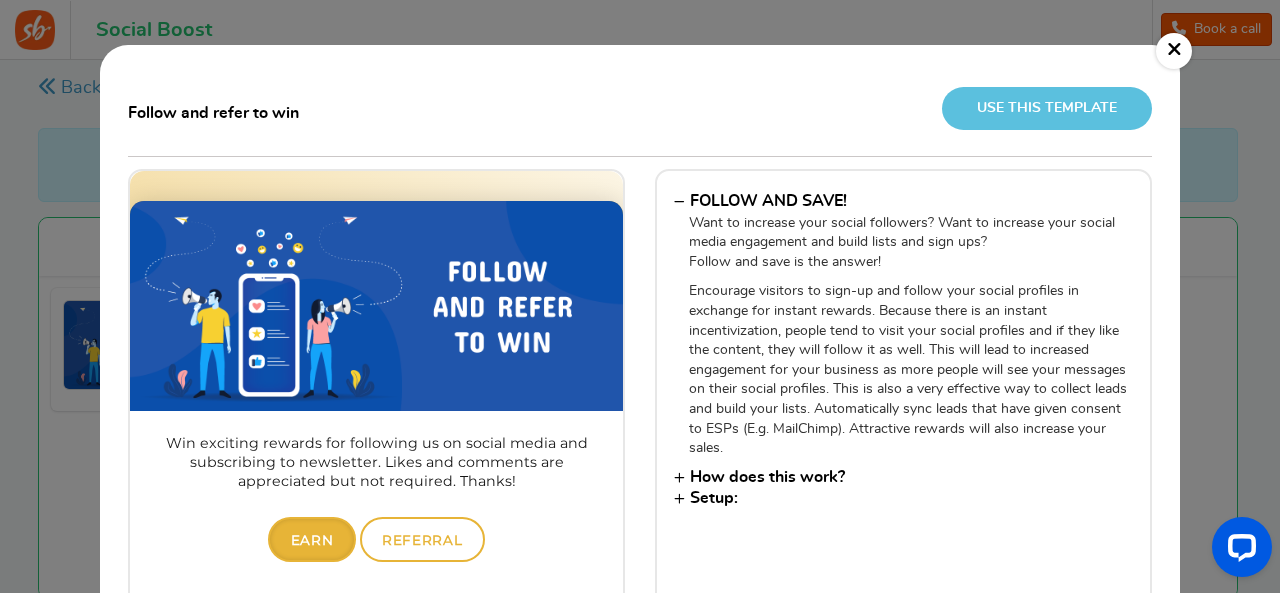 click on "×
Follow and refer to win
Use this template
FOLLOW AND SAVE! Want to increase your social followers? Want to increase your social media engagement and build lists and sign ups? Follow and save is the answer!  How does this work? Your visitors will see a beautiful pop-up and a tab on your website and Facebook page encouraging them to visit and follow your social profiles in exchange for rewards. Visitors then sign up, visit and follow your profiles. As soon as they complete an action, they are instantly rewarded. If rewards are a coupon, entrants can immediately apply them on their next order thus increasing your sales." at bounding box center (640, 296) 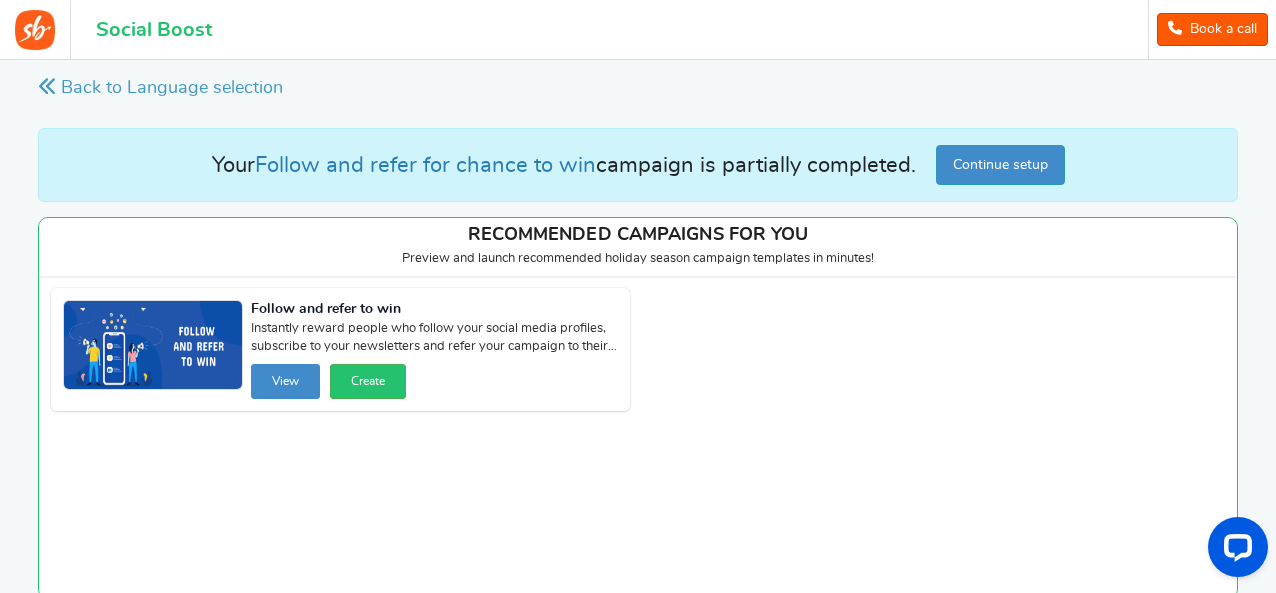 click on "Continue setup" at bounding box center [1000, 165] 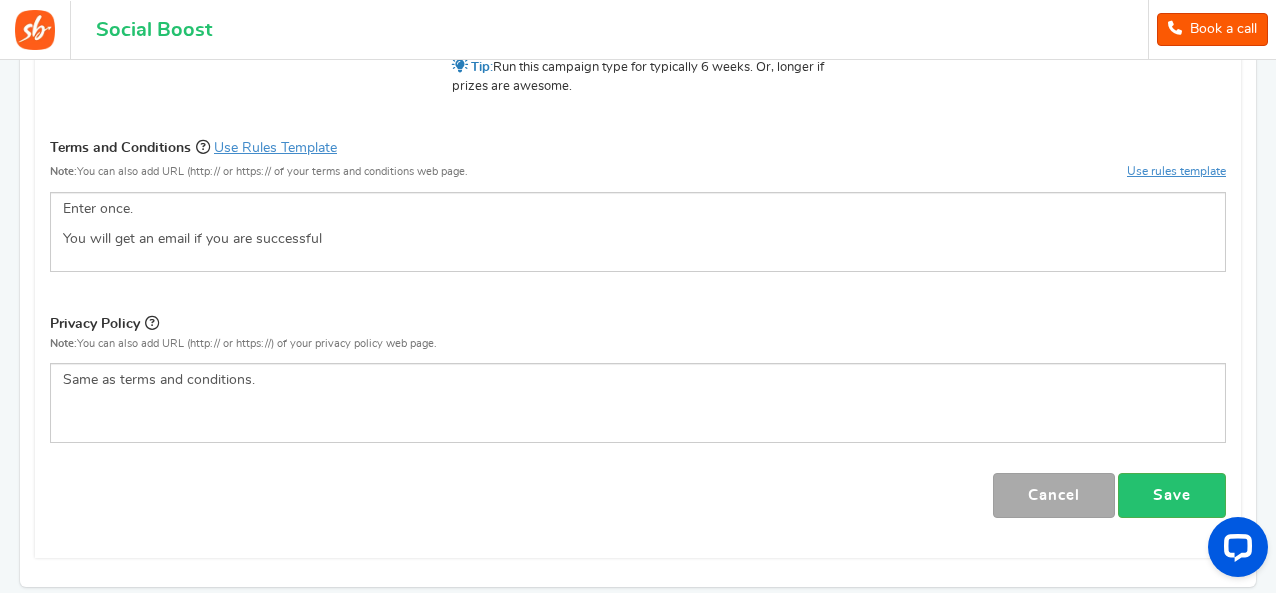 scroll, scrollTop: 1042, scrollLeft: 0, axis: vertical 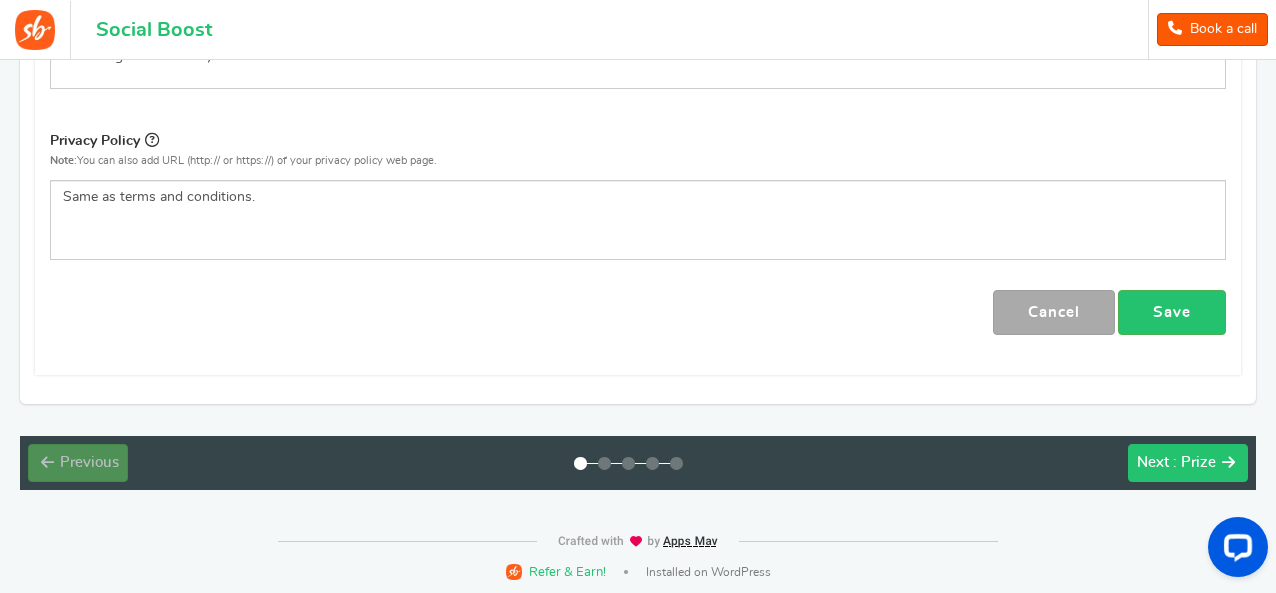 click on ": Prize" at bounding box center [1194, 462] 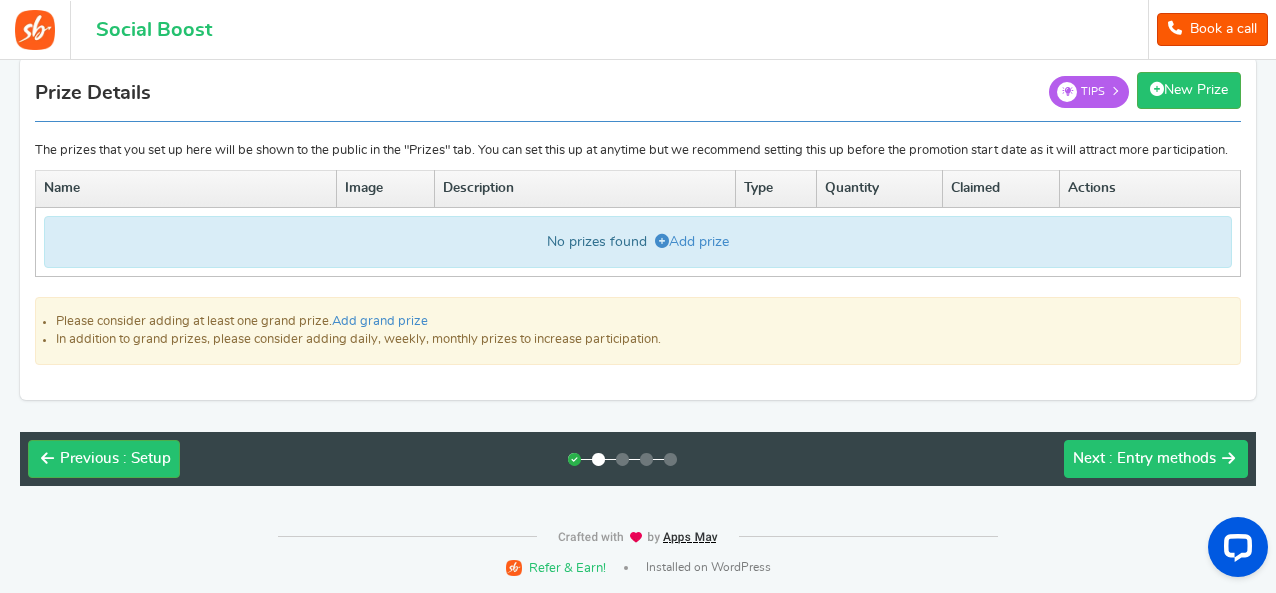 scroll, scrollTop: 166, scrollLeft: 0, axis: vertical 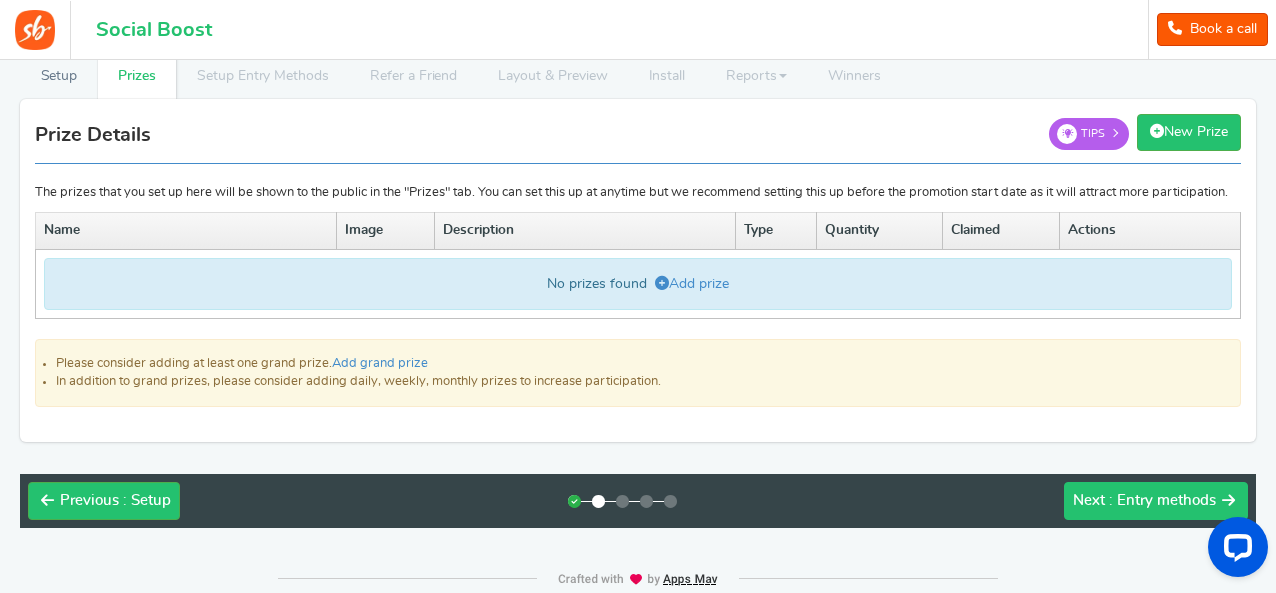 click on "Next" at bounding box center [1089, 500] 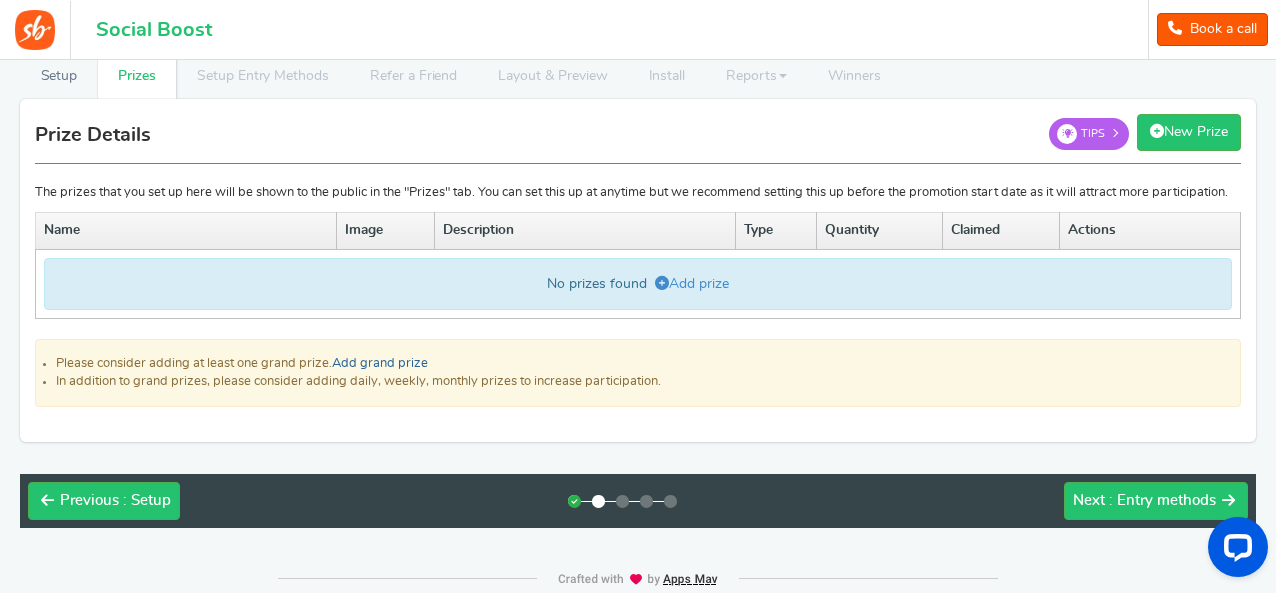 click on "Add grand prize" at bounding box center [380, 363] 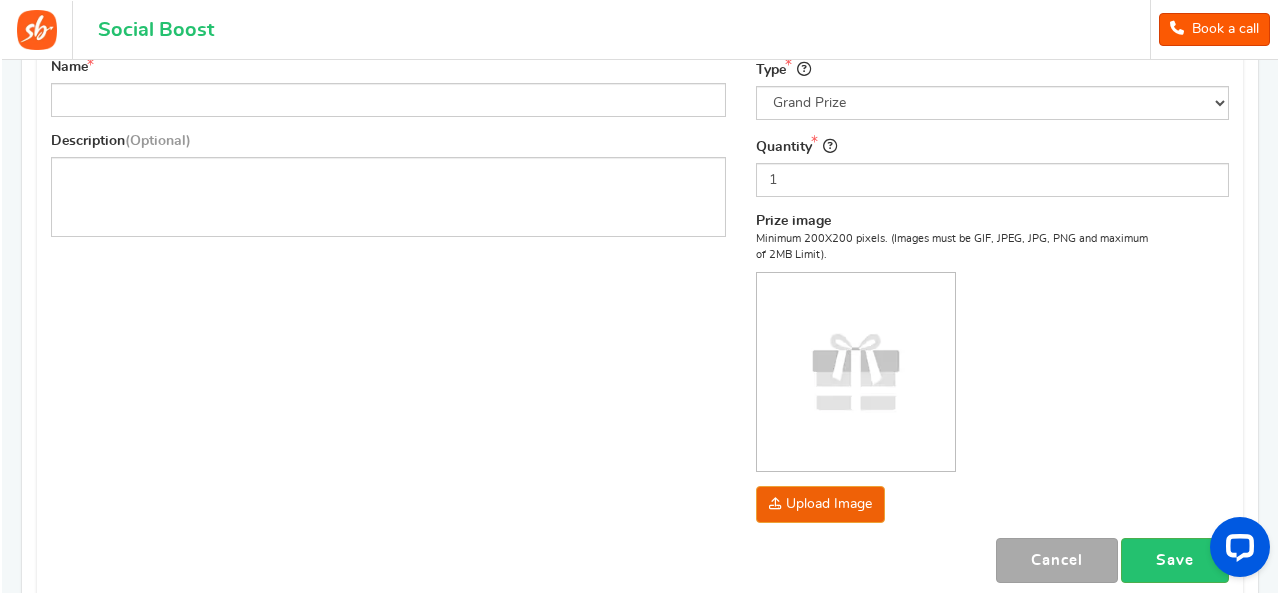 scroll, scrollTop: 385, scrollLeft: 0, axis: vertical 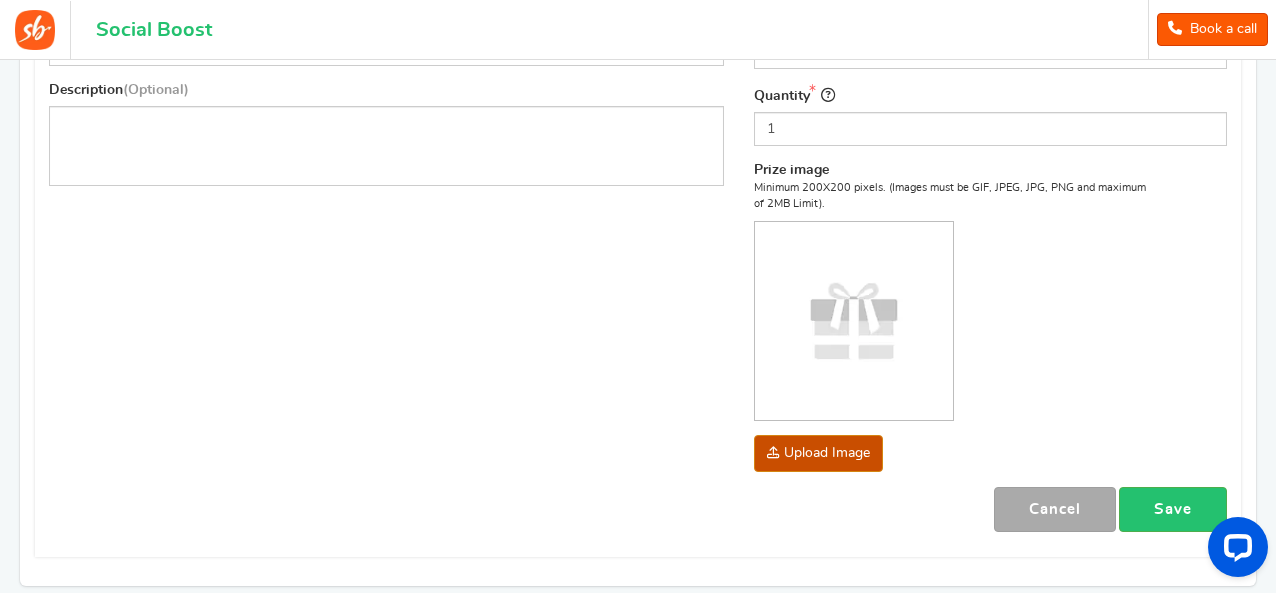 click at bounding box center [-1158, 579] 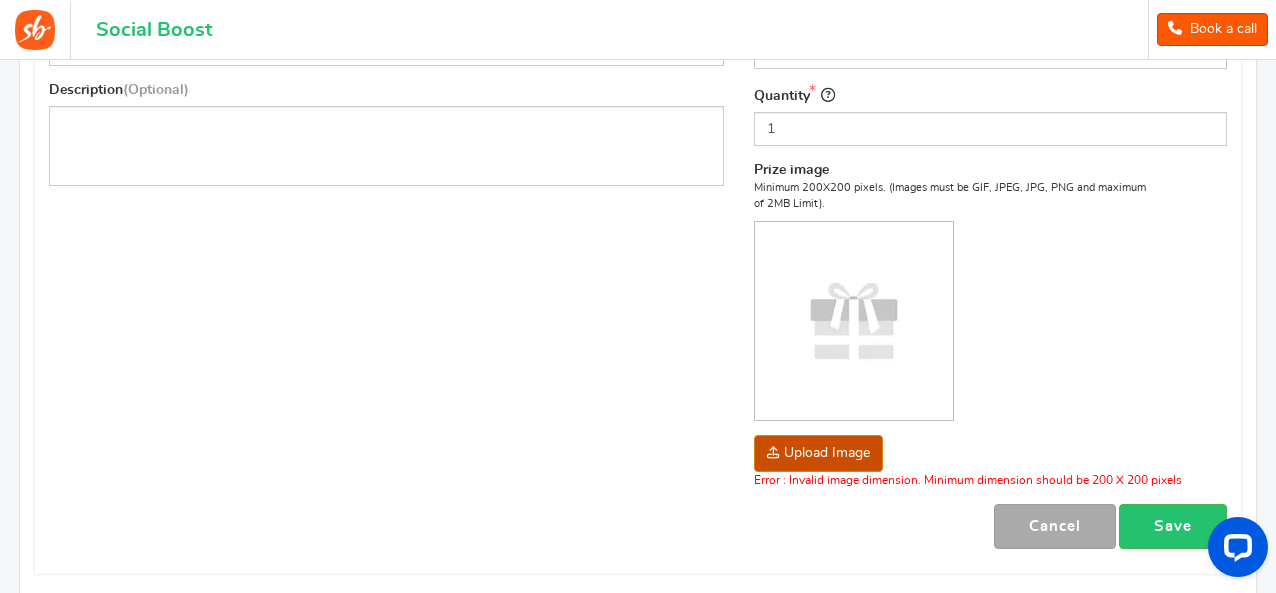 click at bounding box center (-1158, 579) 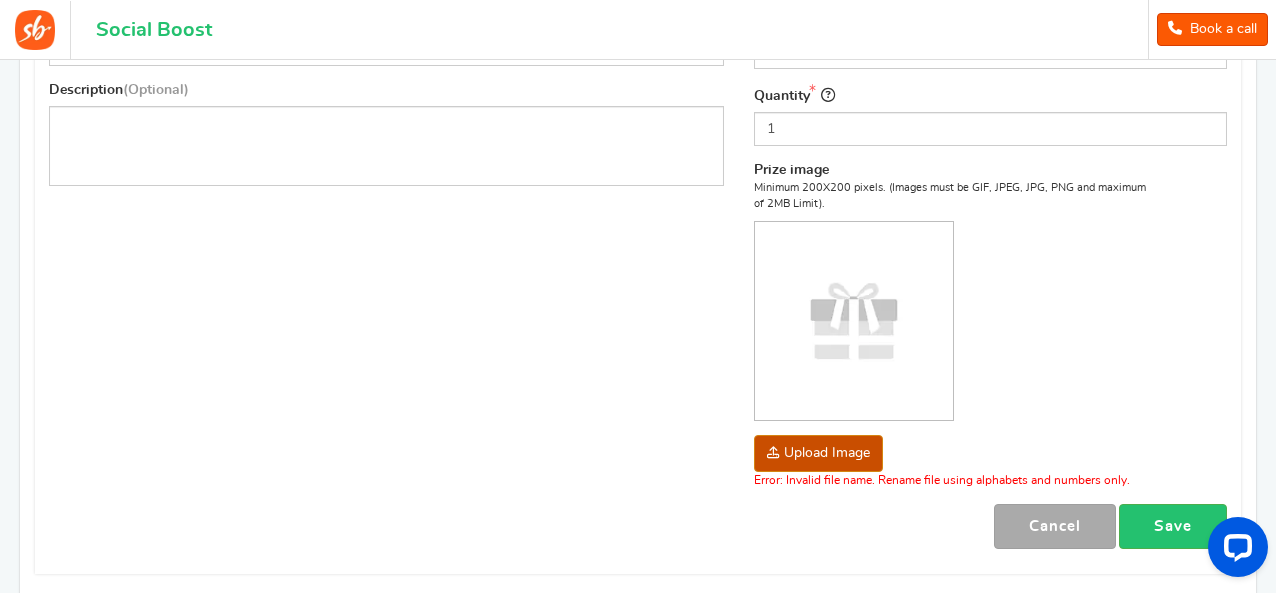 click at bounding box center (-1158, 579) 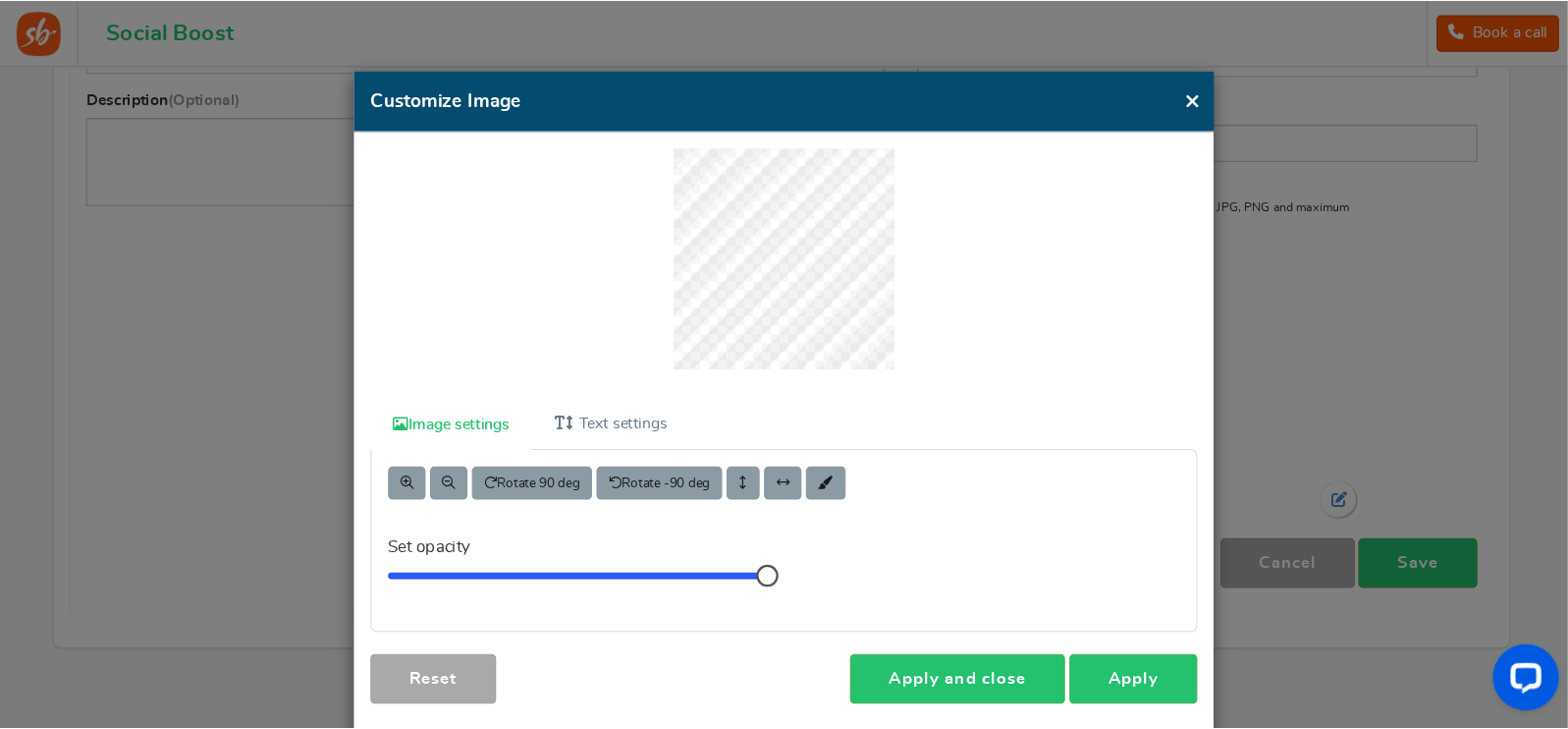 scroll, scrollTop: 349, scrollLeft: 0, axis: vertical 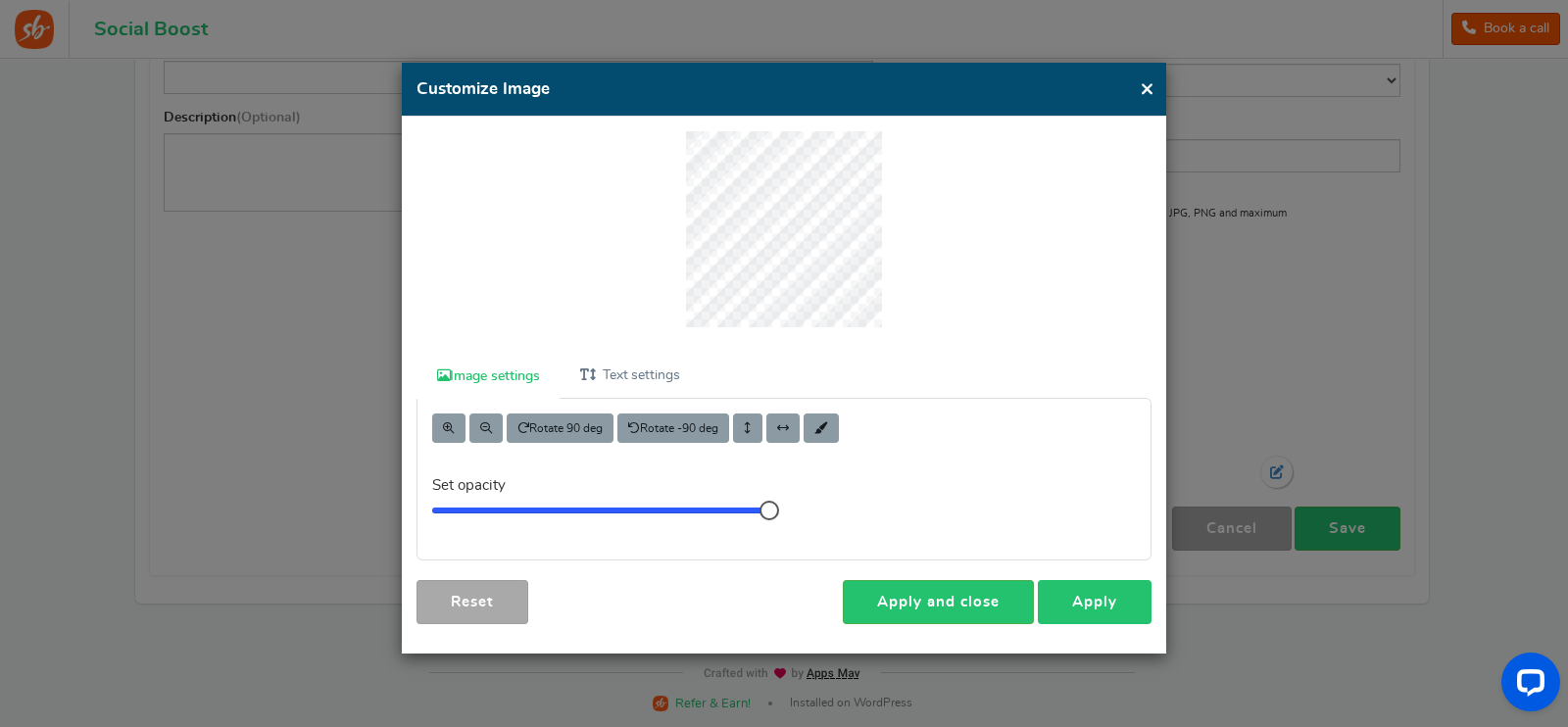 click on "Apply" at bounding box center (1095, 602) 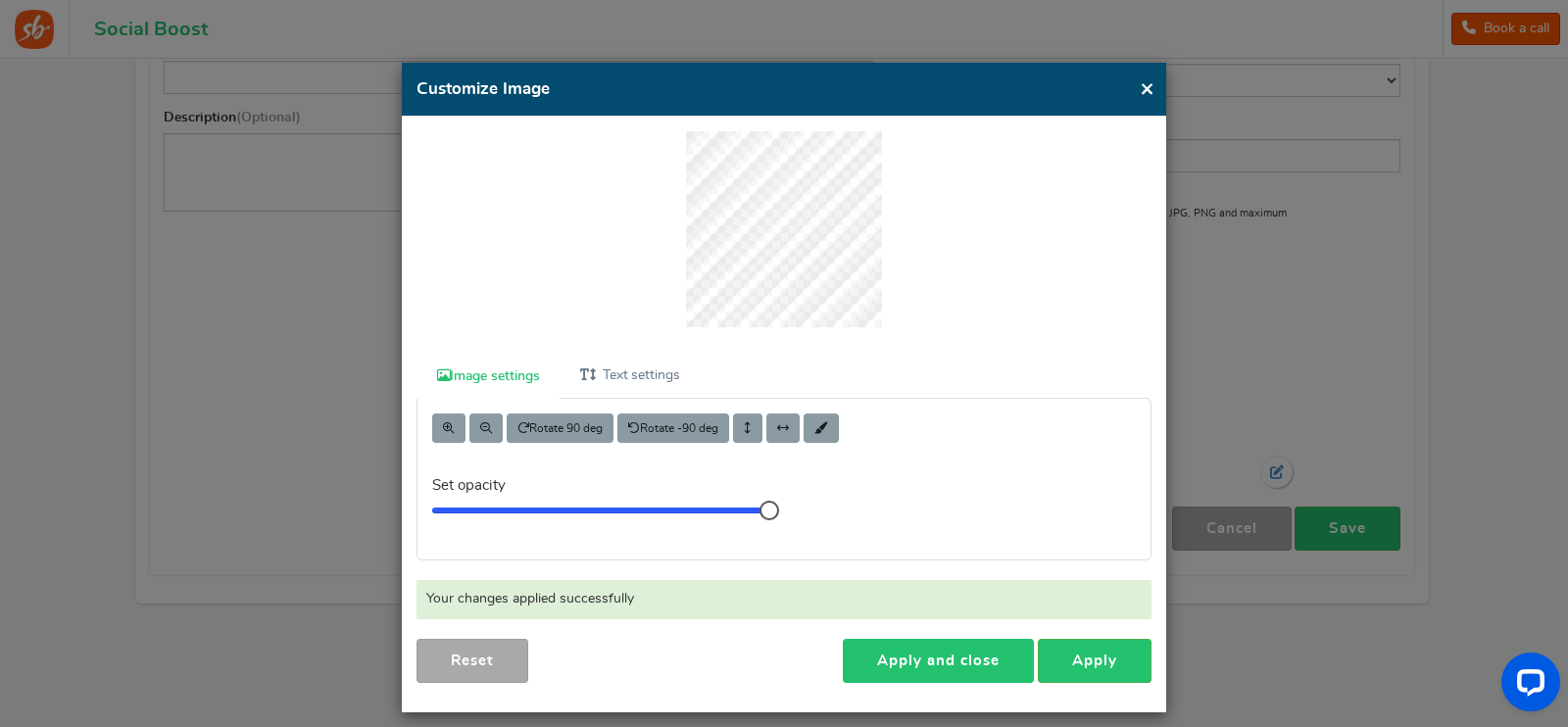 click on "Apply and close" at bounding box center [938, 660] 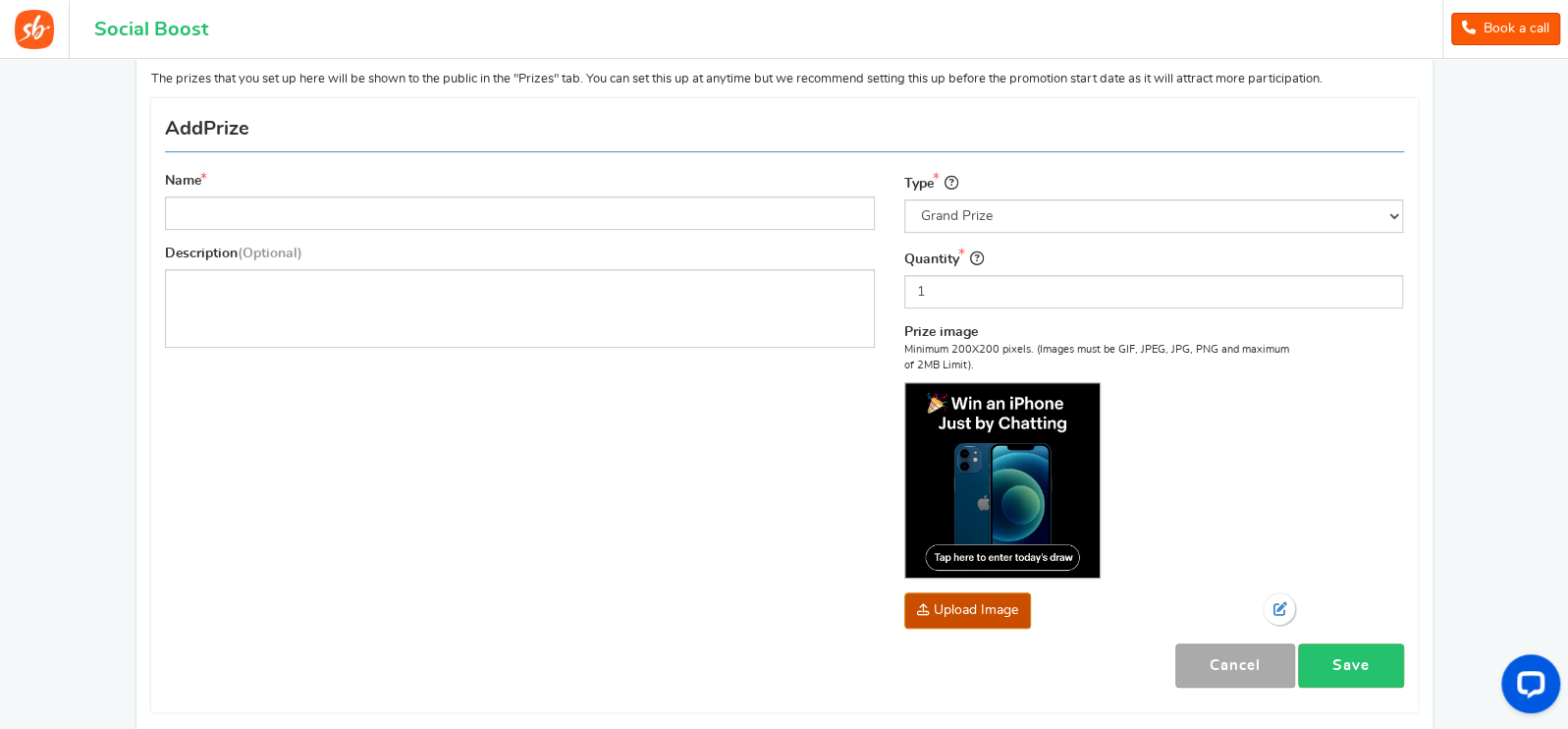 scroll, scrollTop: 205, scrollLeft: 0, axis: vertical 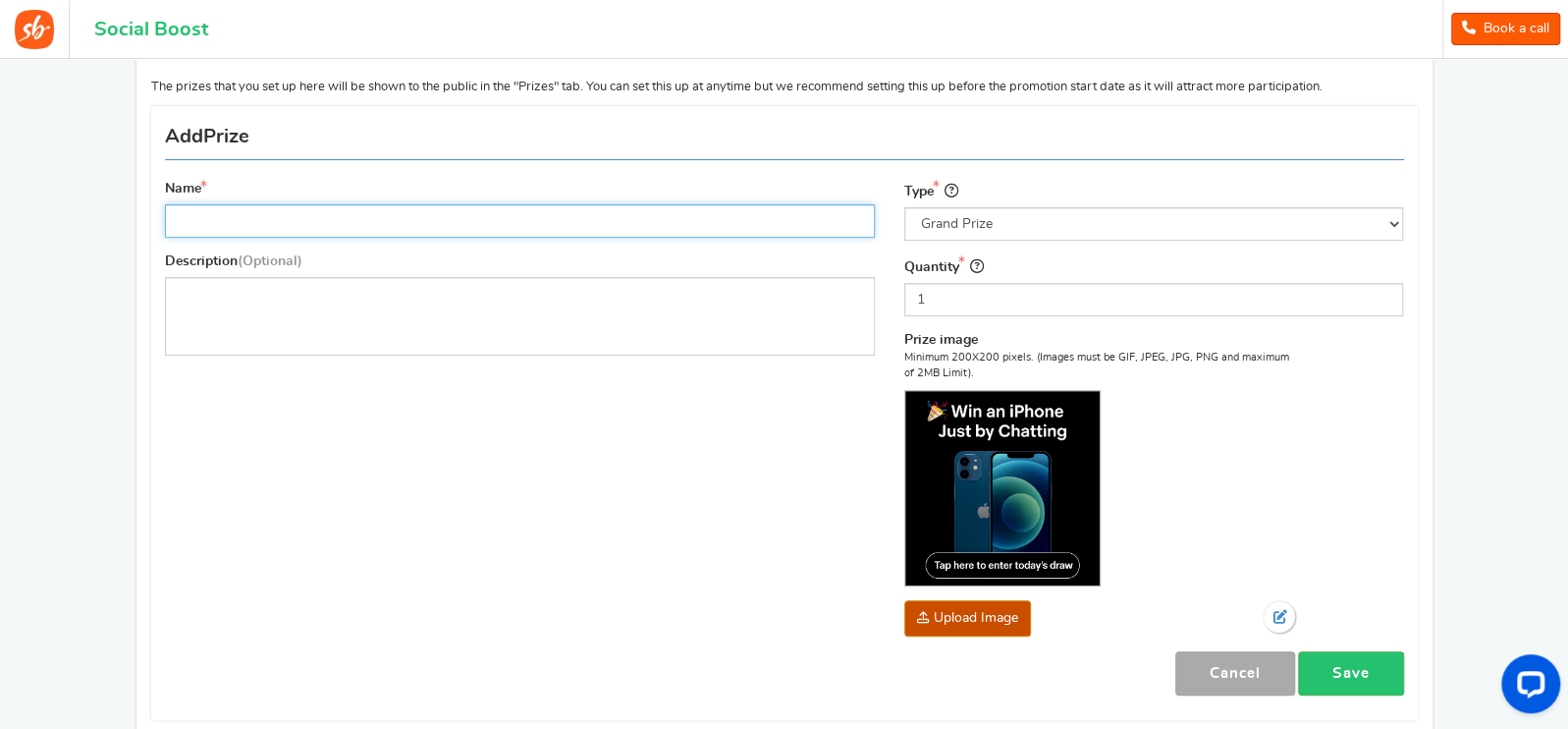 click on "Name" at bounding box center [520, 221] 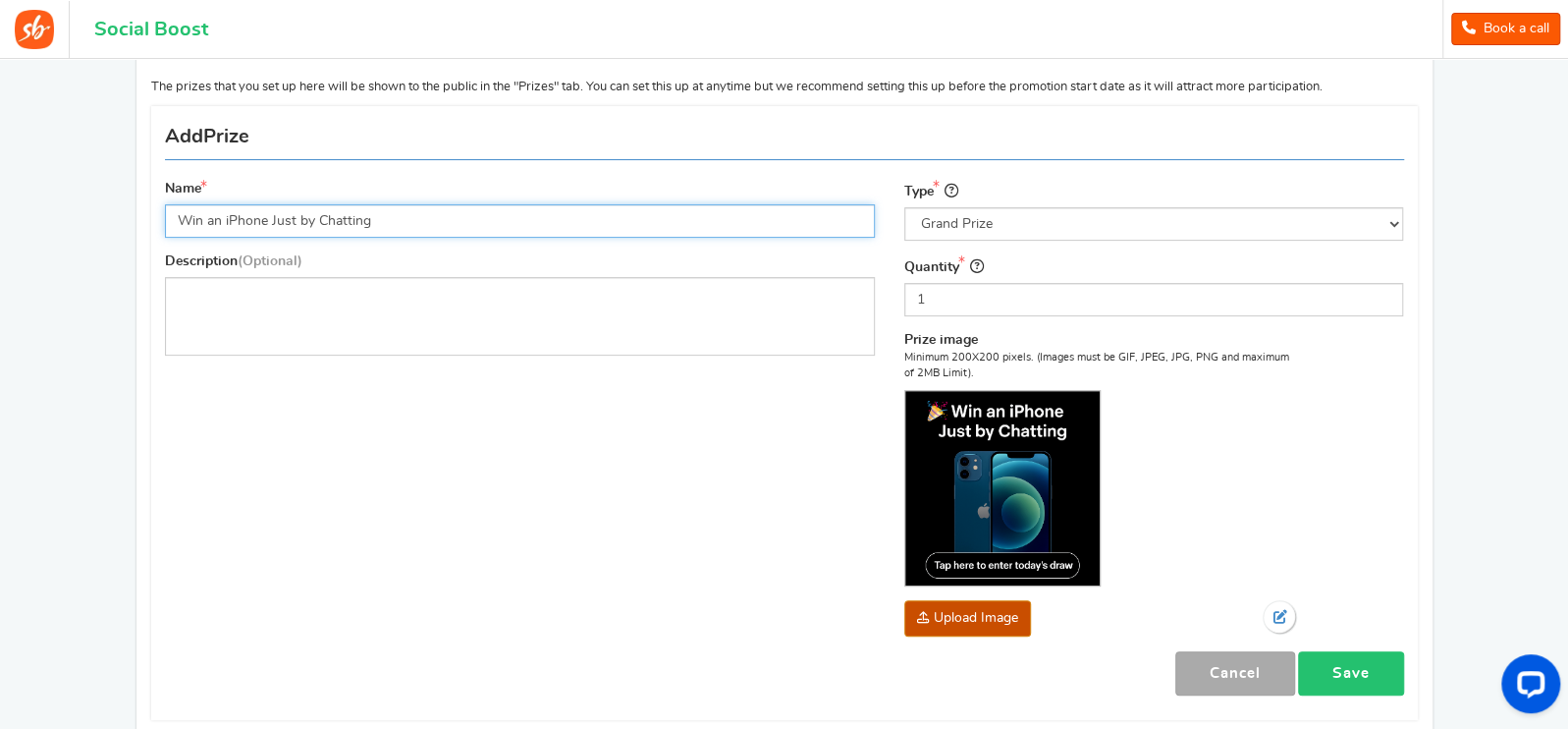 type on "Win an iPhone Just by Chatting" 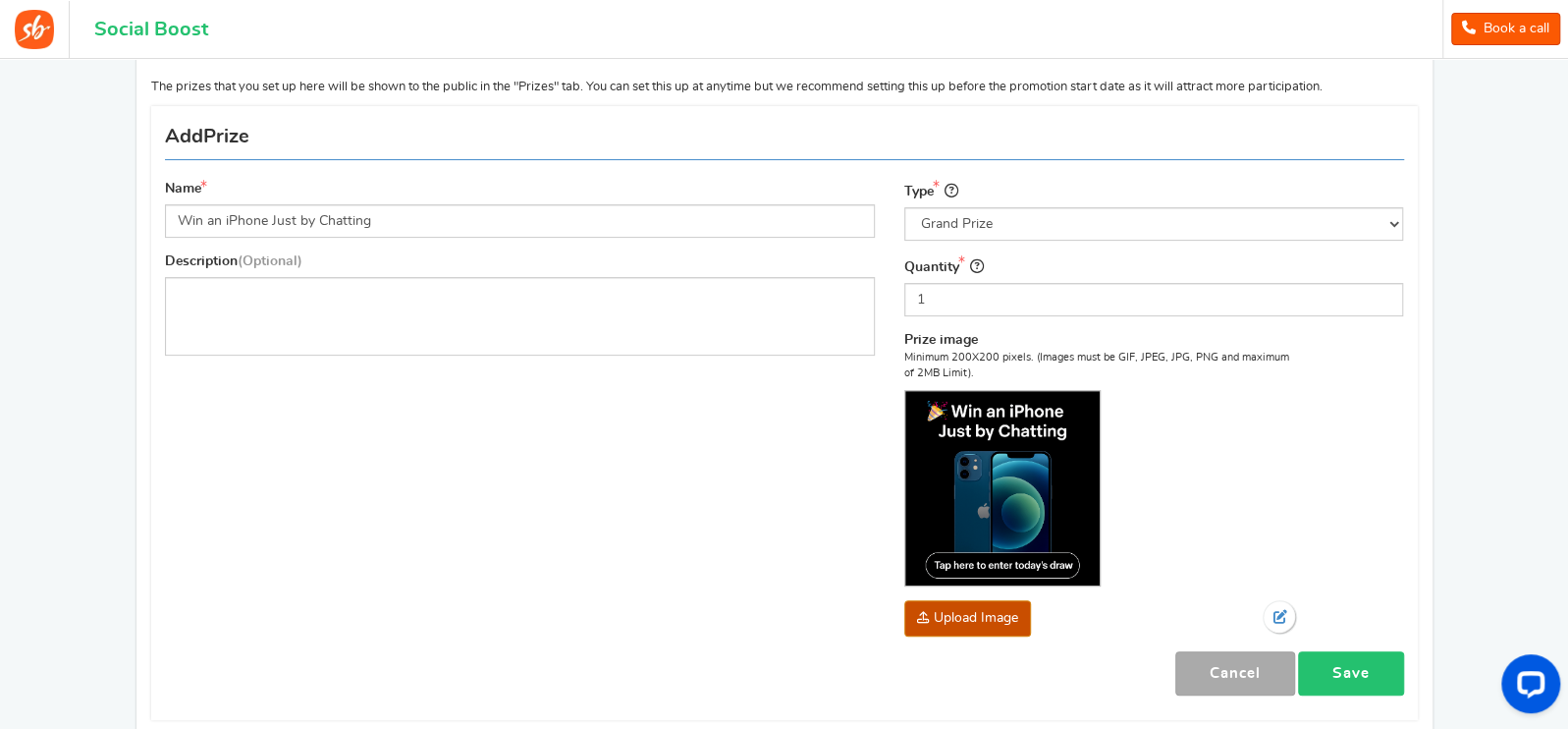 click on "Save" at bounding box center [1351, 673] 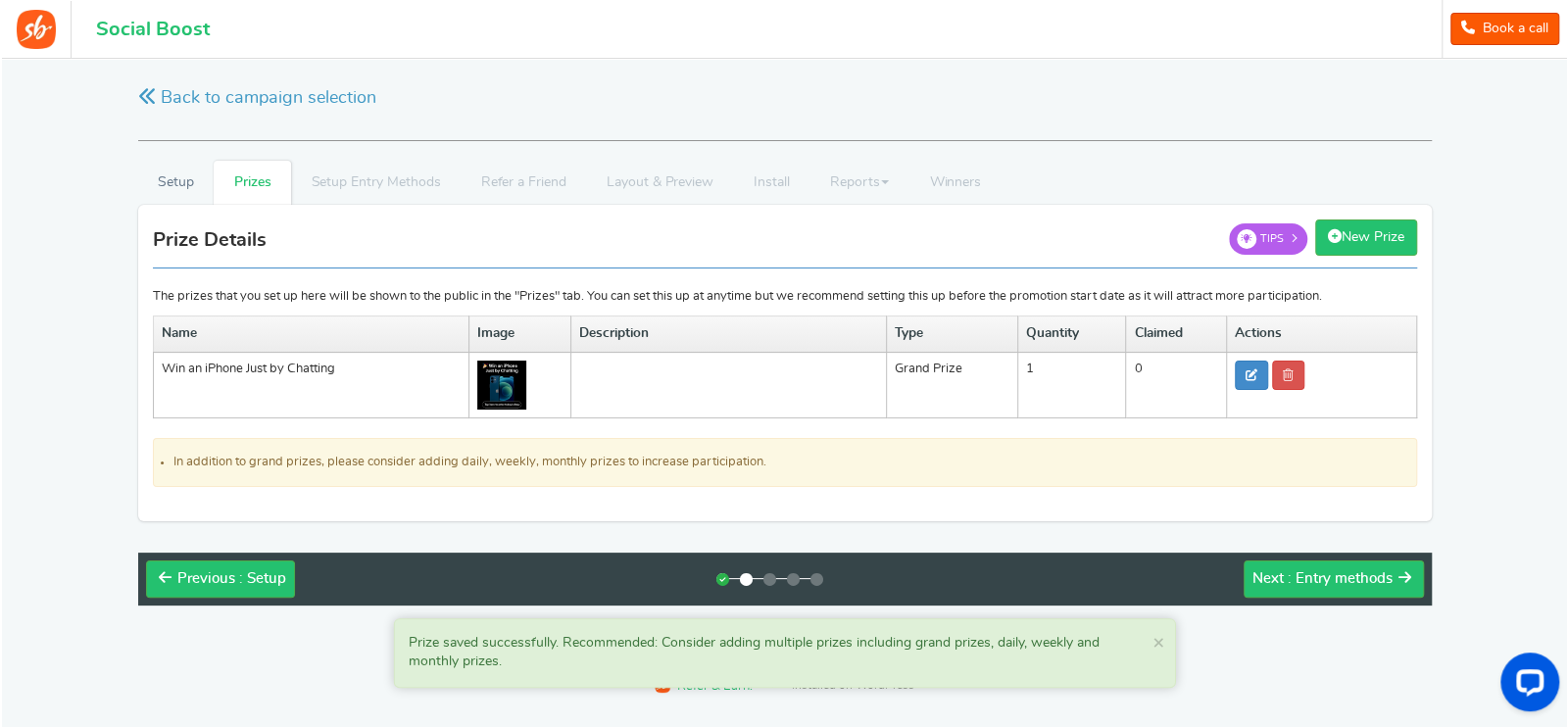 scroll, scrollTop: 0, scrollLeft: 0, axis: both 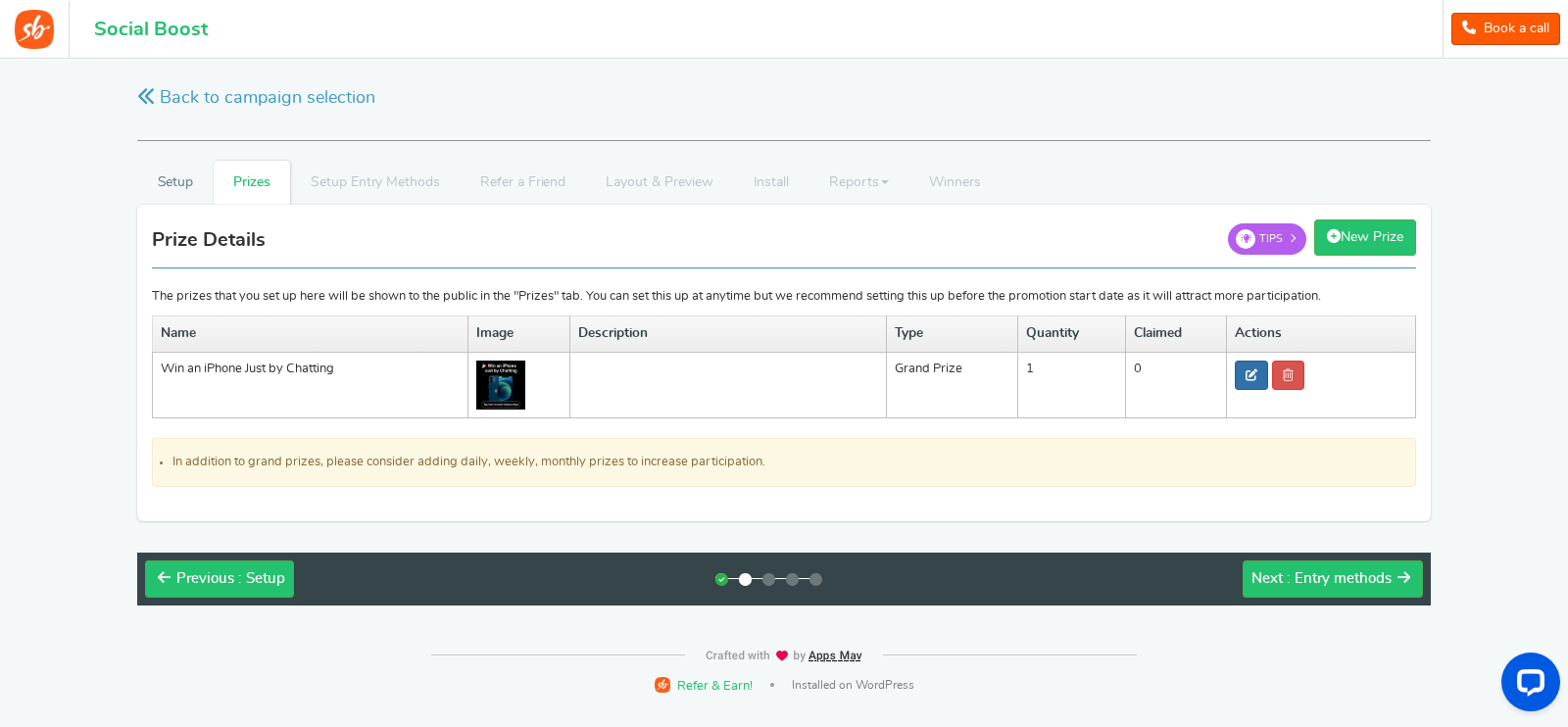 click at bounding box center (1251, 375) 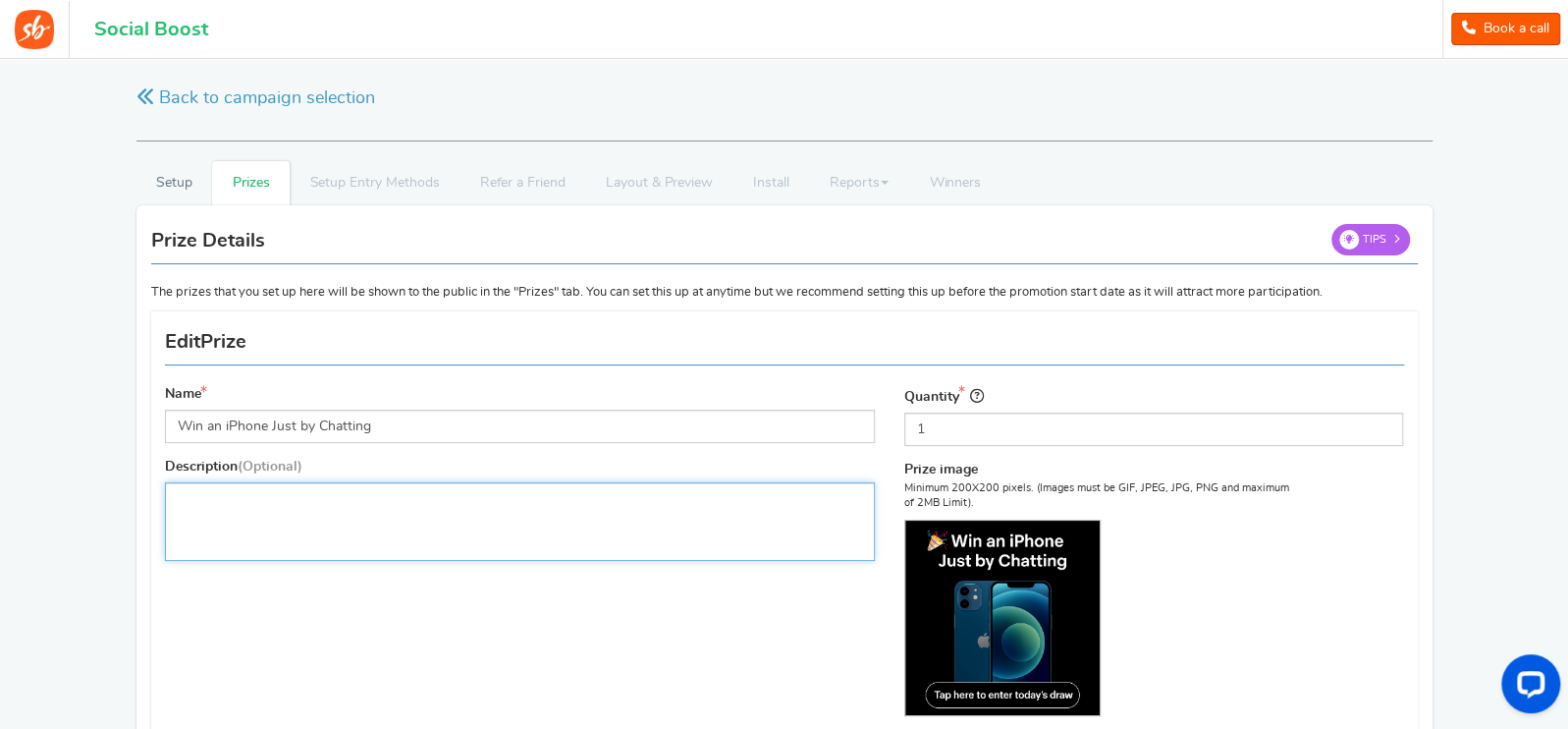 click at bounding box center (520, 522) 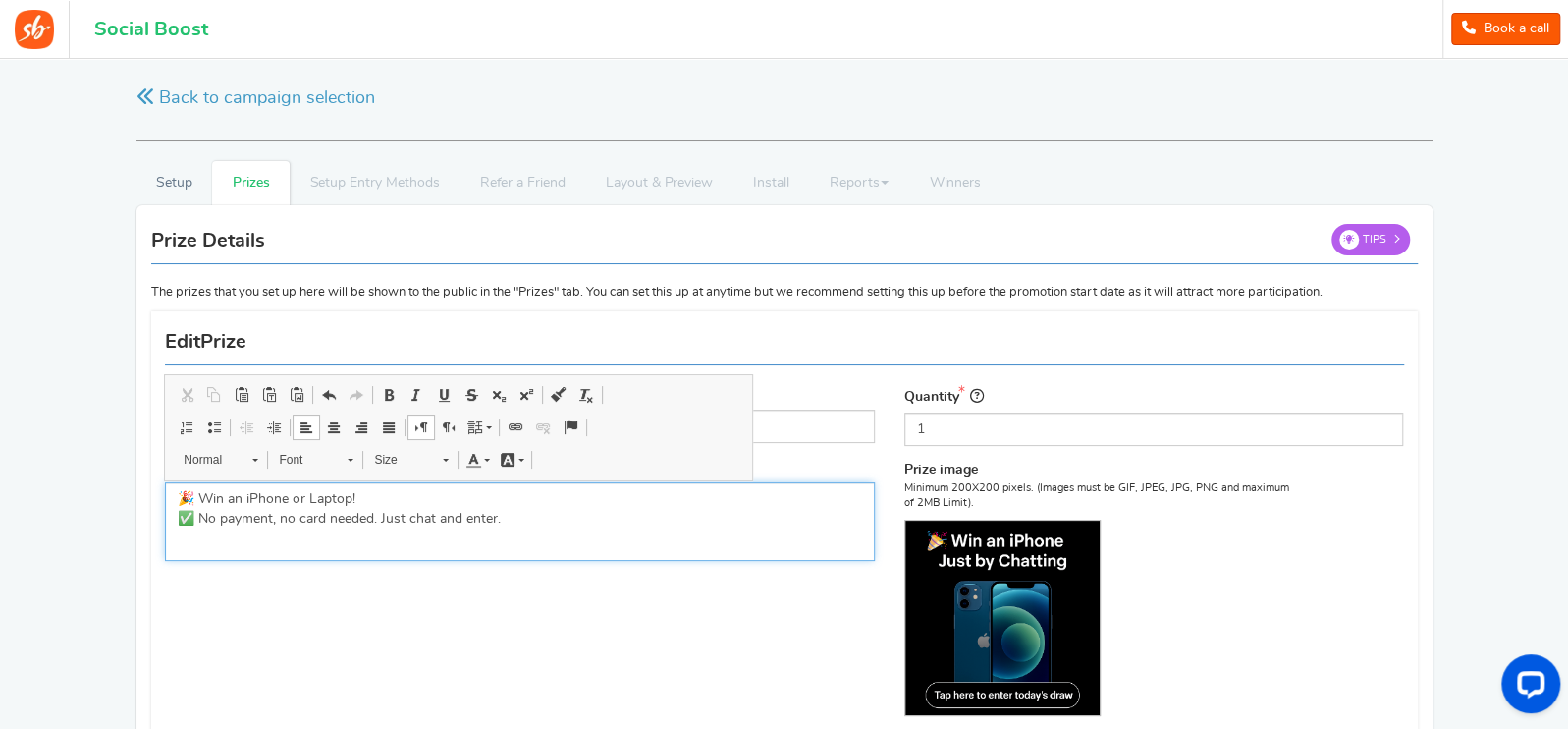 click on "🎉 Win an iPhone or Laptop! ✅ No payment, no card needed. Just chat and enter." at bounding box center [520, 509] 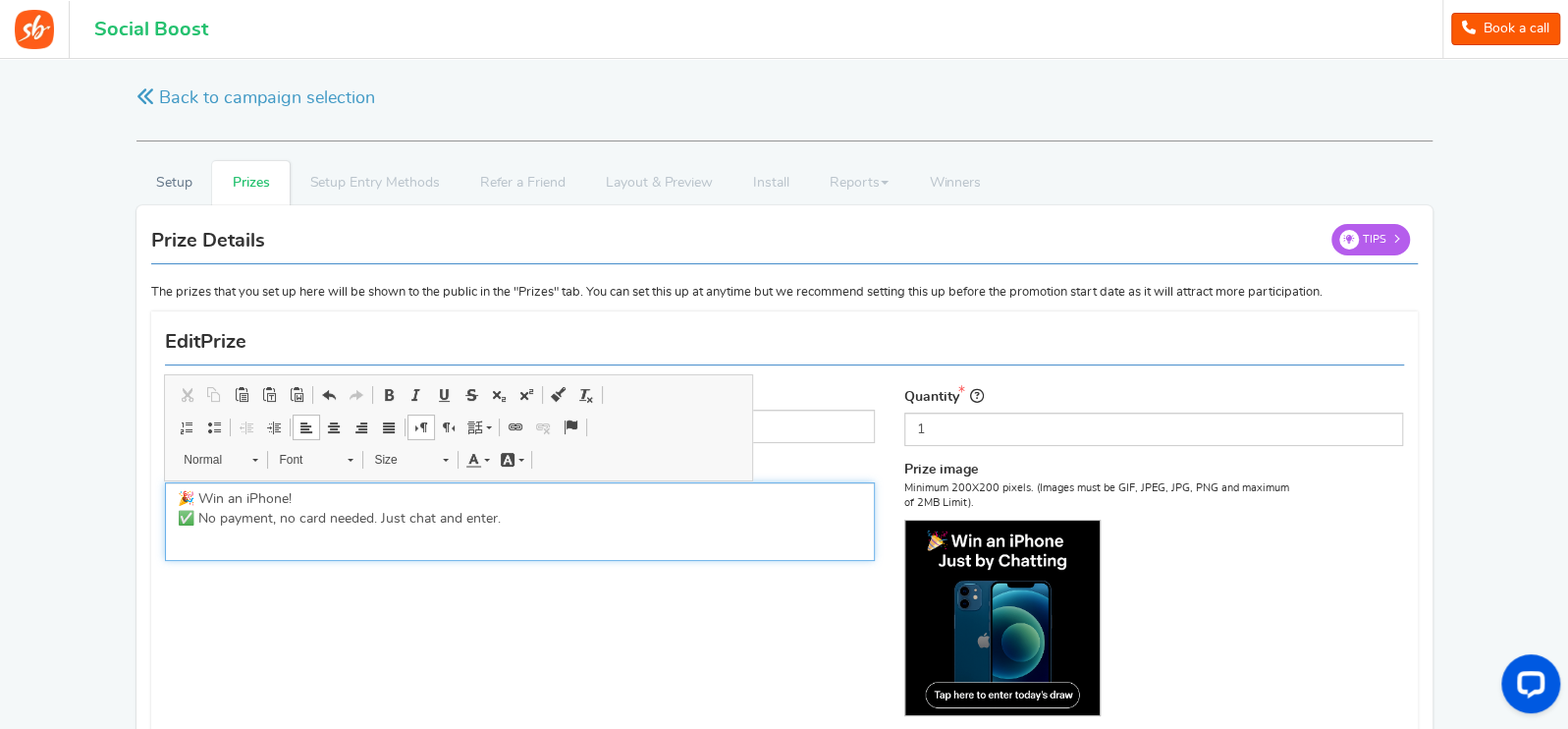 click on "🎉 Win an iPhone! ✅ No payment, no card needed. Just chat and enter." at bounding box center [520, 509] 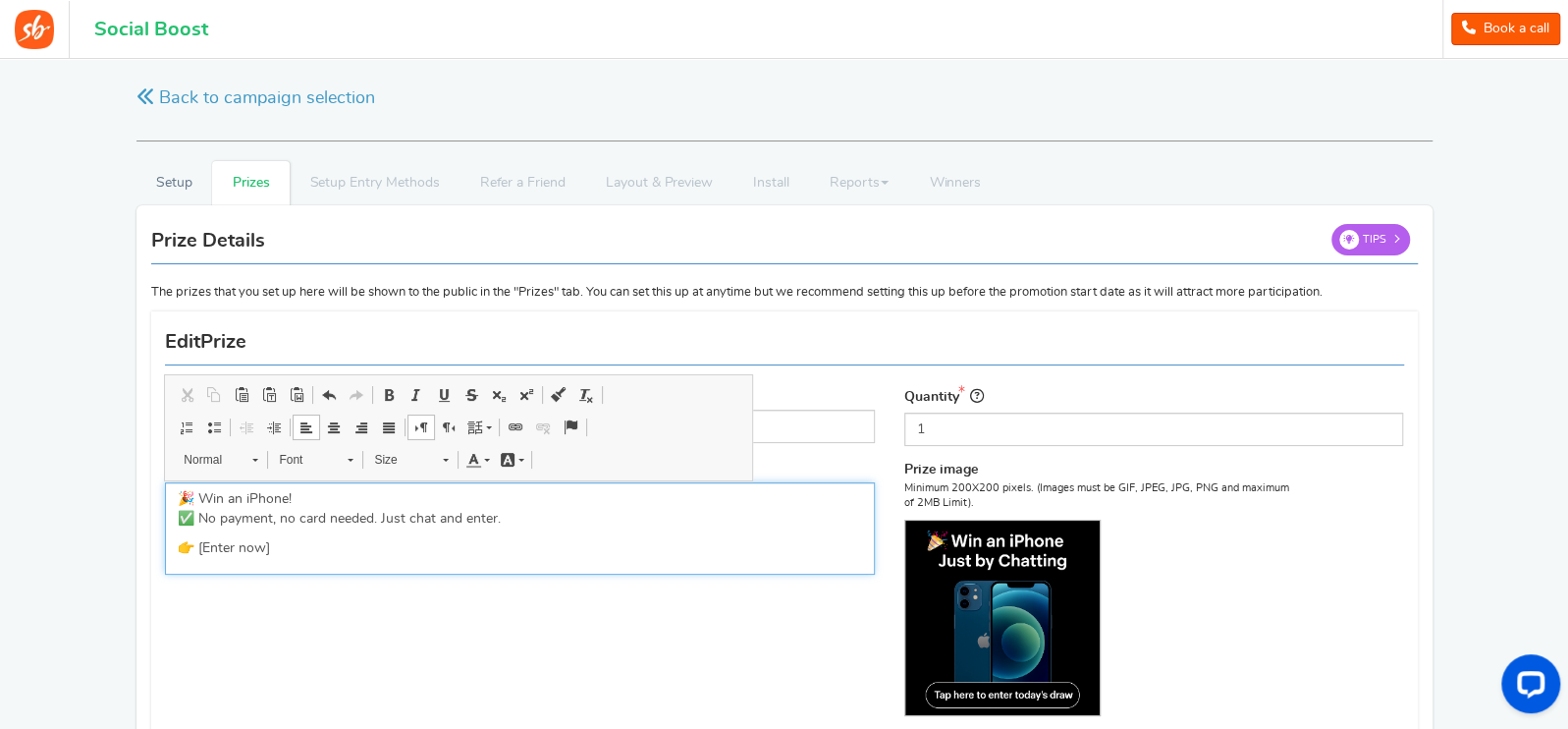 click on "👉 [Enter now]" at bounding box center [520, 548] 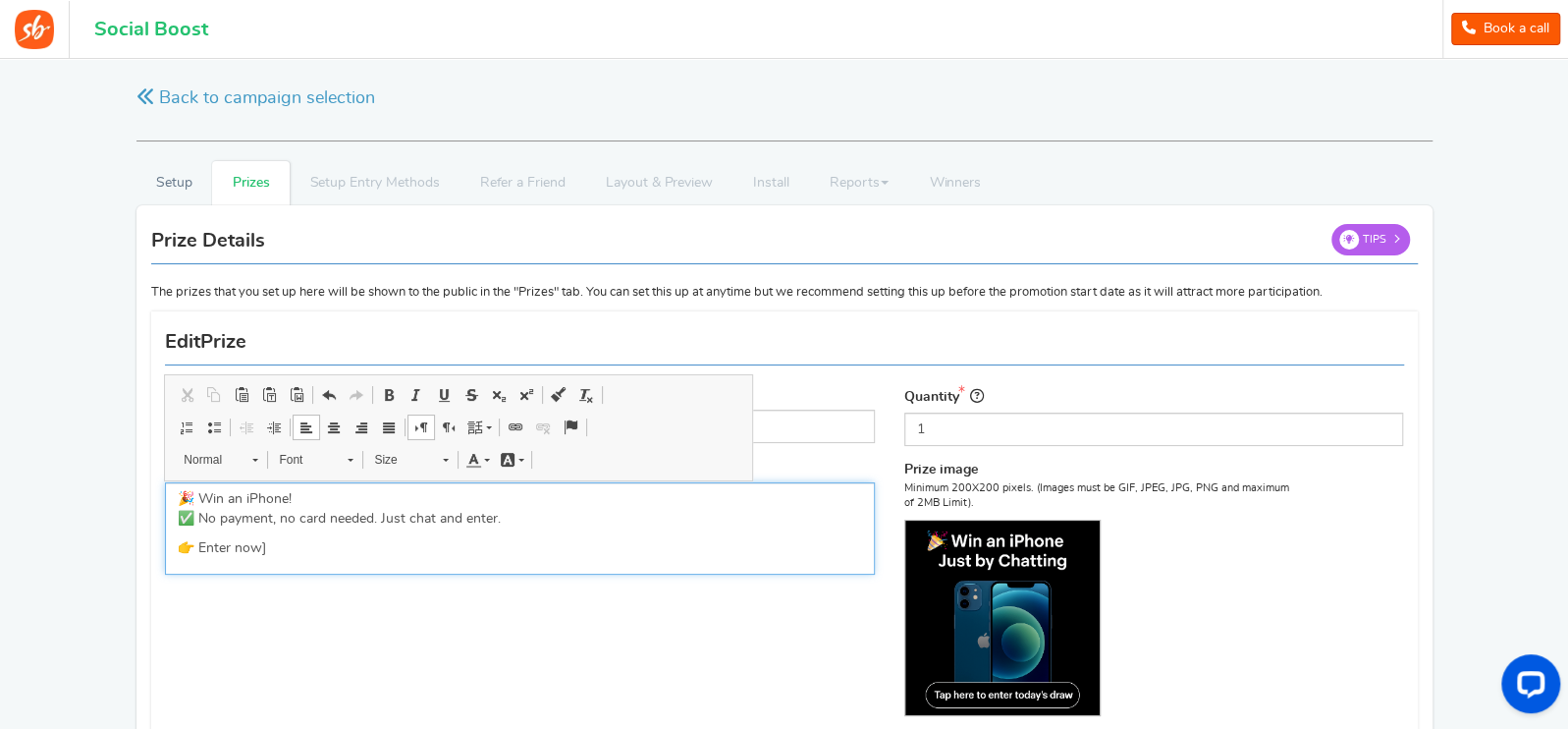 click on "👉 Enter now]" at bounding box center [520, 548] 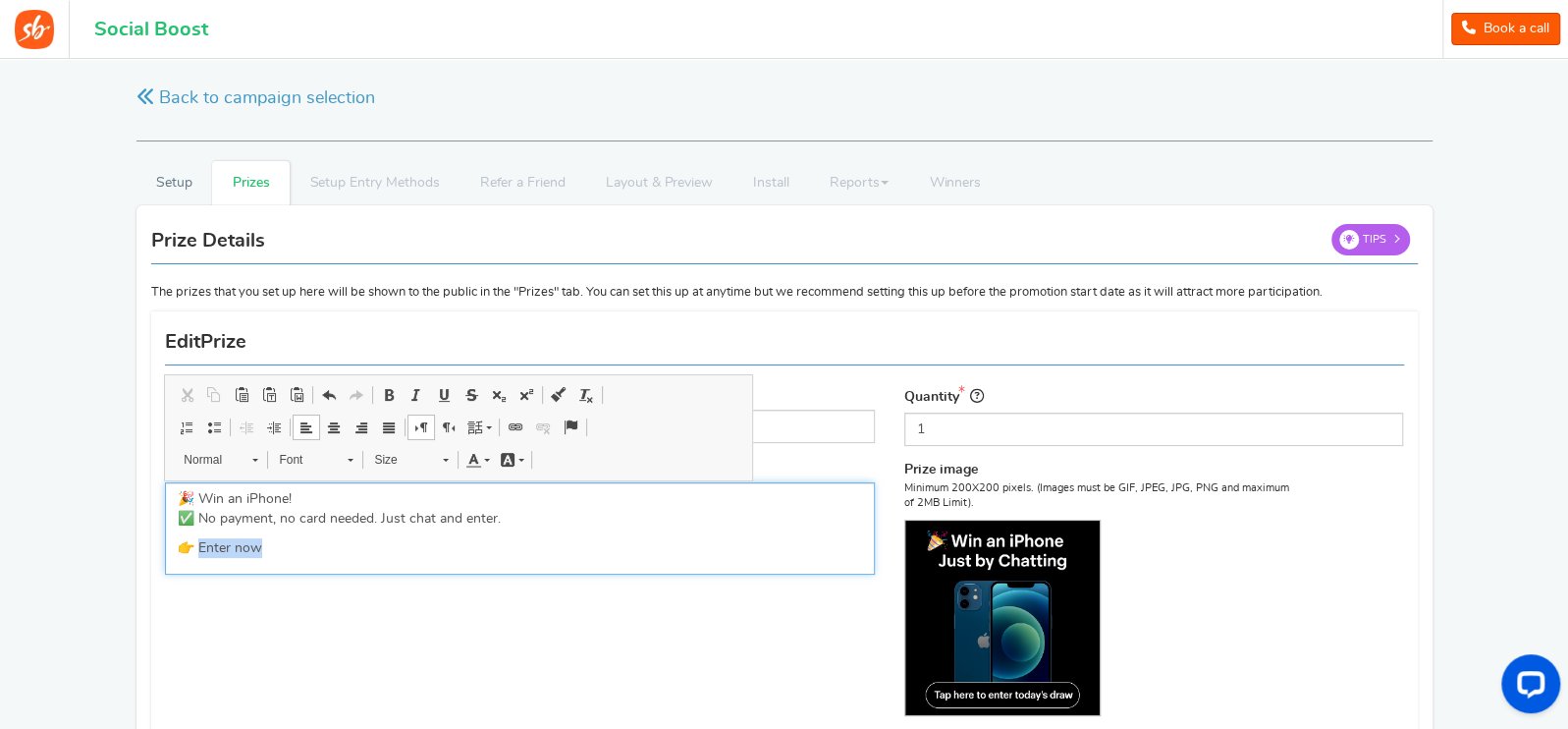 drag, startPoint x: 287, startPoint y: 550, endPoint x: 202, endPoint y: 547, distance: 85.05292 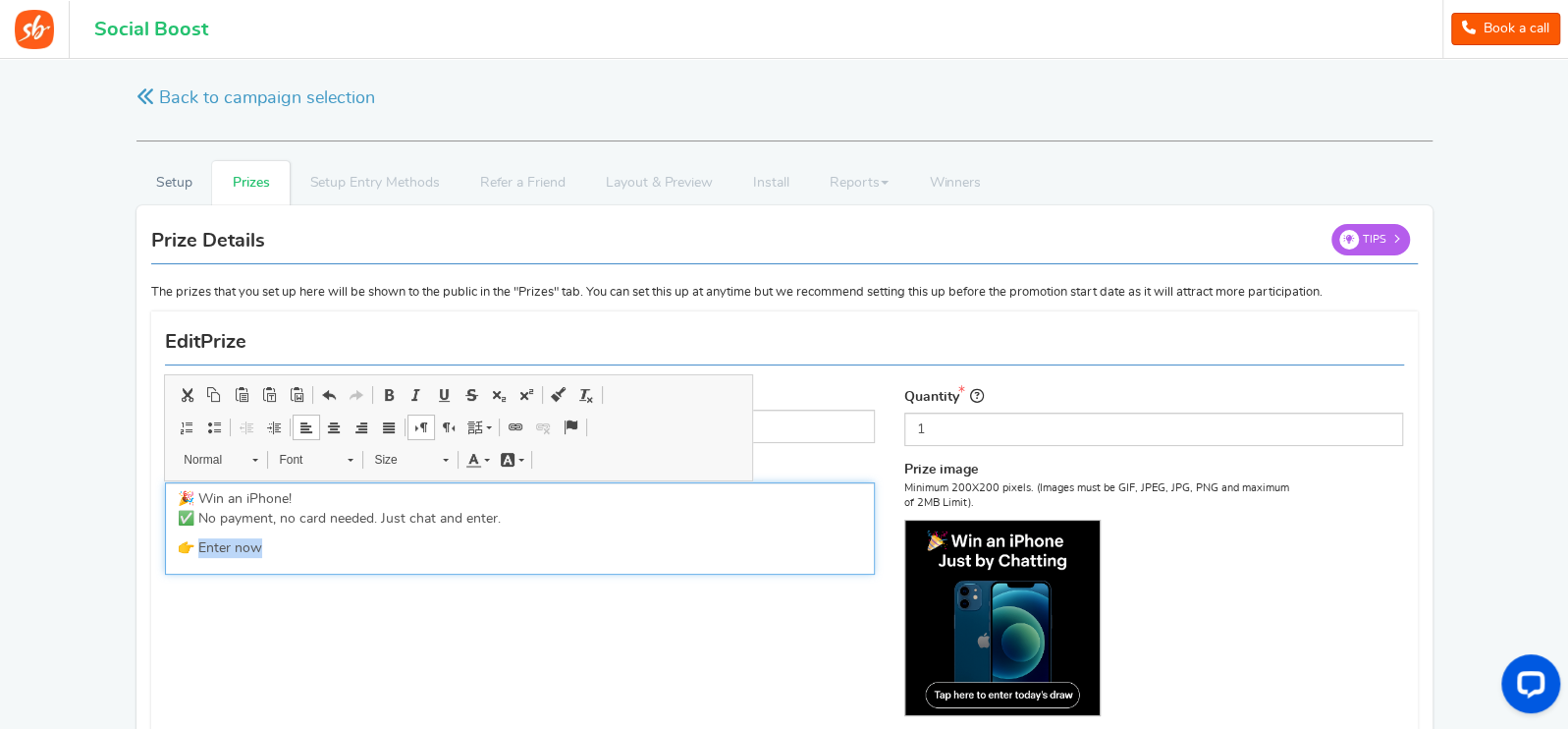 click at bounding box center (515, 427) 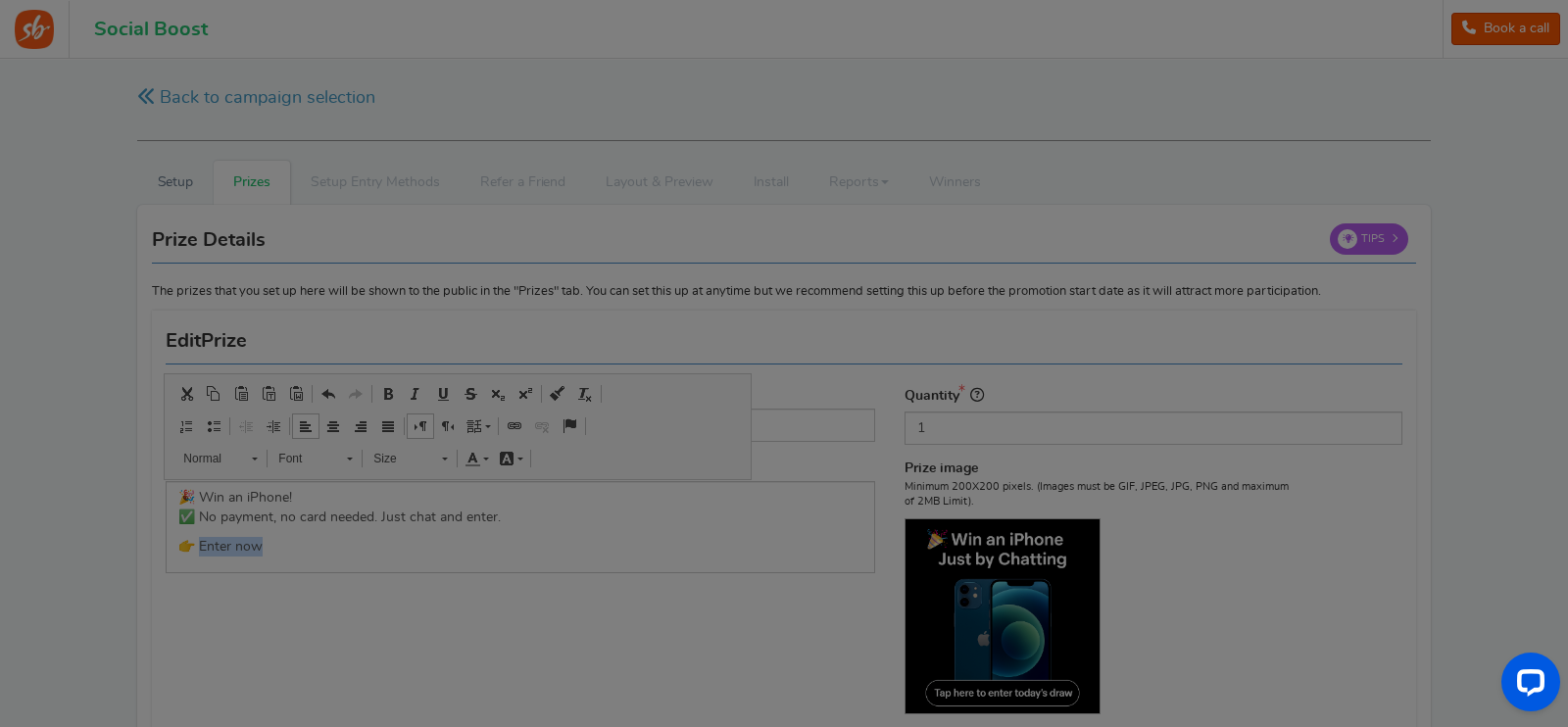 type on "Enter now" 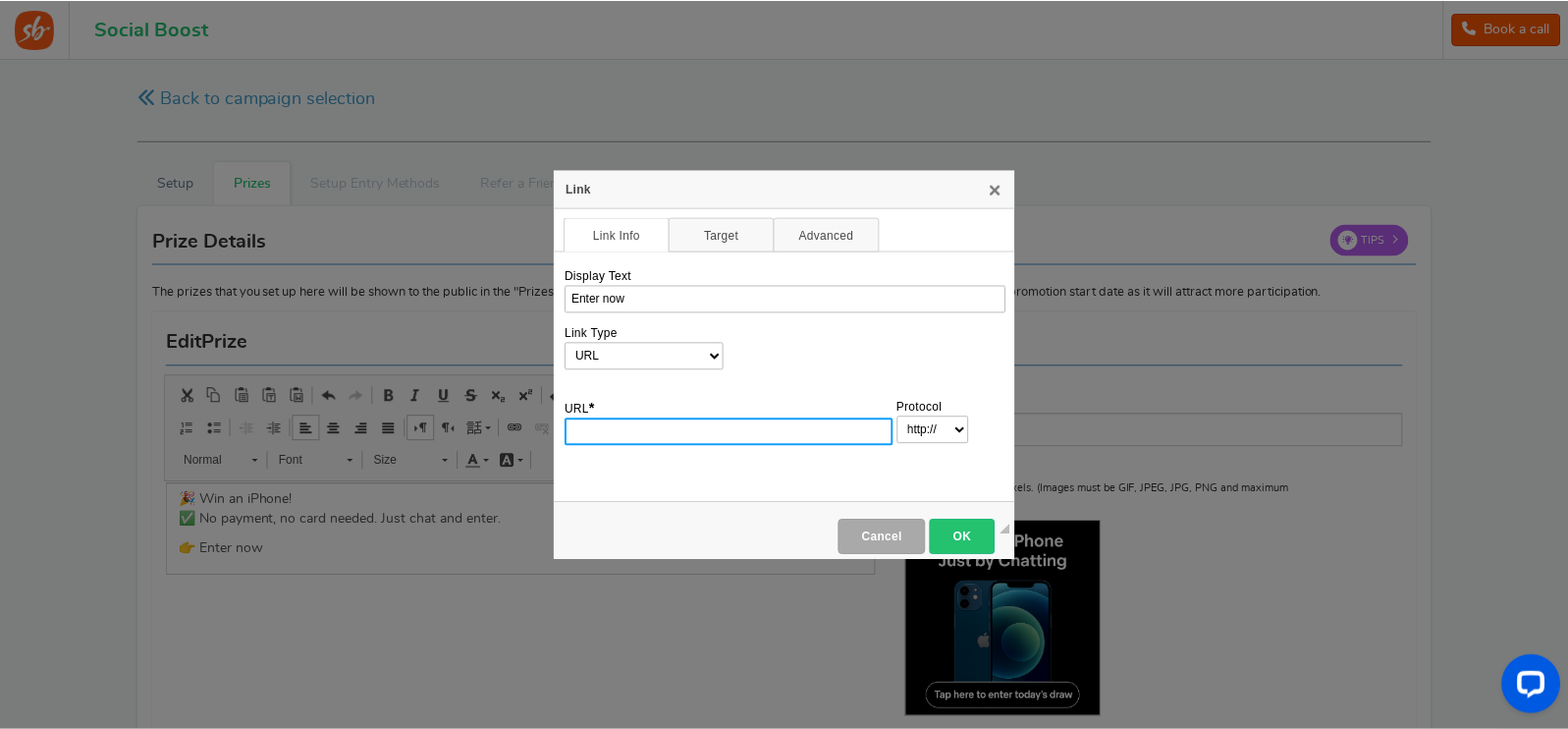 scroll, scrollTop: 0, scrollLeft: 0, axis: both 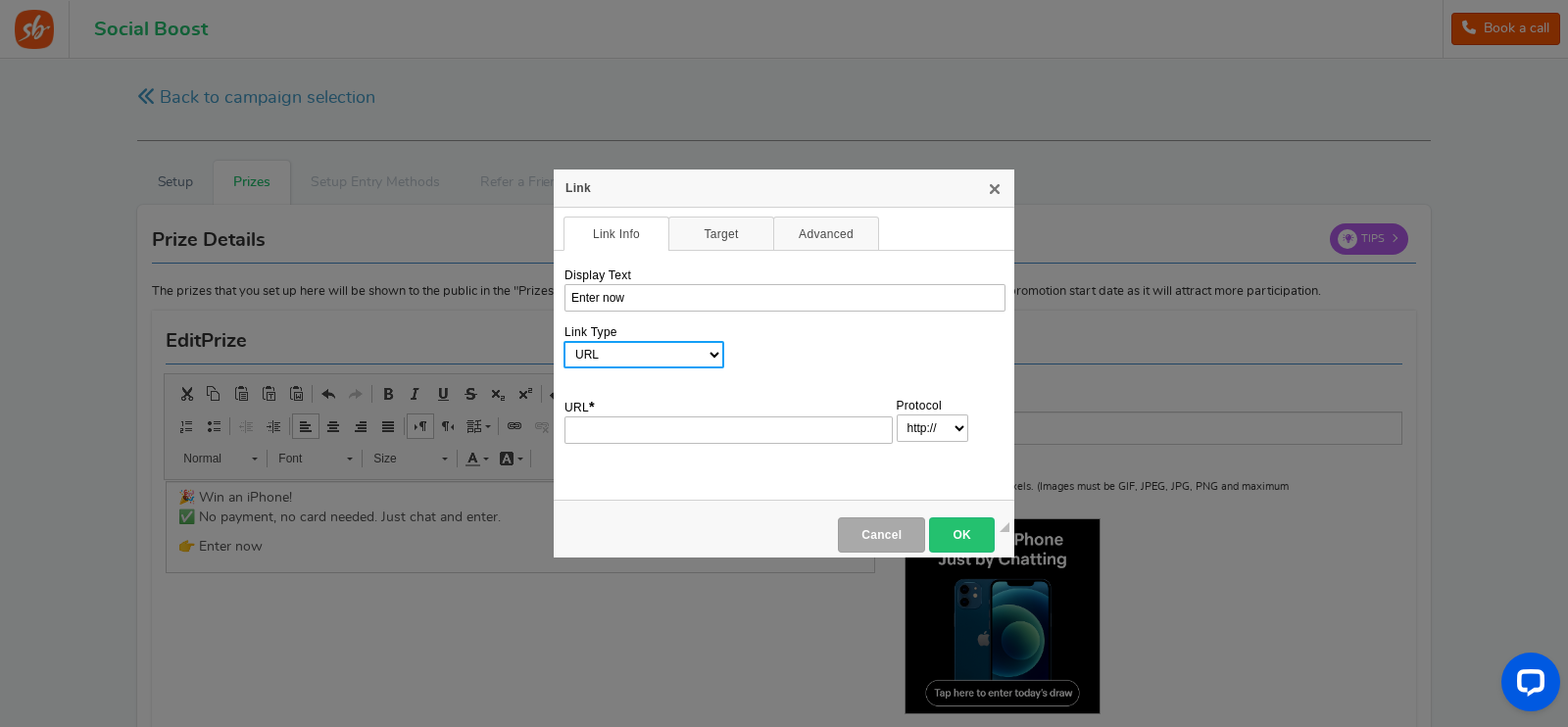click on "URL  Link to anchor in the text  E-mail  Phone" at bounding box center [644, 355] 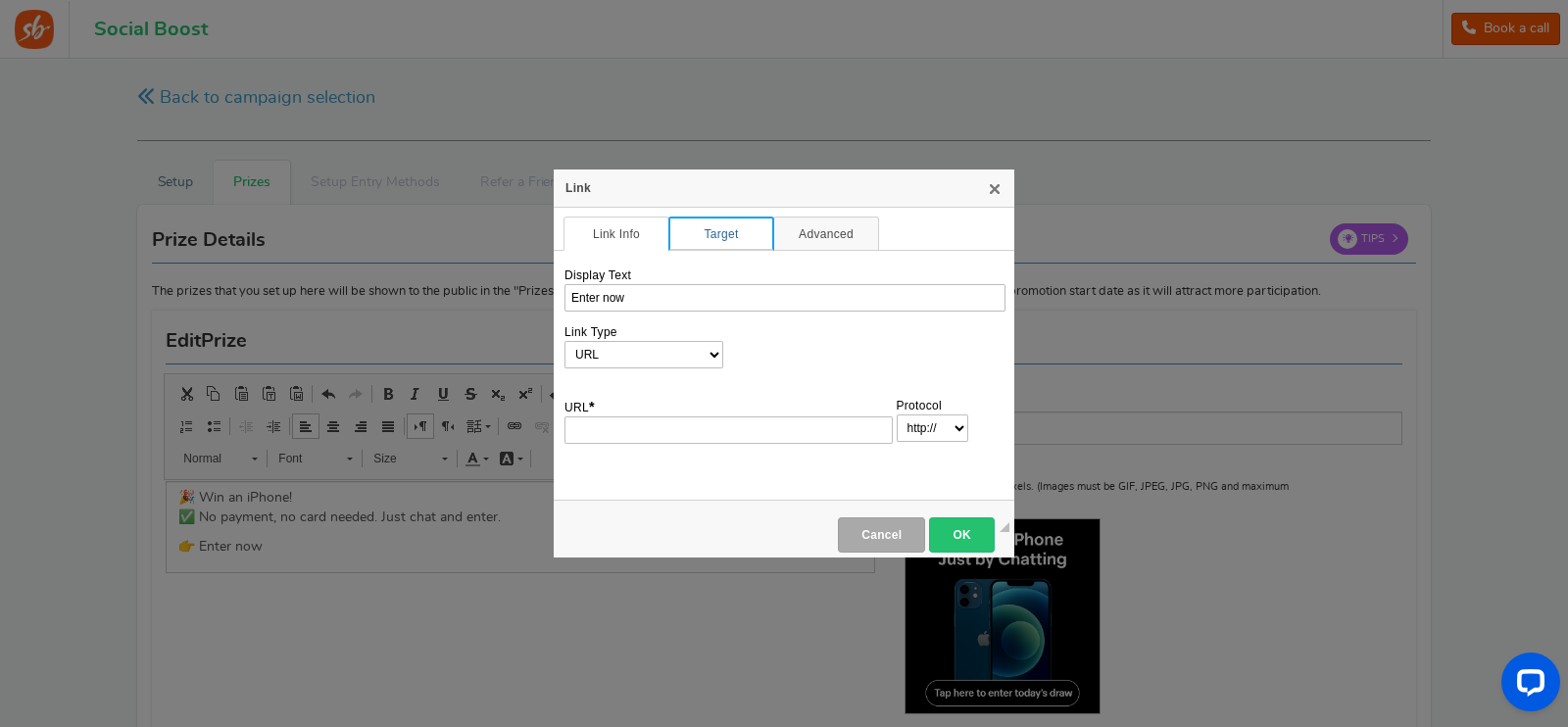 click on "Target" at bounding box center (721, 233) 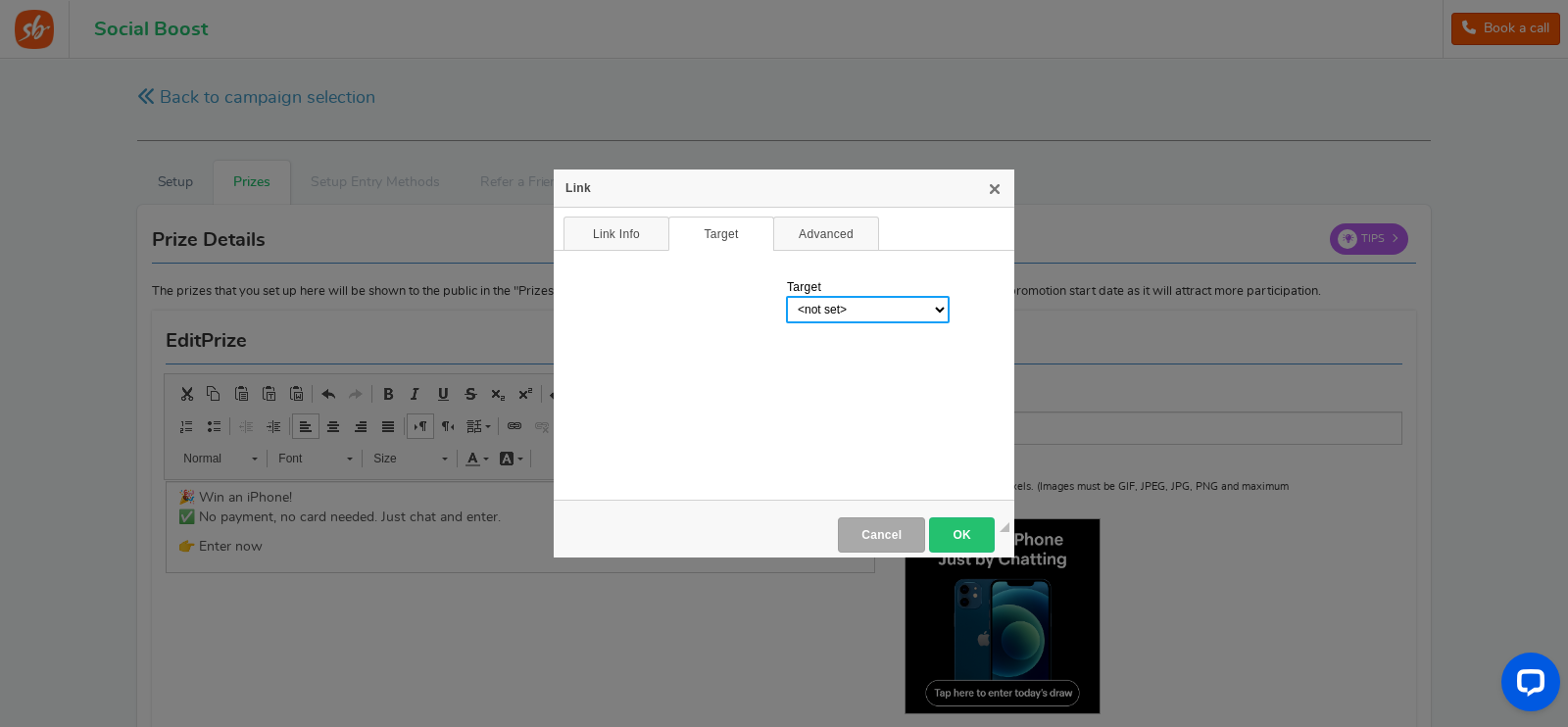 click on "<not set>  <frame>  <popup window>  New Window (_blank)  Topmost Window (_top)  Same Window (_self)  Parent Window (_parent)" at bounding box center (867, 310) 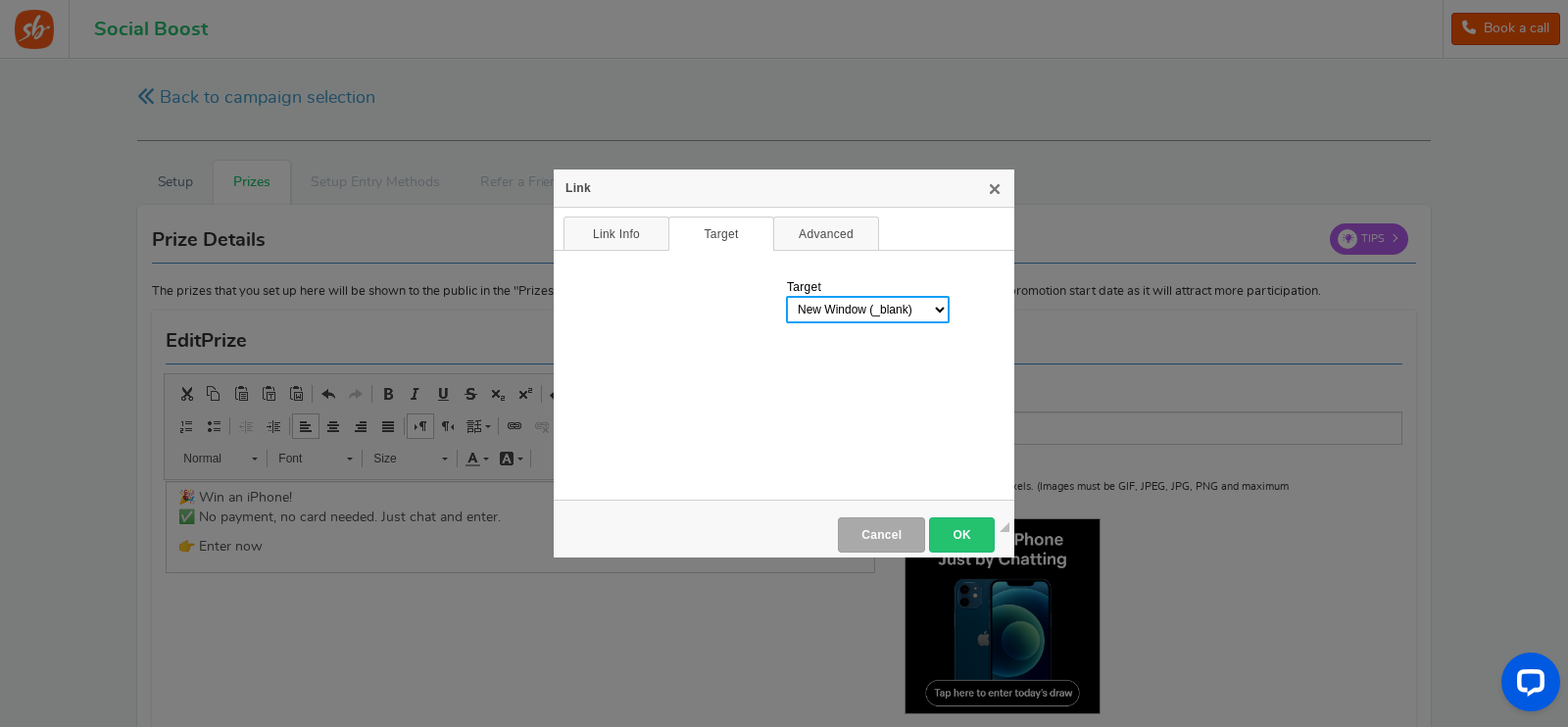 click on "<not set>  <frame>  <popup window>  New Window (_blank)  Topmost Window (_top)  Same Window (_self)  Parent Window (_parent)" at bounding box center [867, 310] 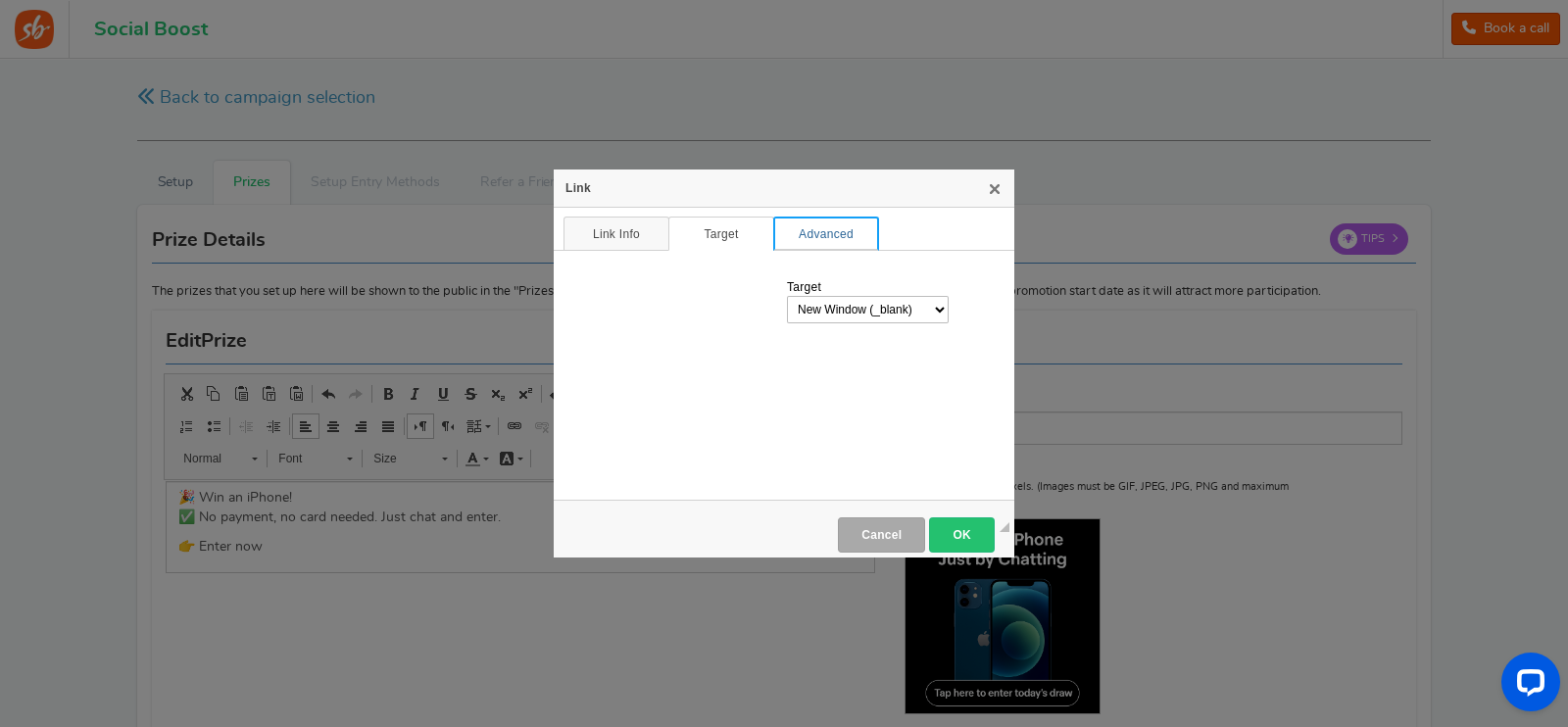 click on "Advanced" at bounding box center [826, 233] 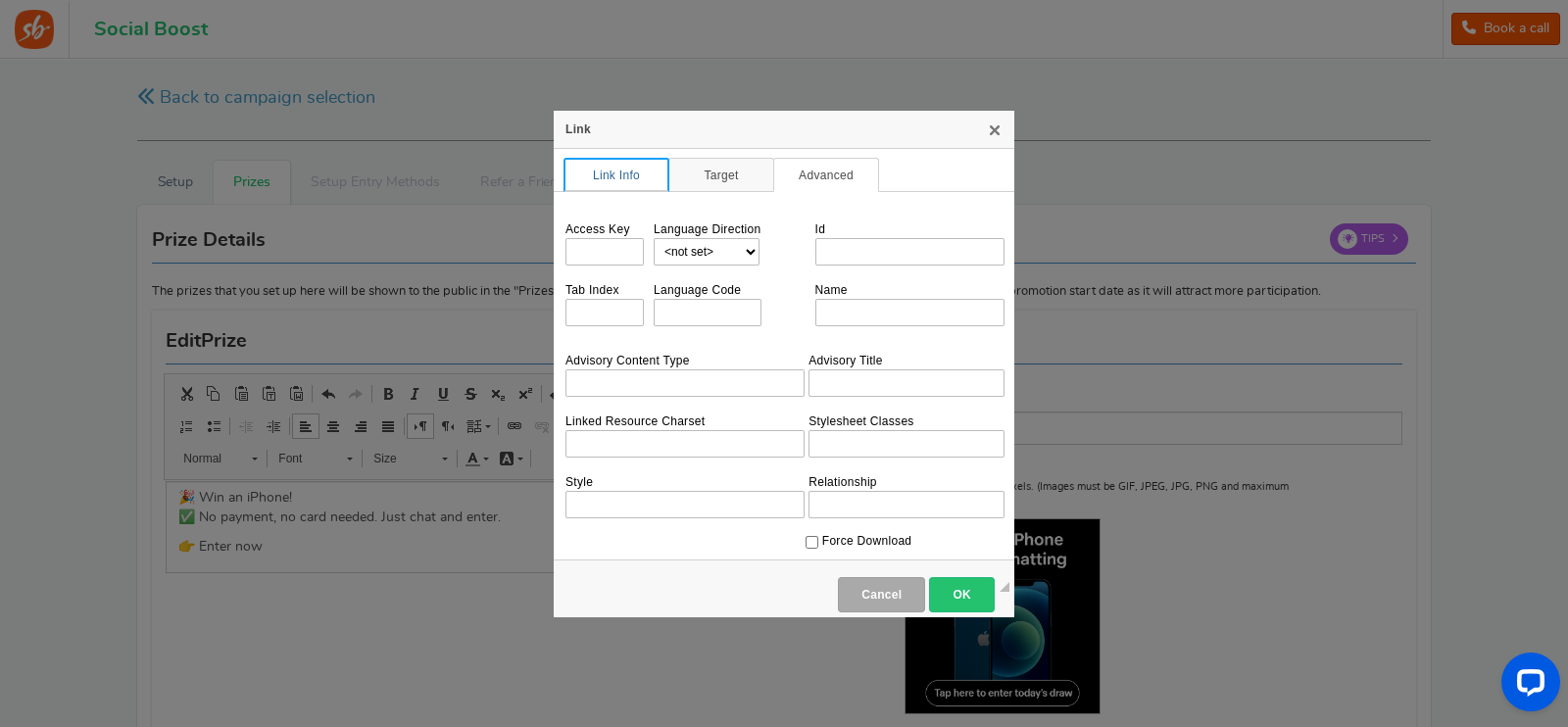 click on "Link Info" at bounding box center [616, 174] 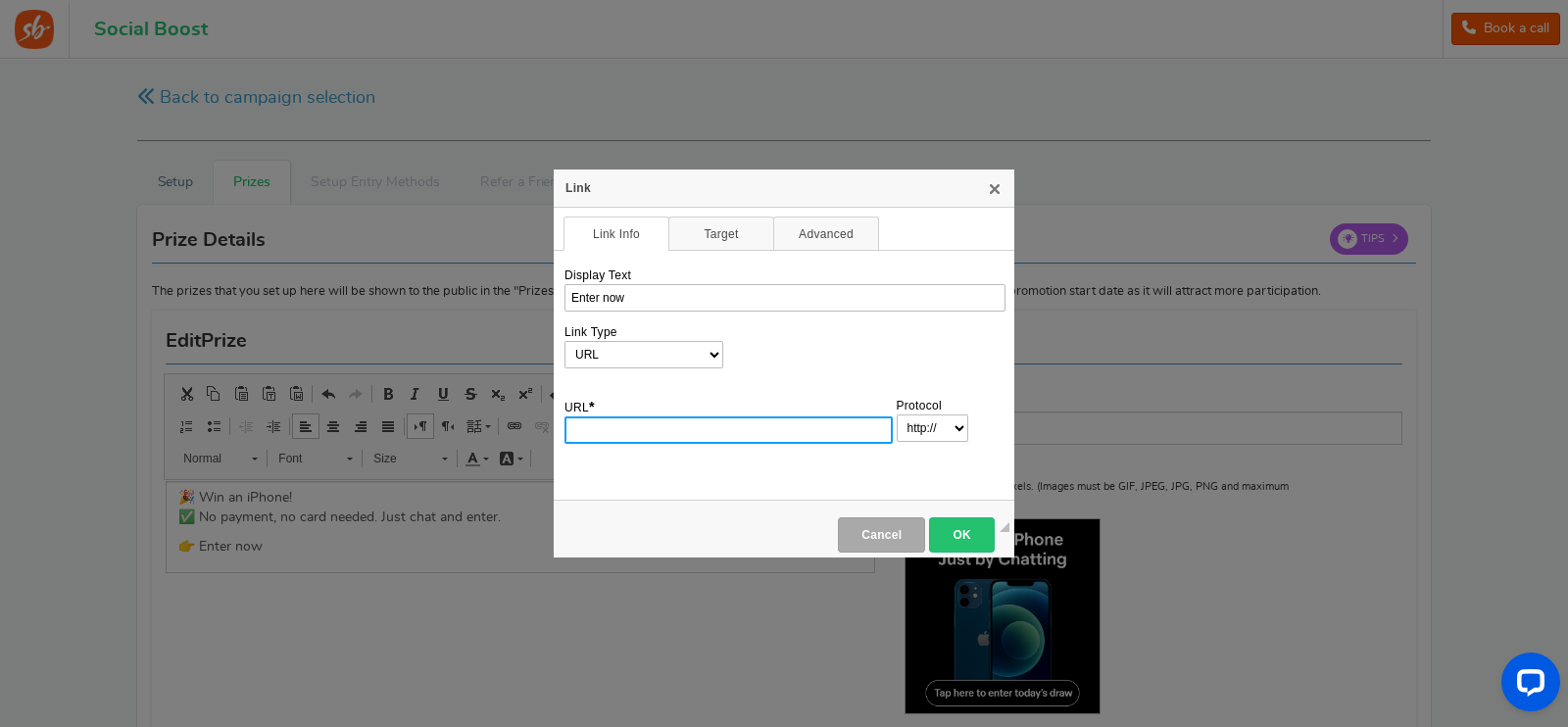 click on "URL *" at bounding box center [728, 430] 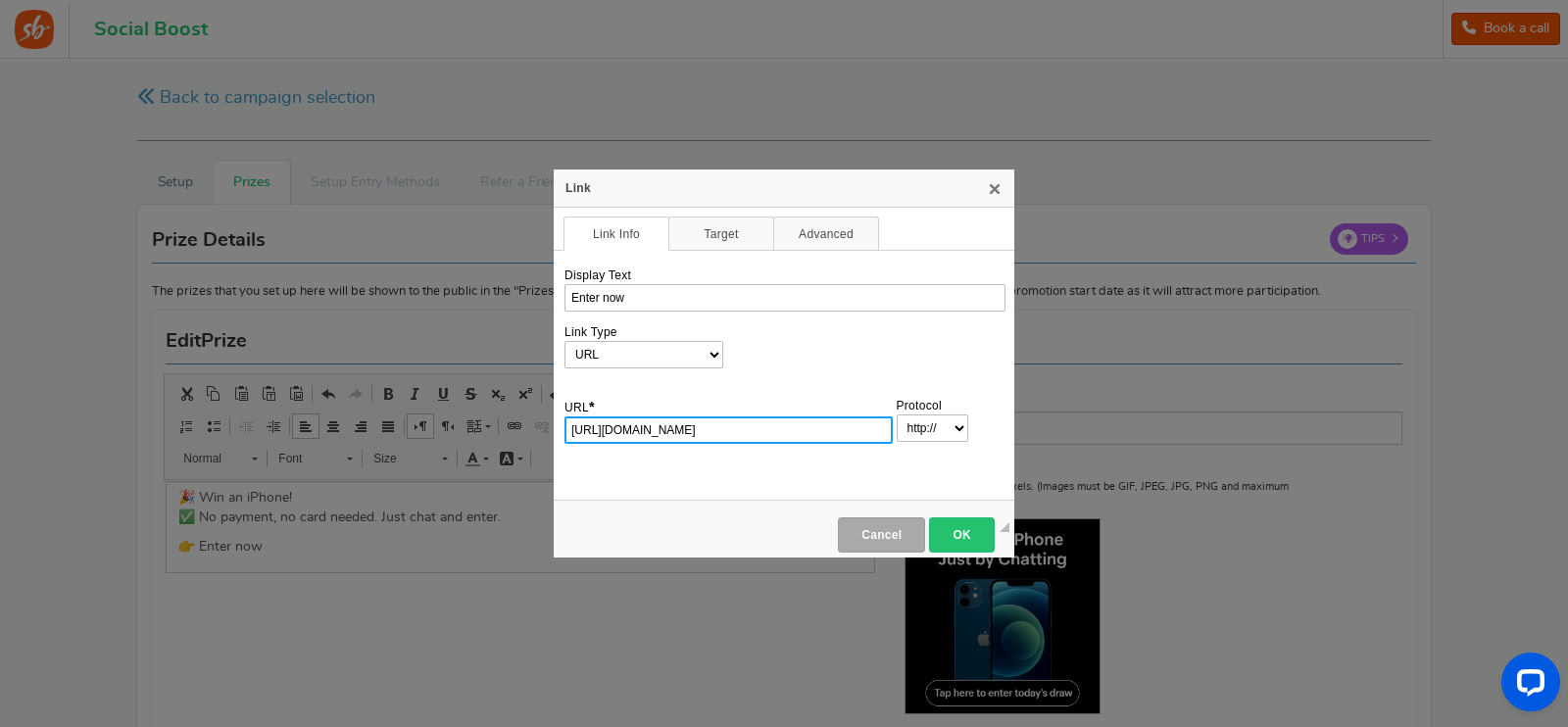 select on "https://" 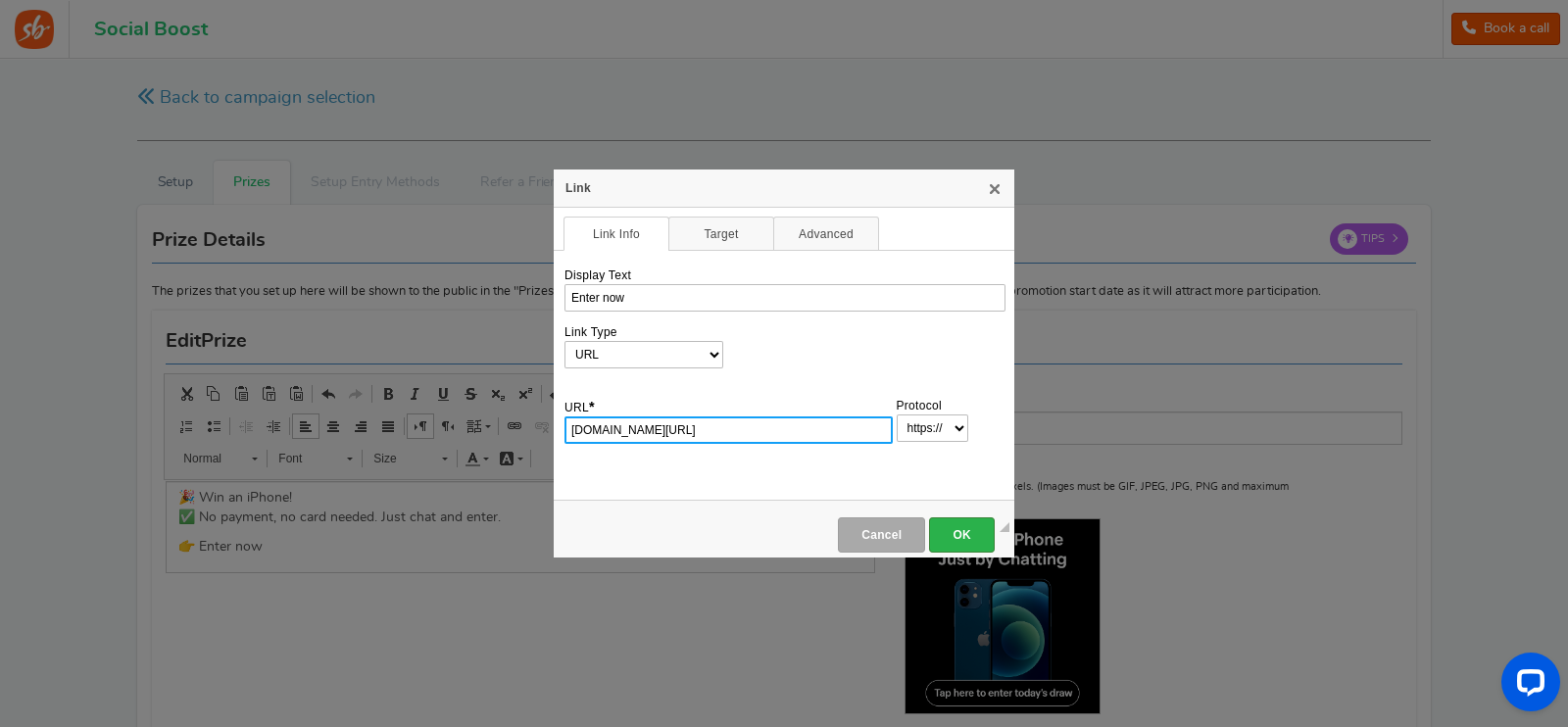 type on "[DOMAIN_NAME][URL]" 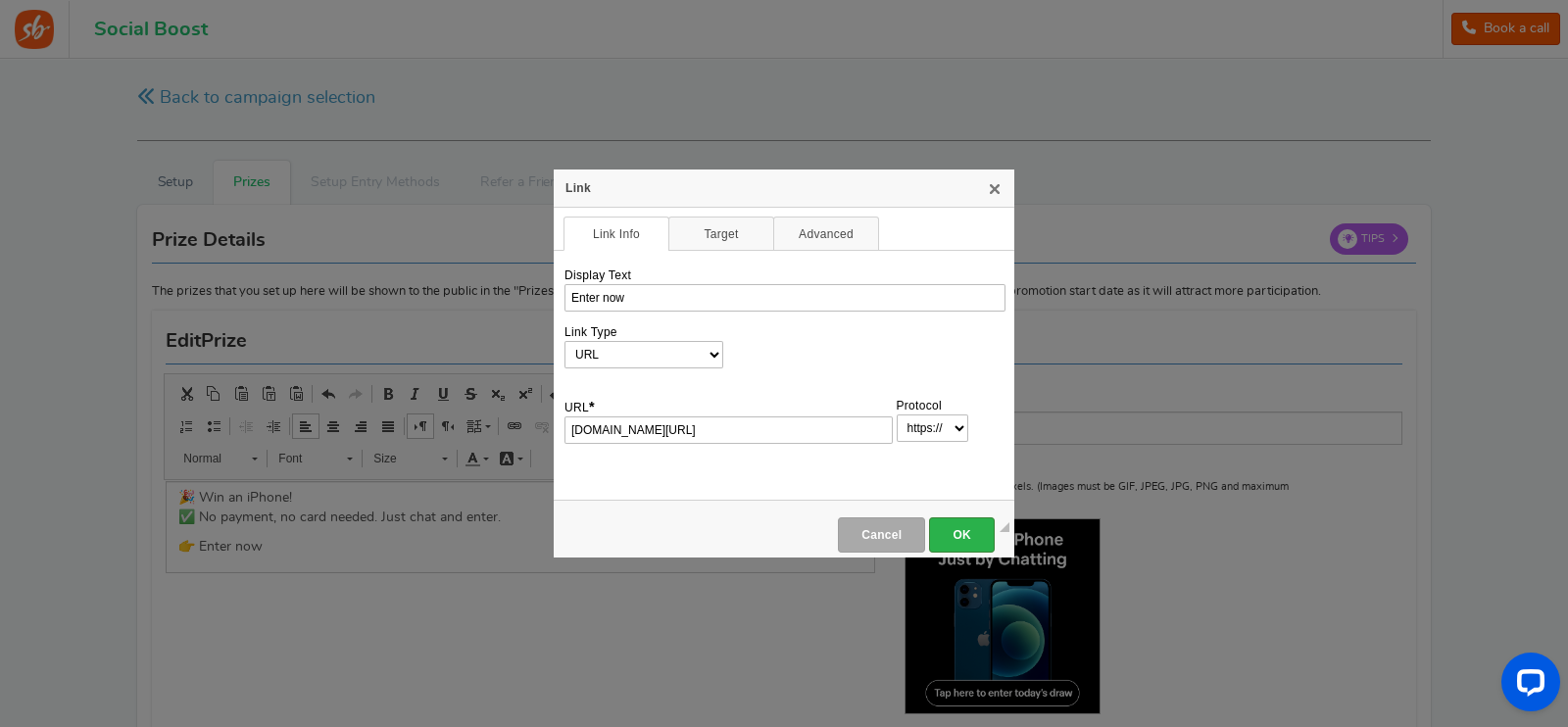 click on "OK" at bounding box center [961, 535] 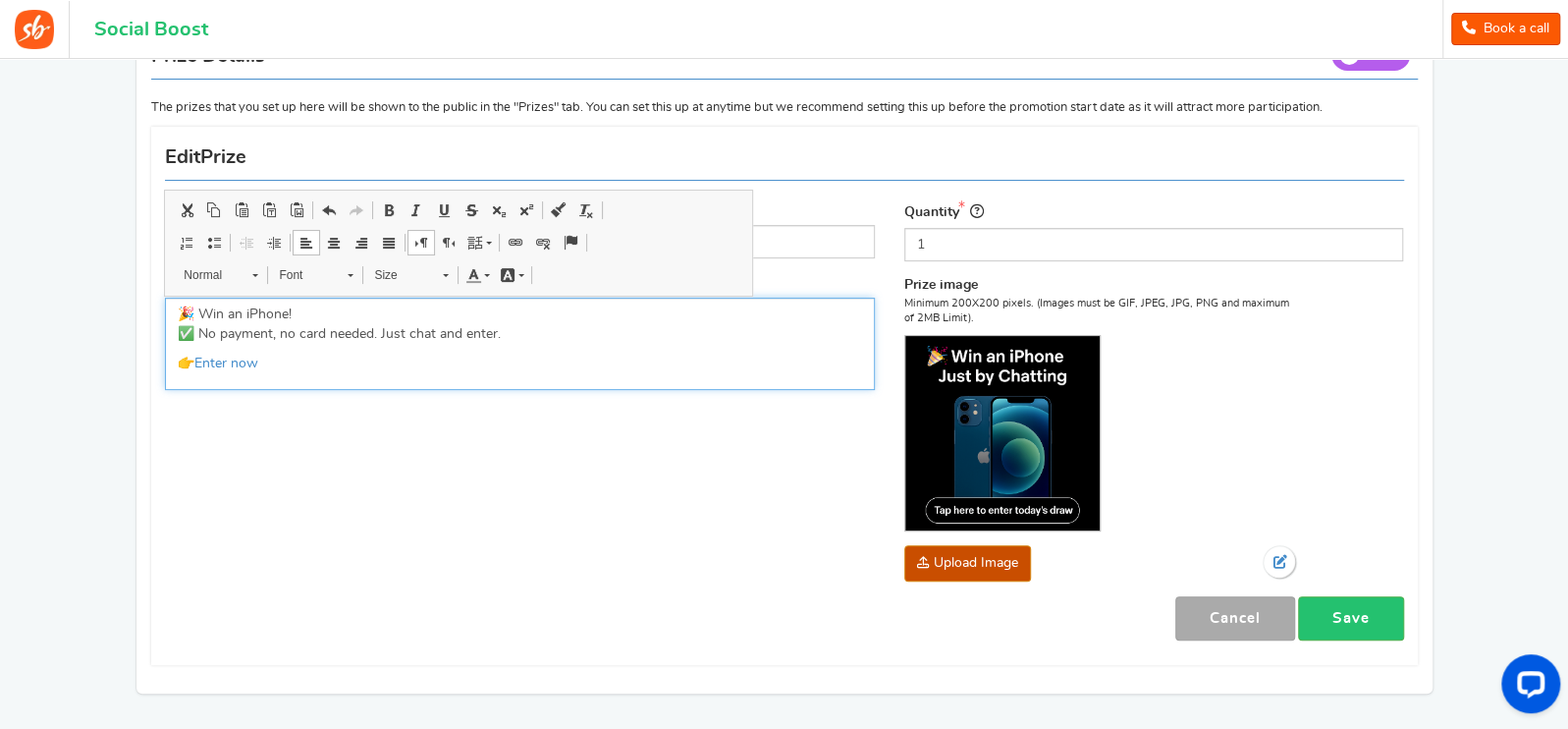 scroll, scrollTop: 196, scrollLeft: 0, axis: vertical 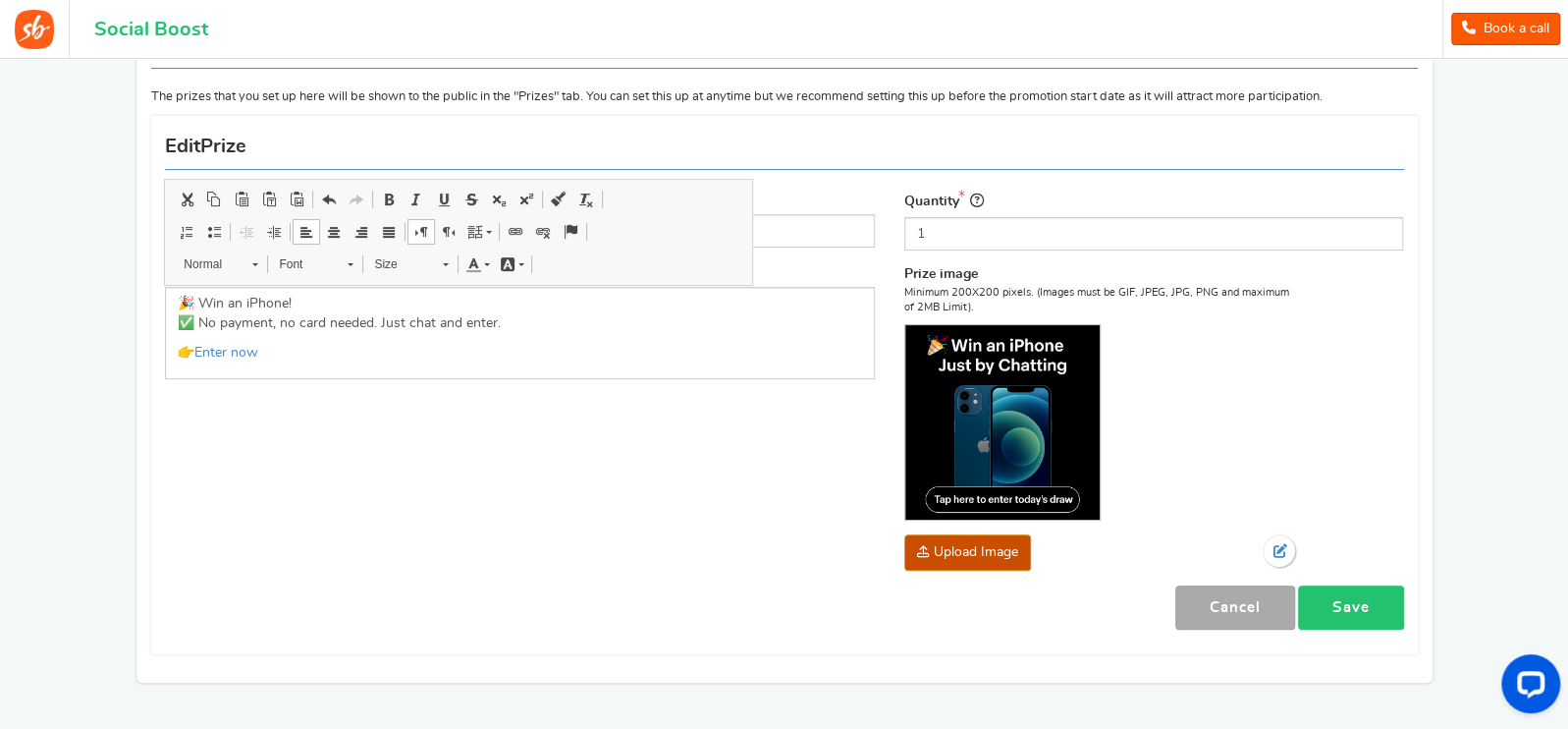 click on "Save" at bounding box center [1351, 607] 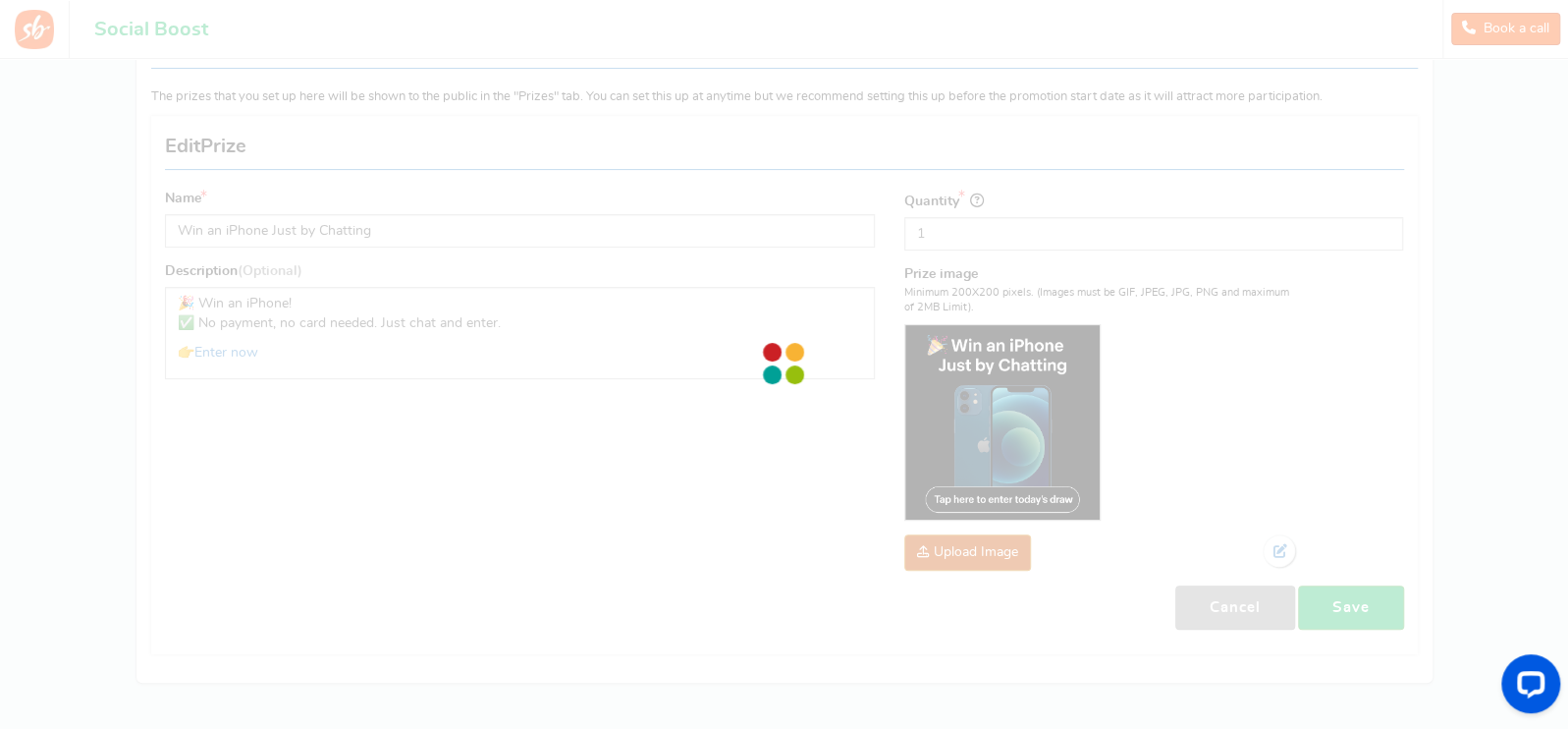 scroll, scrollTop: 11, scrollLeft: 0, axis: vertical 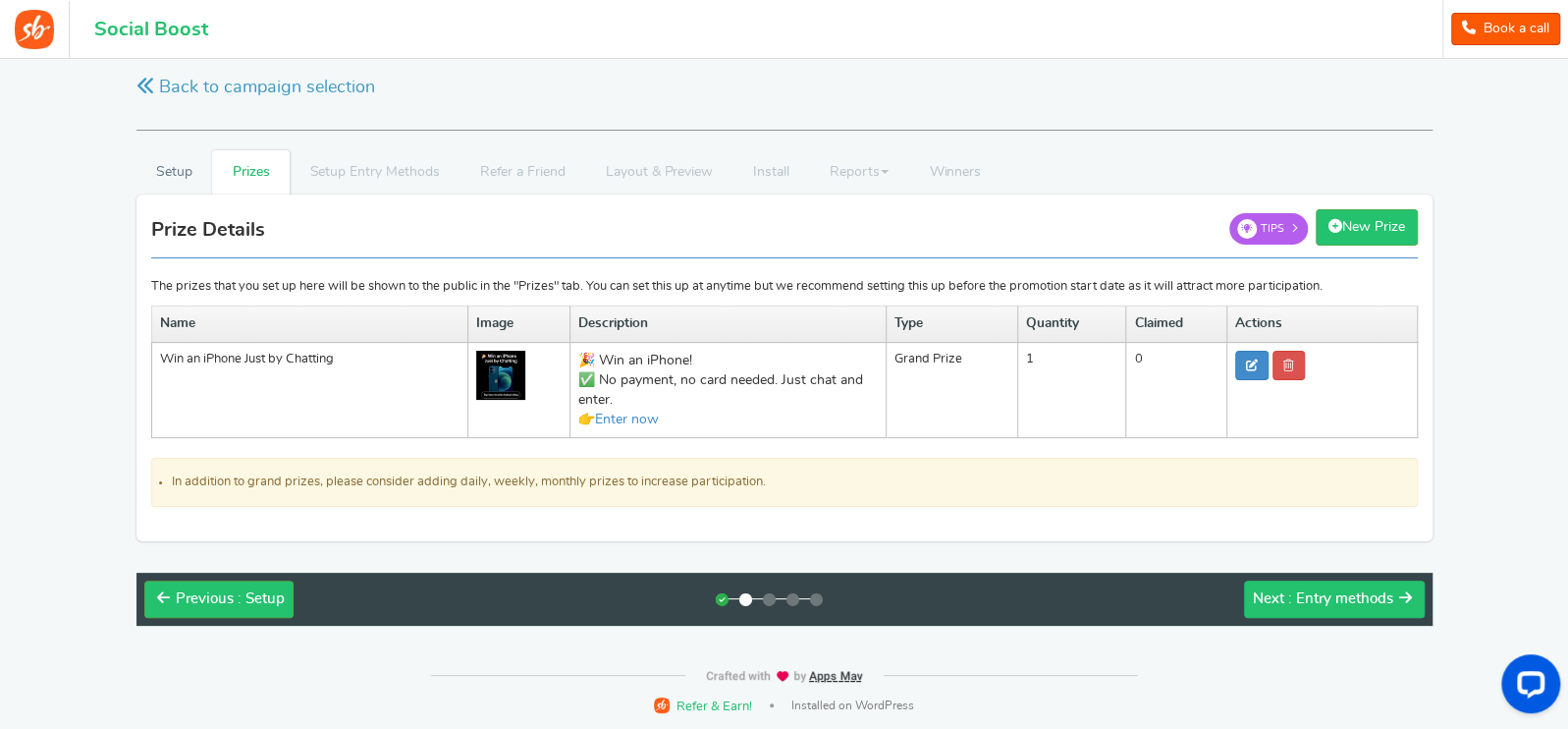click on ": Entry methods" at bounding box center (1340, 598) 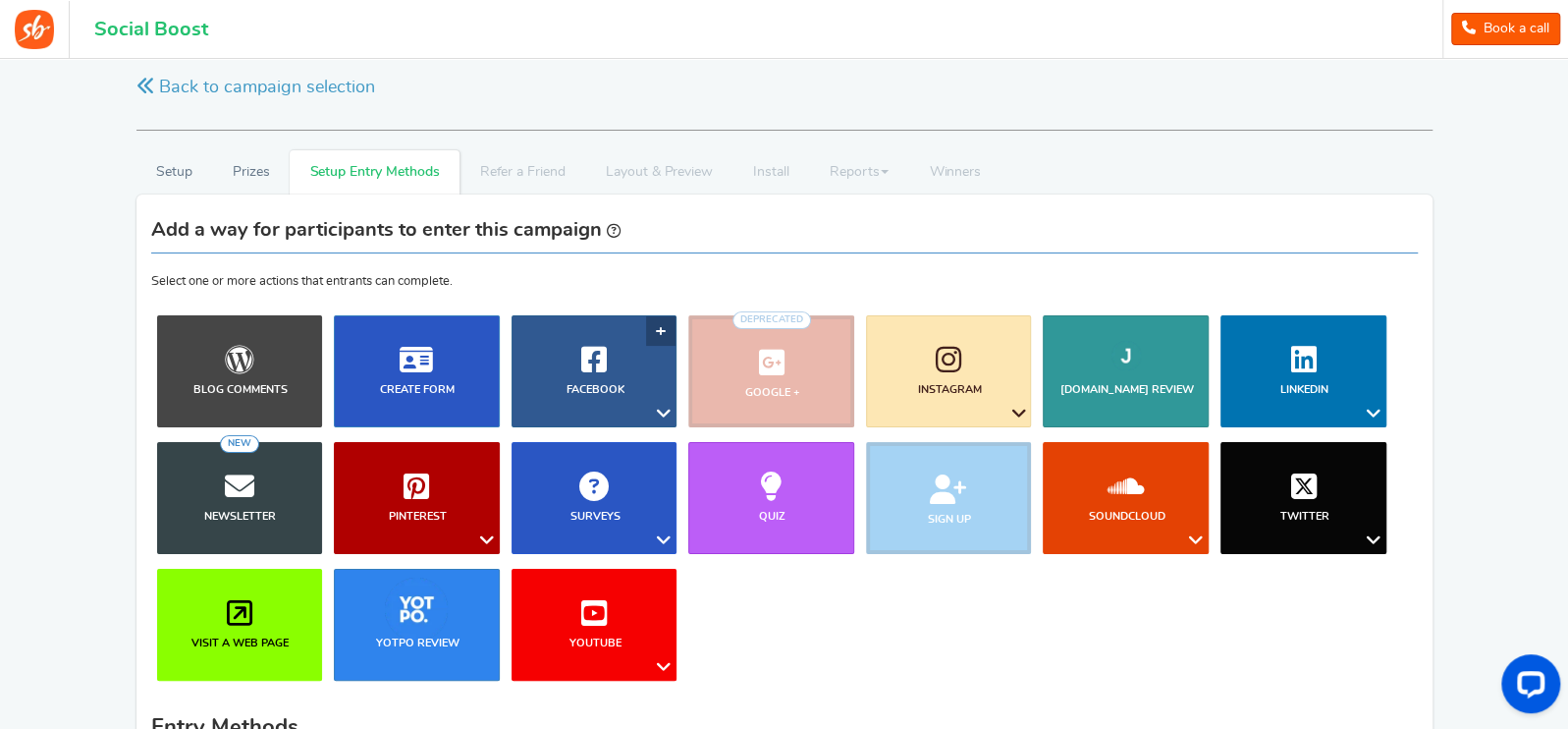 click on "Facebook" at bounding box center (594, 390) 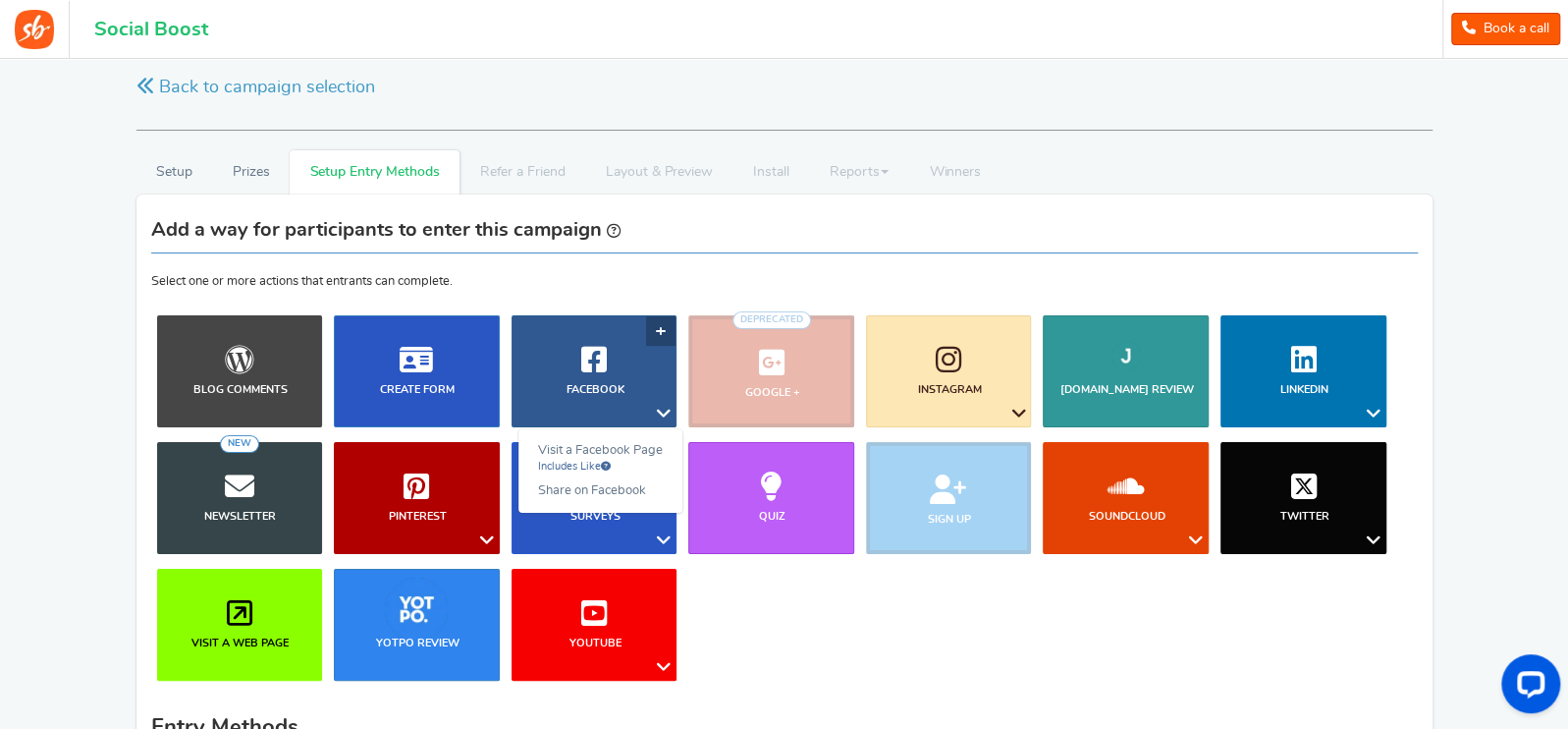 click at bounding box center [664, 414] 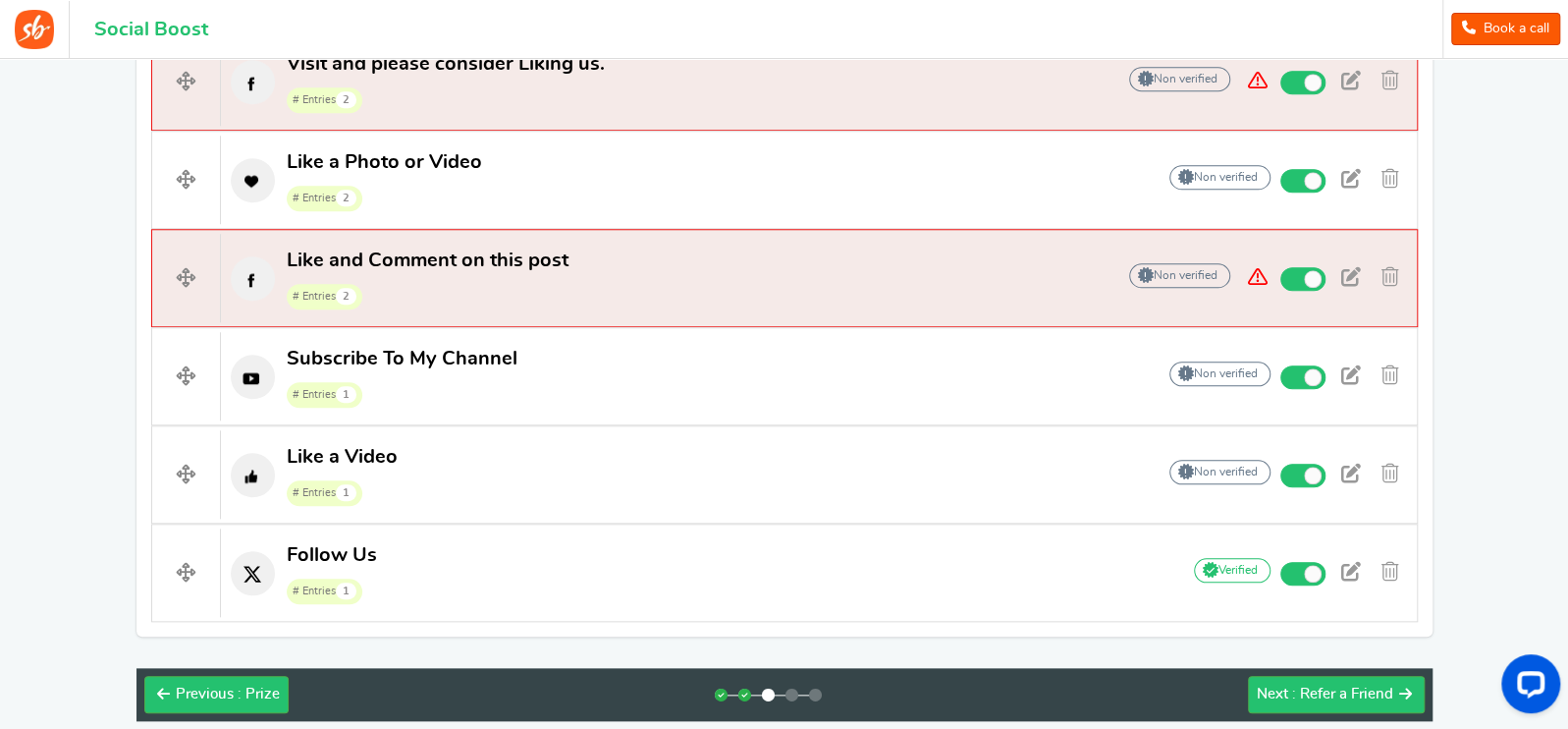 scroll, scrollTop: 1029, scrollLeft: 0, axis: vertical 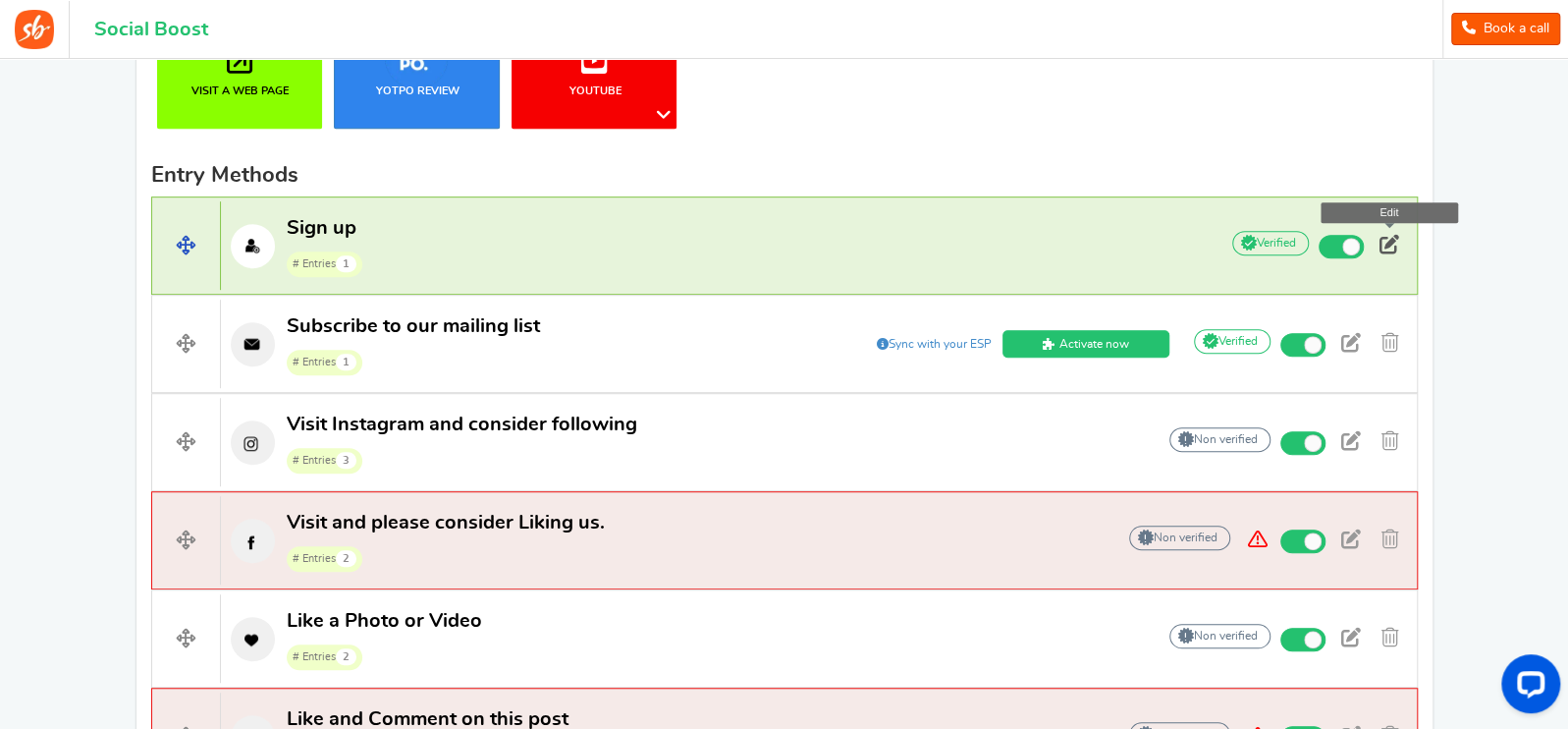 click at bounding box center (1389, 245) 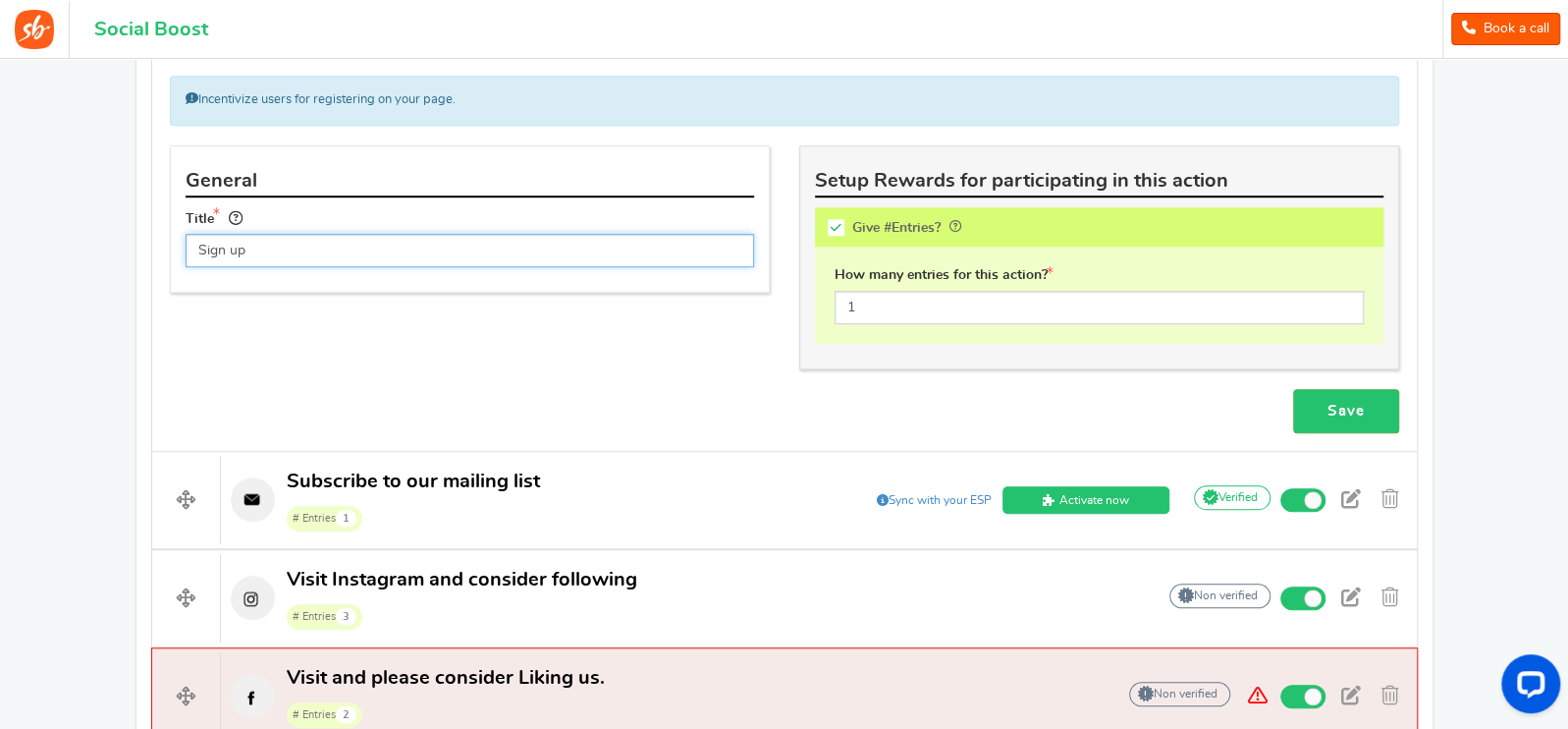 scroll, scrollTop: 804, scrollLeft: 0, axis: vertical 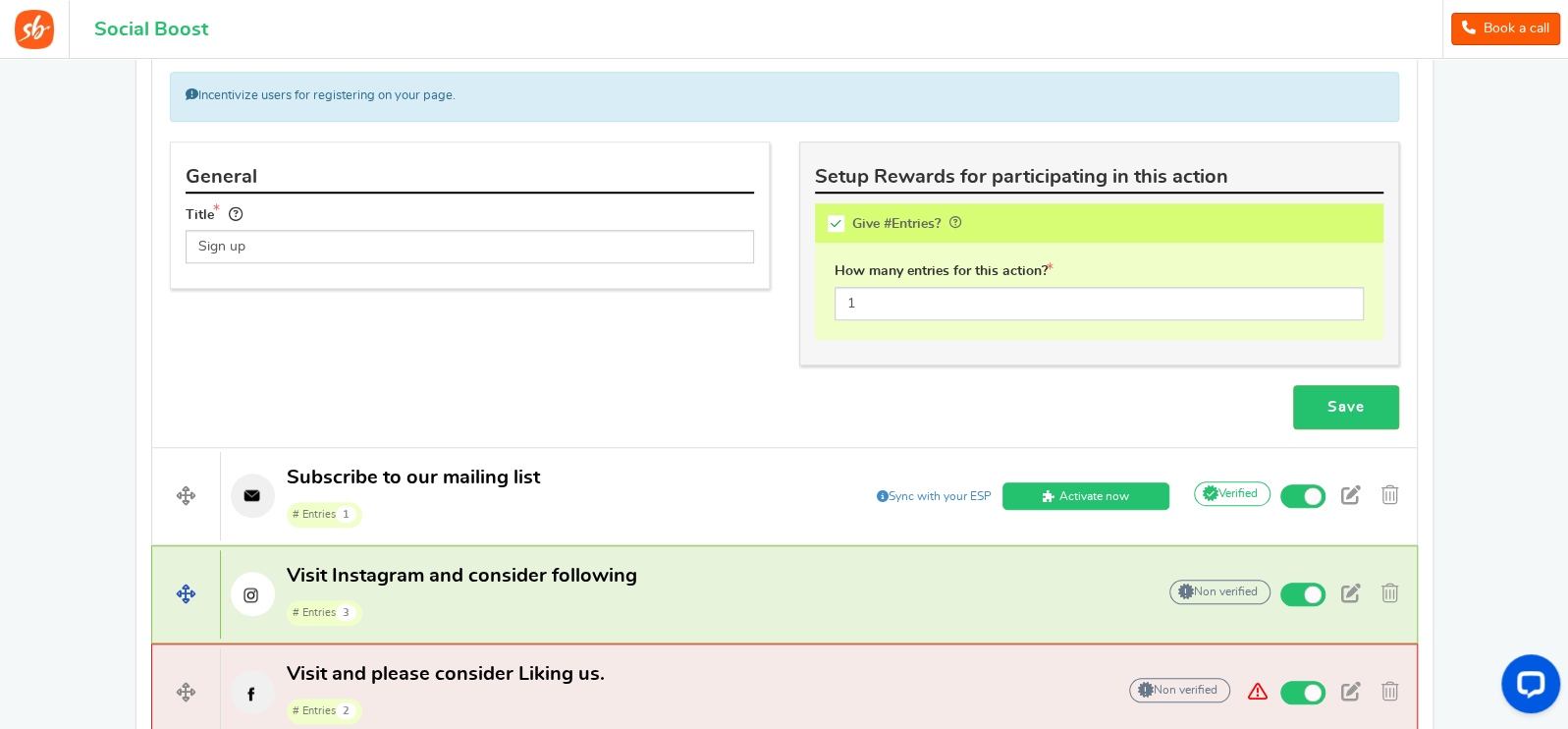 click at bounding box center [252, 593] 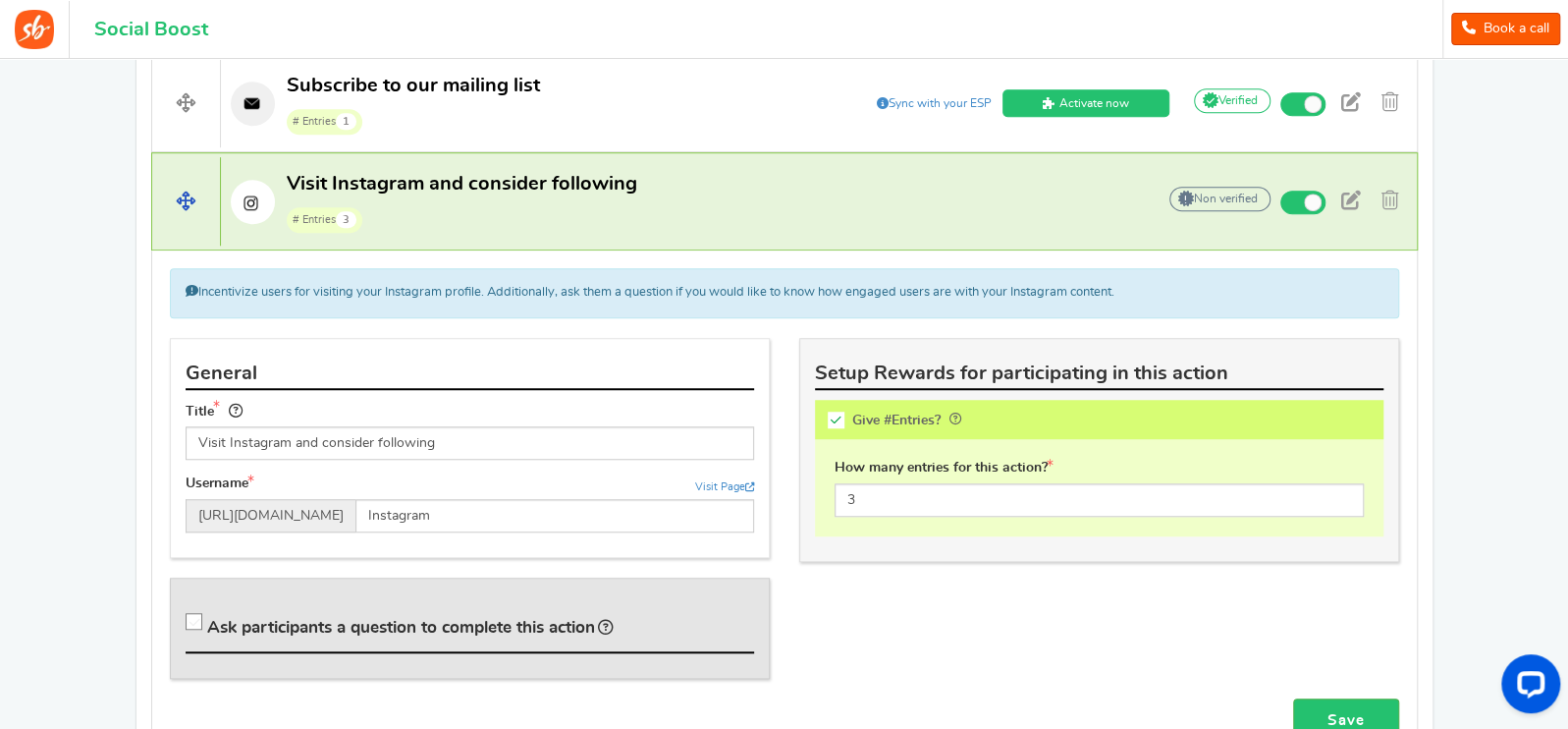 click at bounding box center (252, 201) 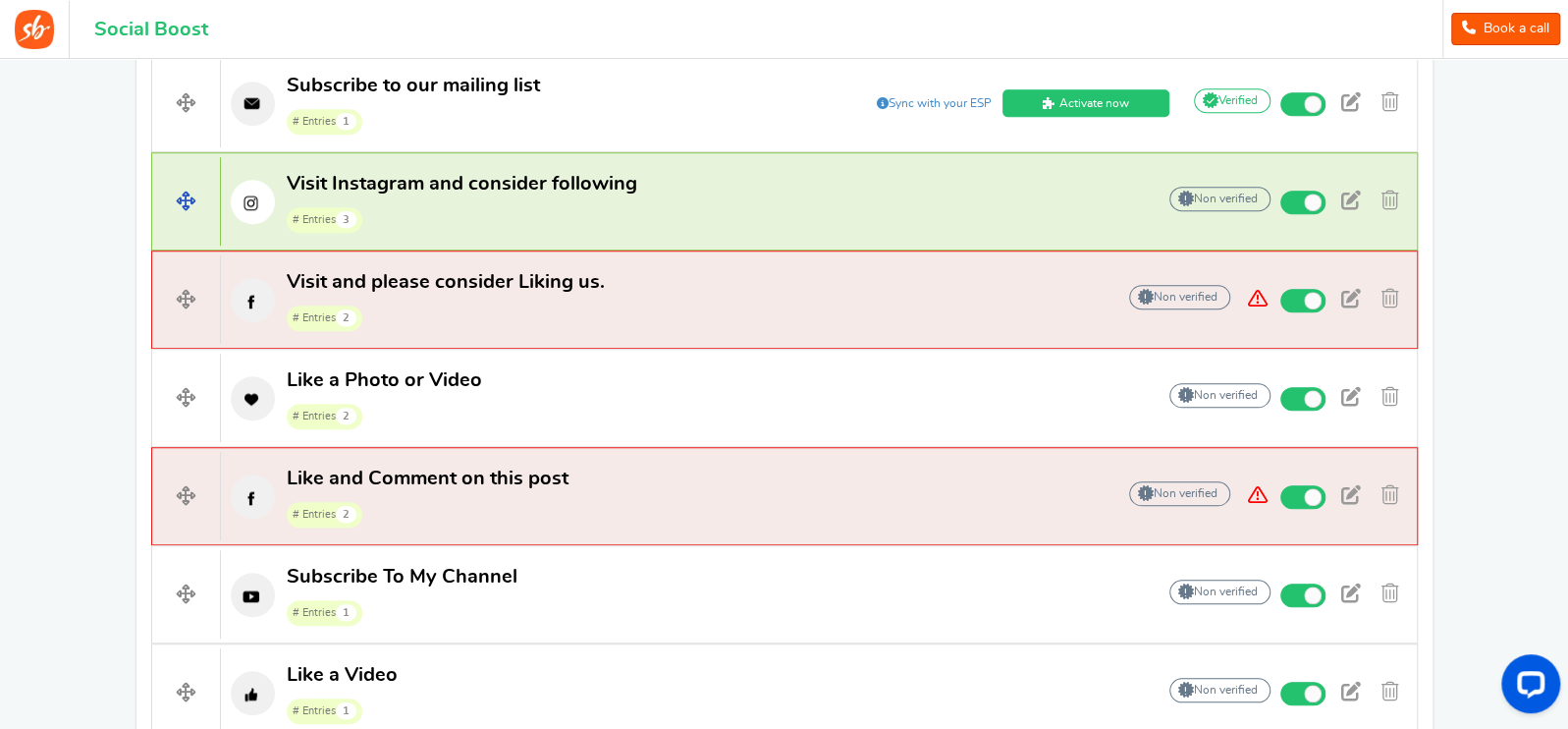 click at bounding box center (252, 201) 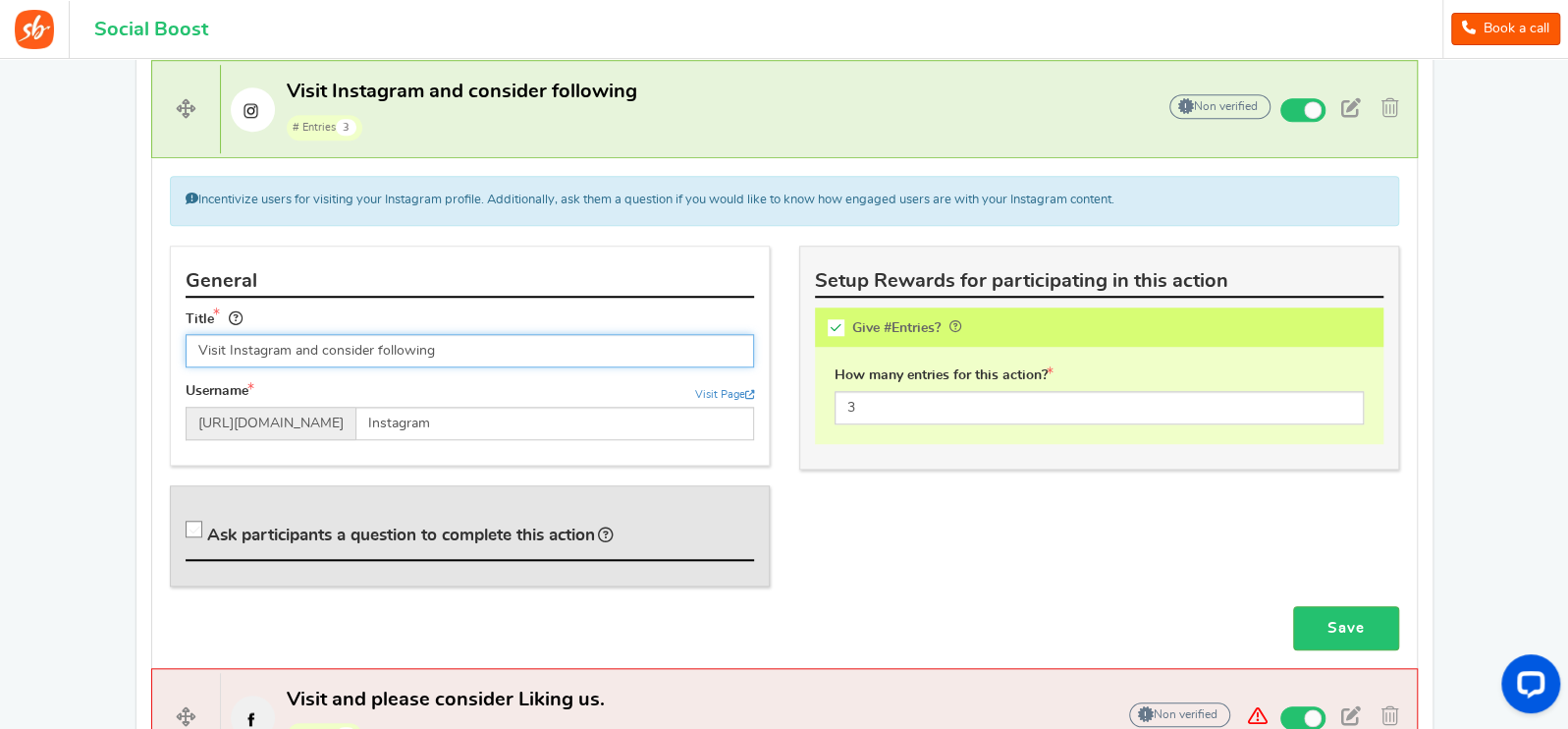 scroll, scrollTop: 890, scrollLeft: 0, axis: vertical 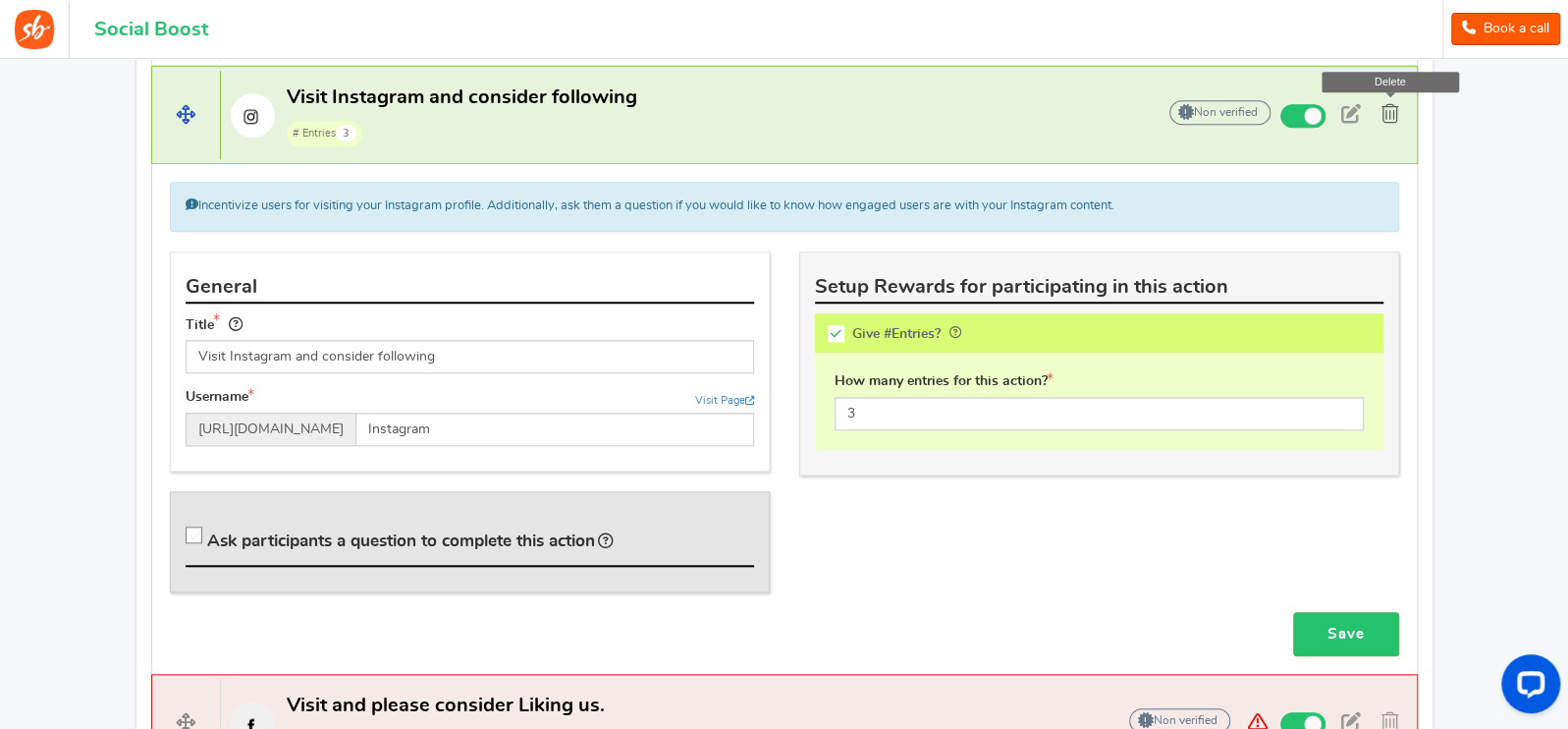click at bounding box center [1390, 114] 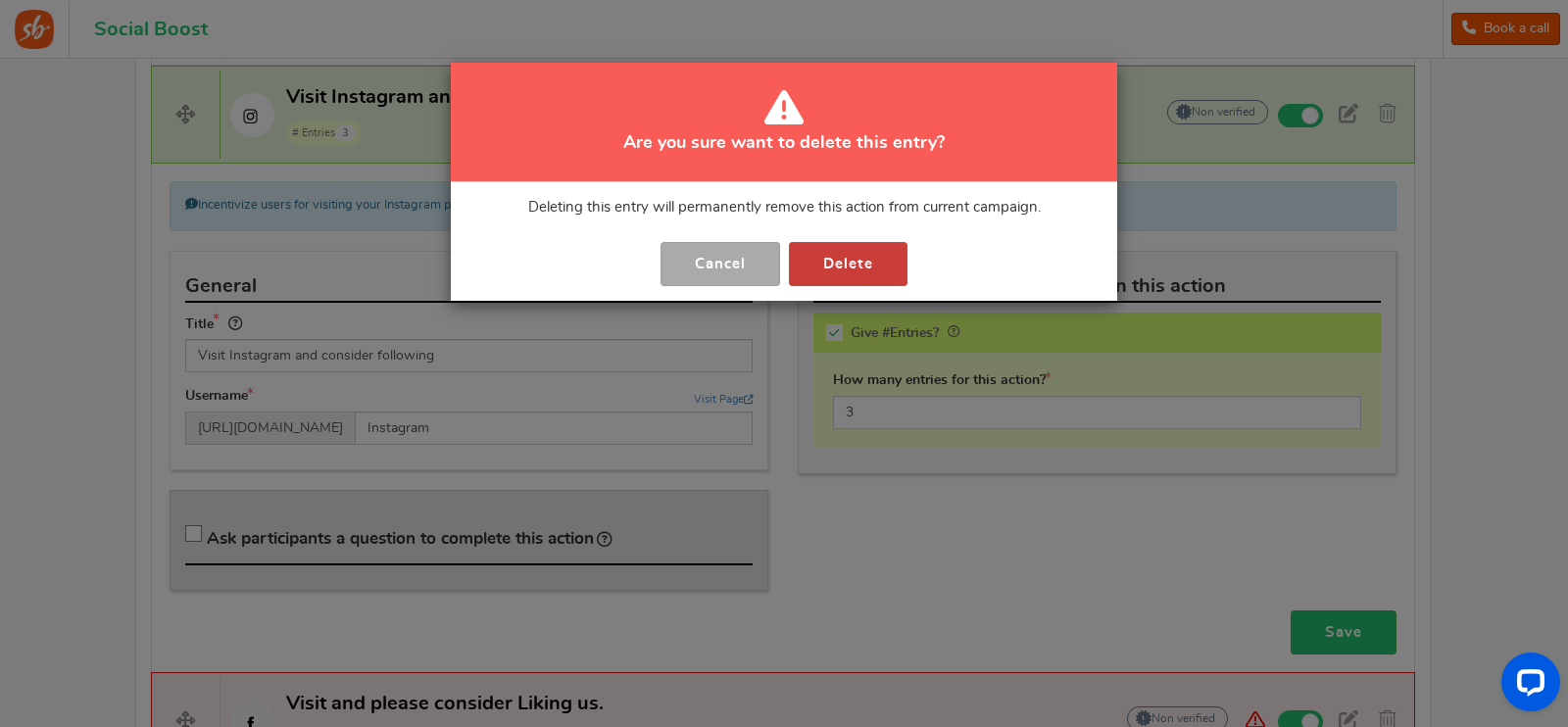click on "Delete" at bounding box center (848, 264) 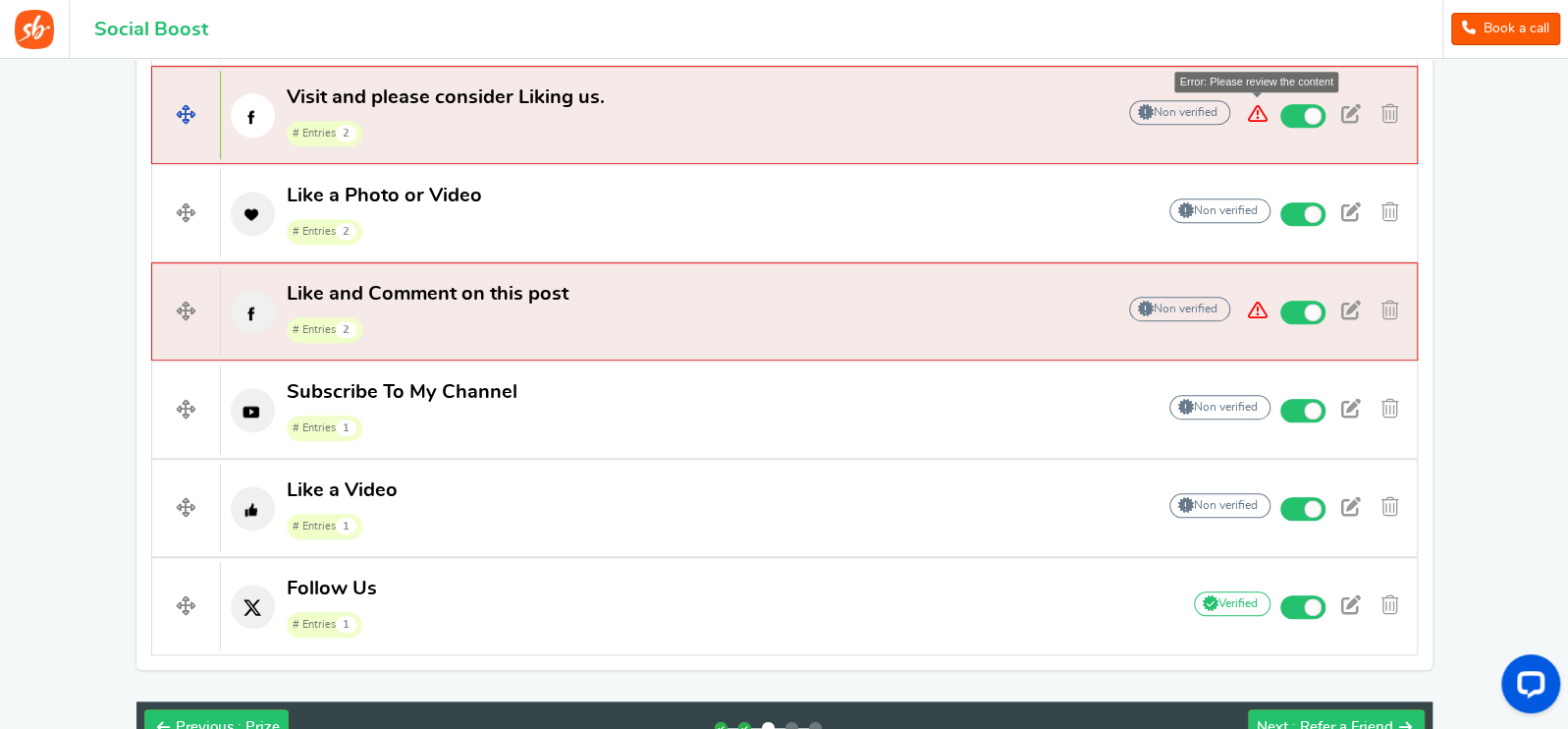 click at bounding box center [1258, 114] 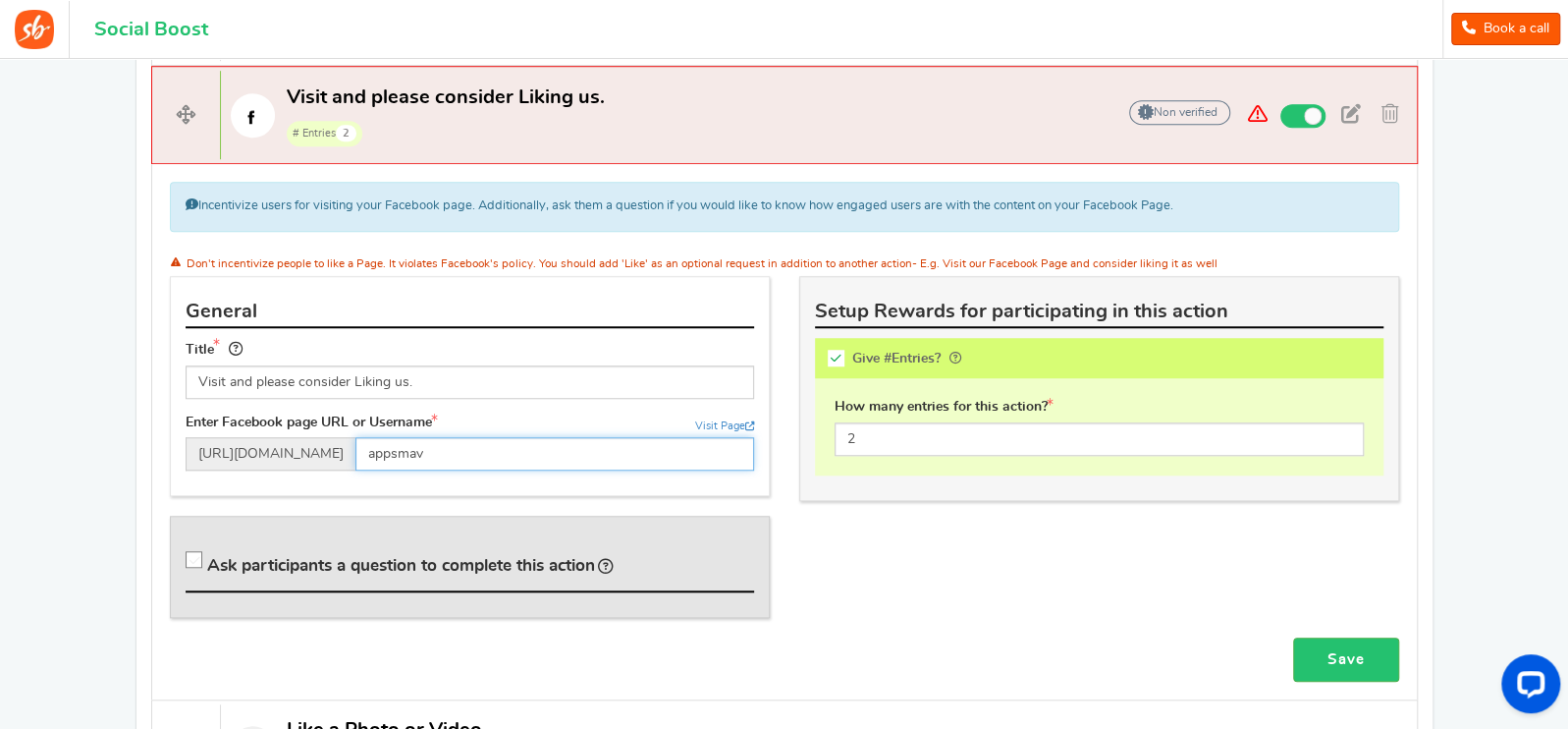 drag, startPoint x: 488, startPoint y: 448, endPoint x: 383, endPoint y: 446, distance: 105.01905 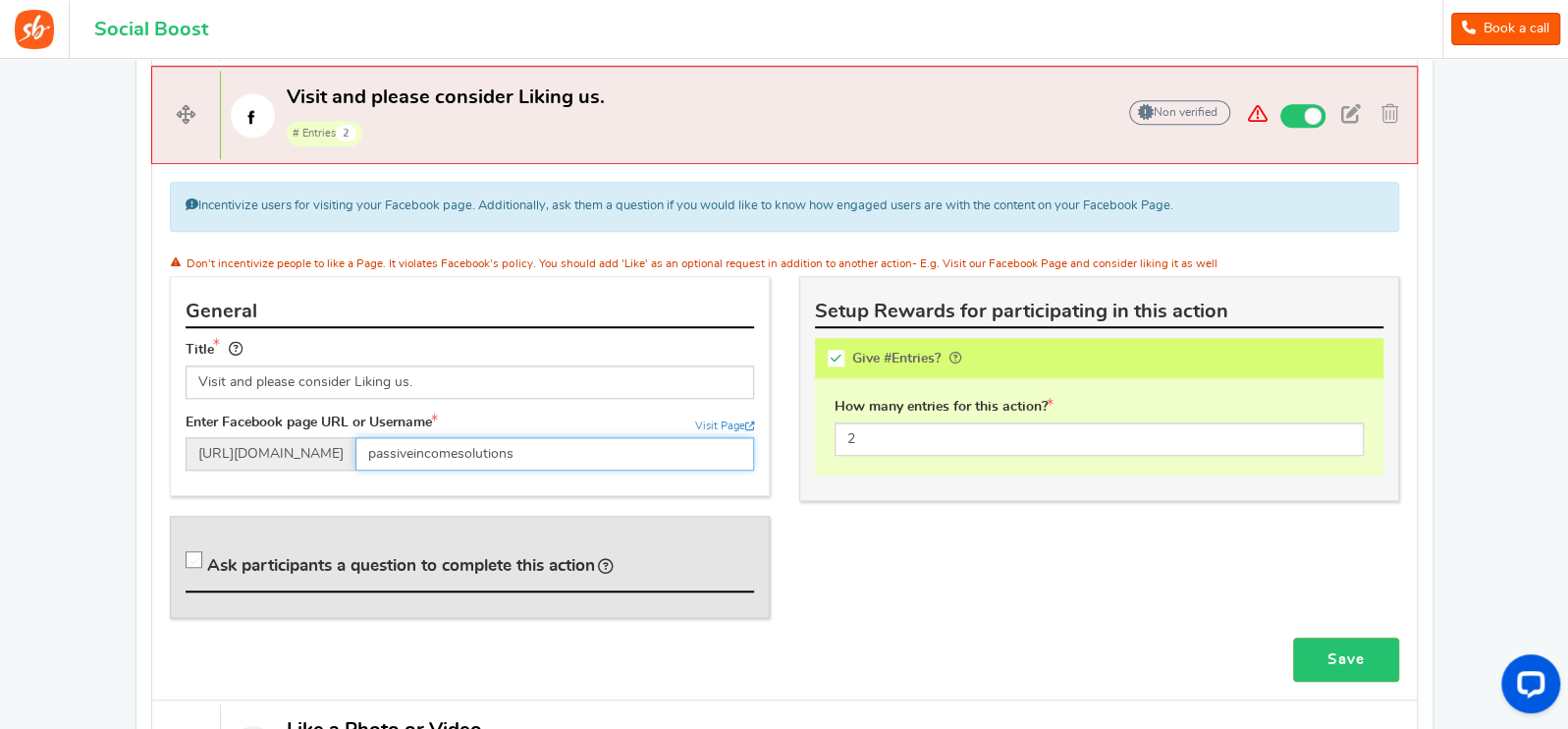 type on "passiveincomesolutions" 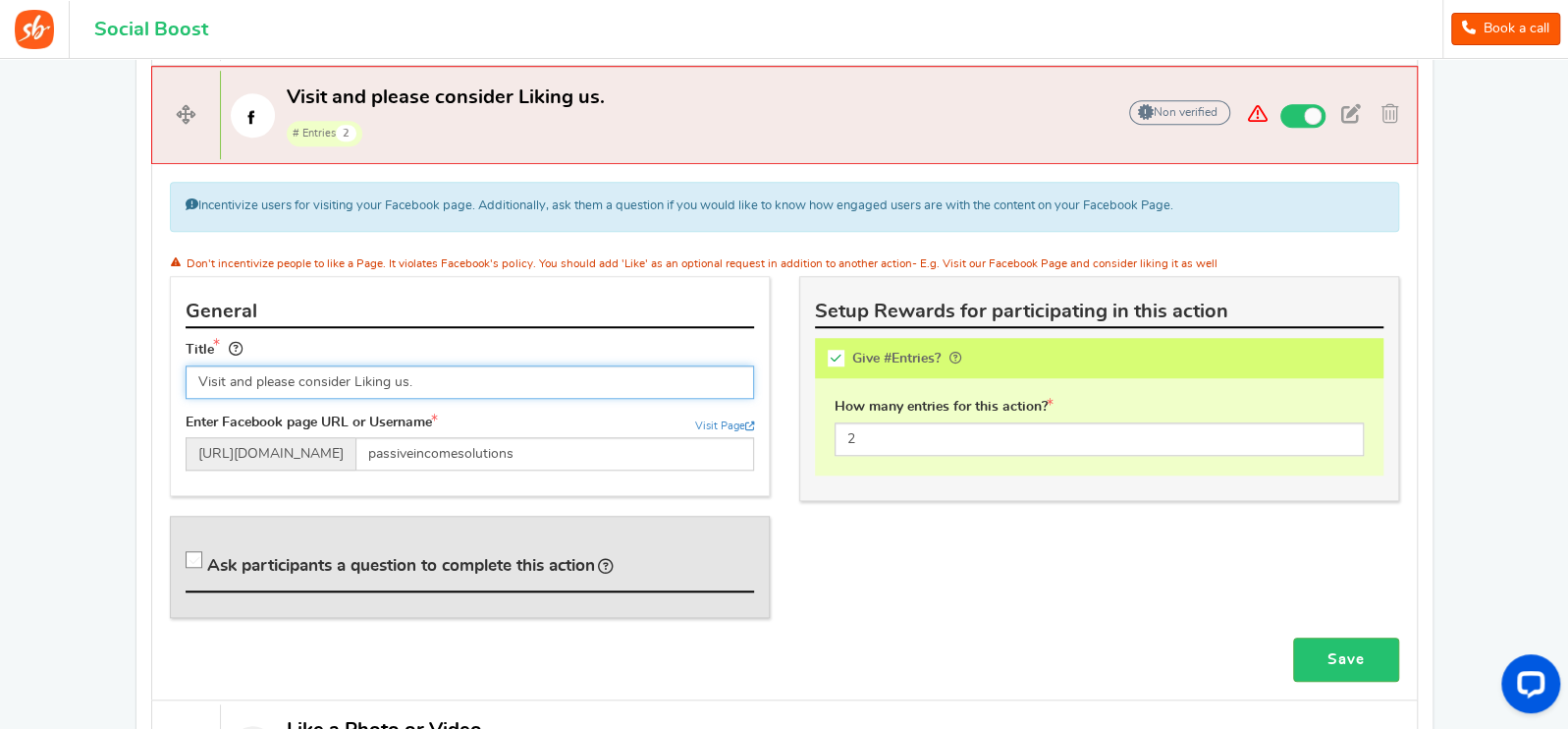 click on "Visit and please consider Liking us." at bounding box center (469, 382) 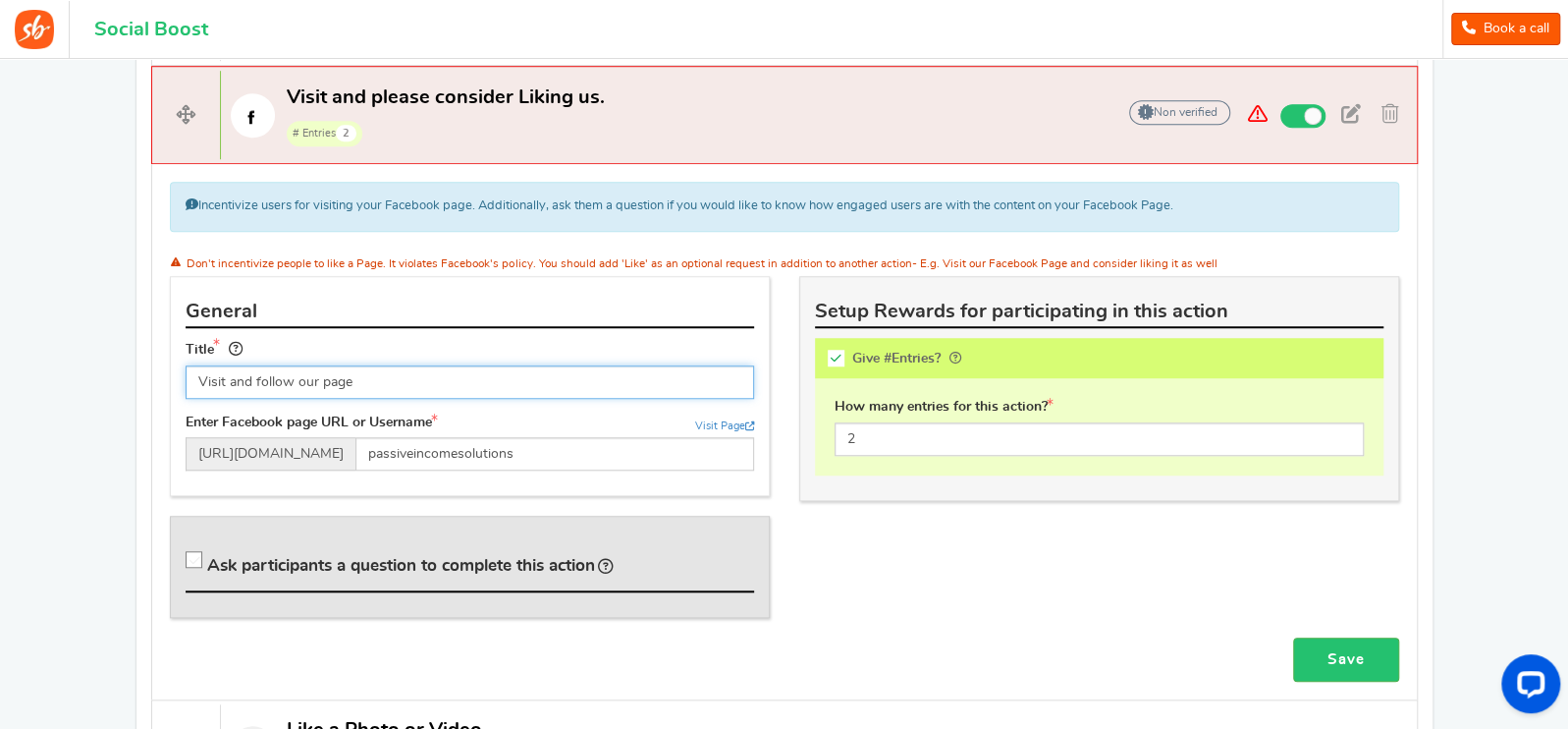 type on "Visit and follow our page" 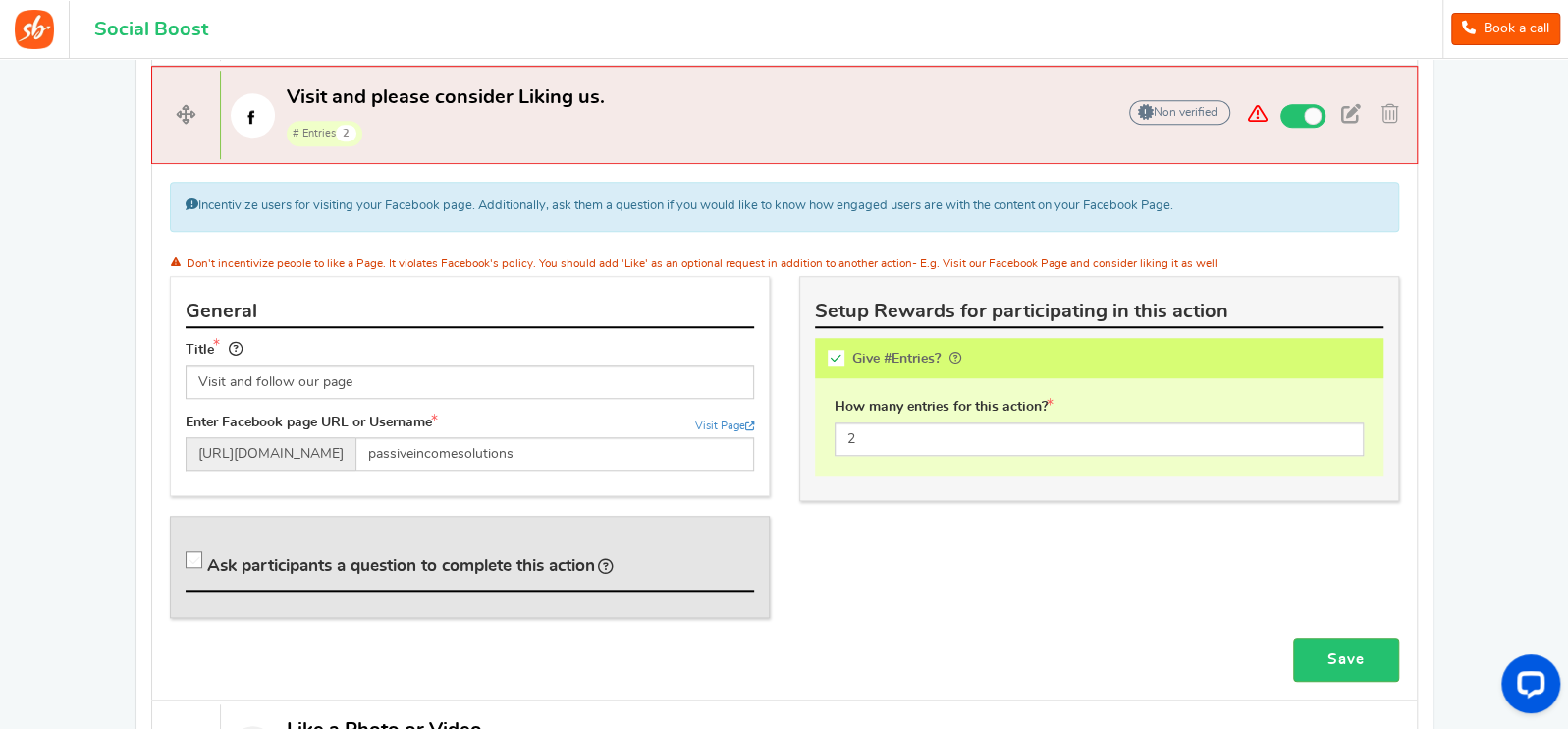click at bounding box center (194, 560) 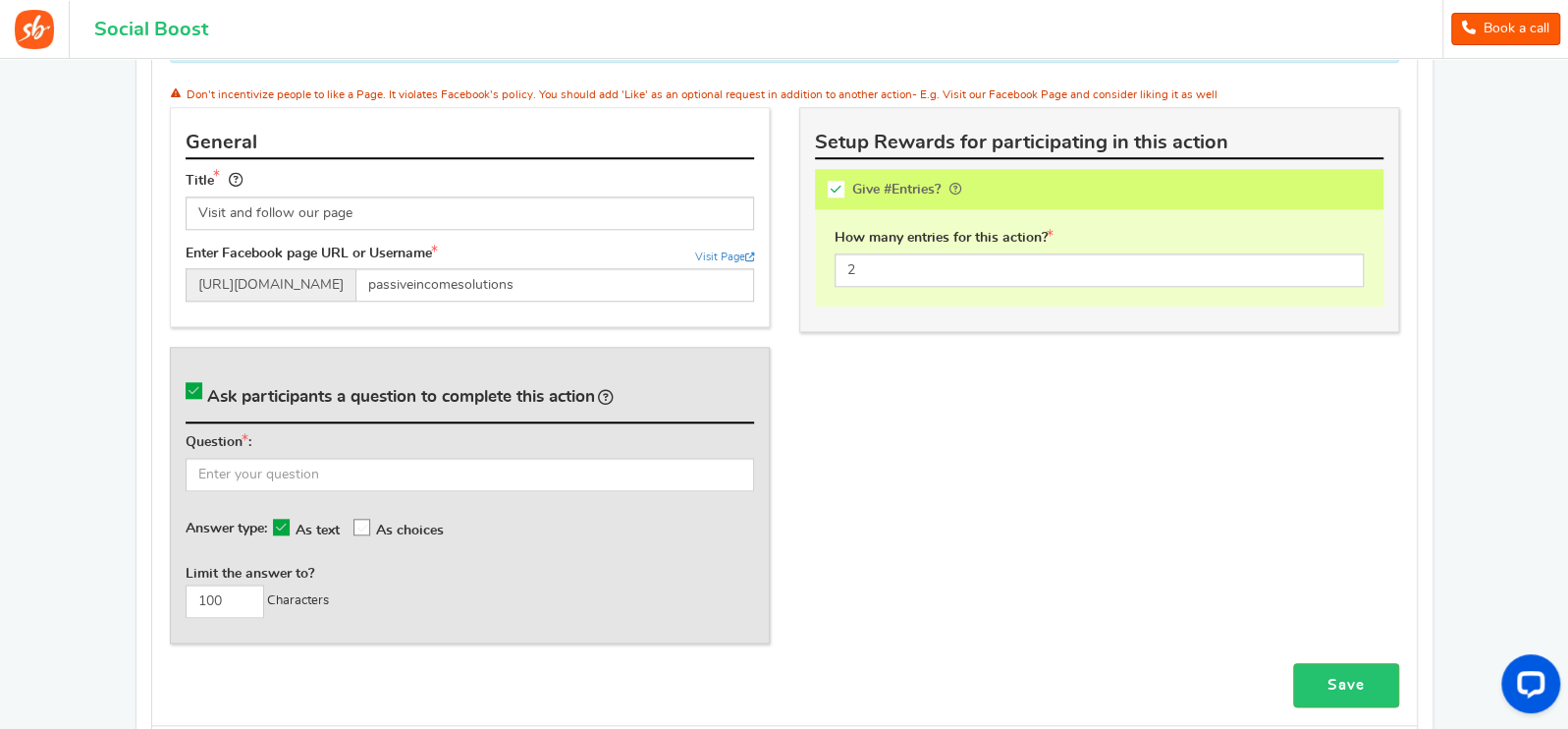 scroll, scrollTop: 1061, scrollLeft: 0, axis: vertical 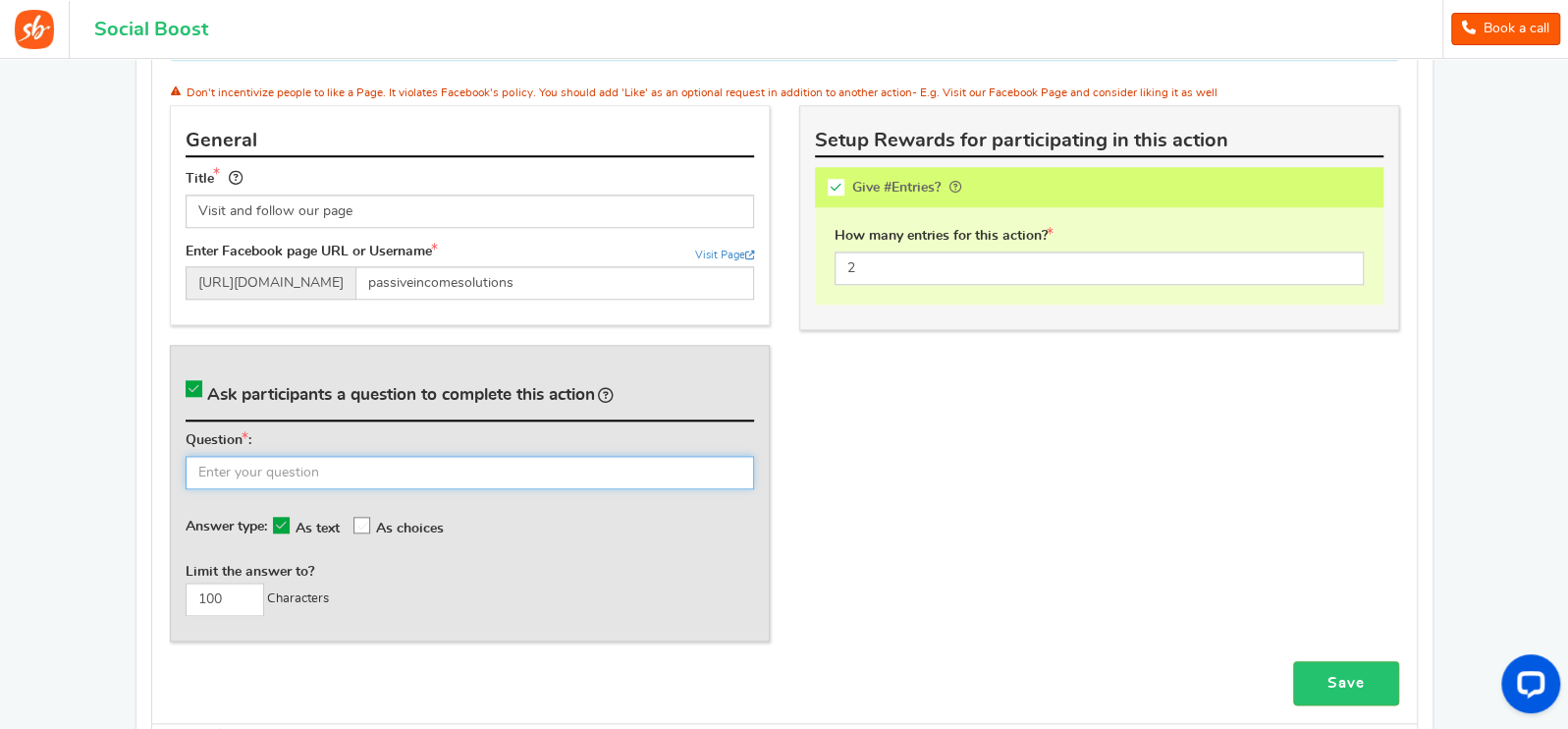 click at bounding box center (469, 473) 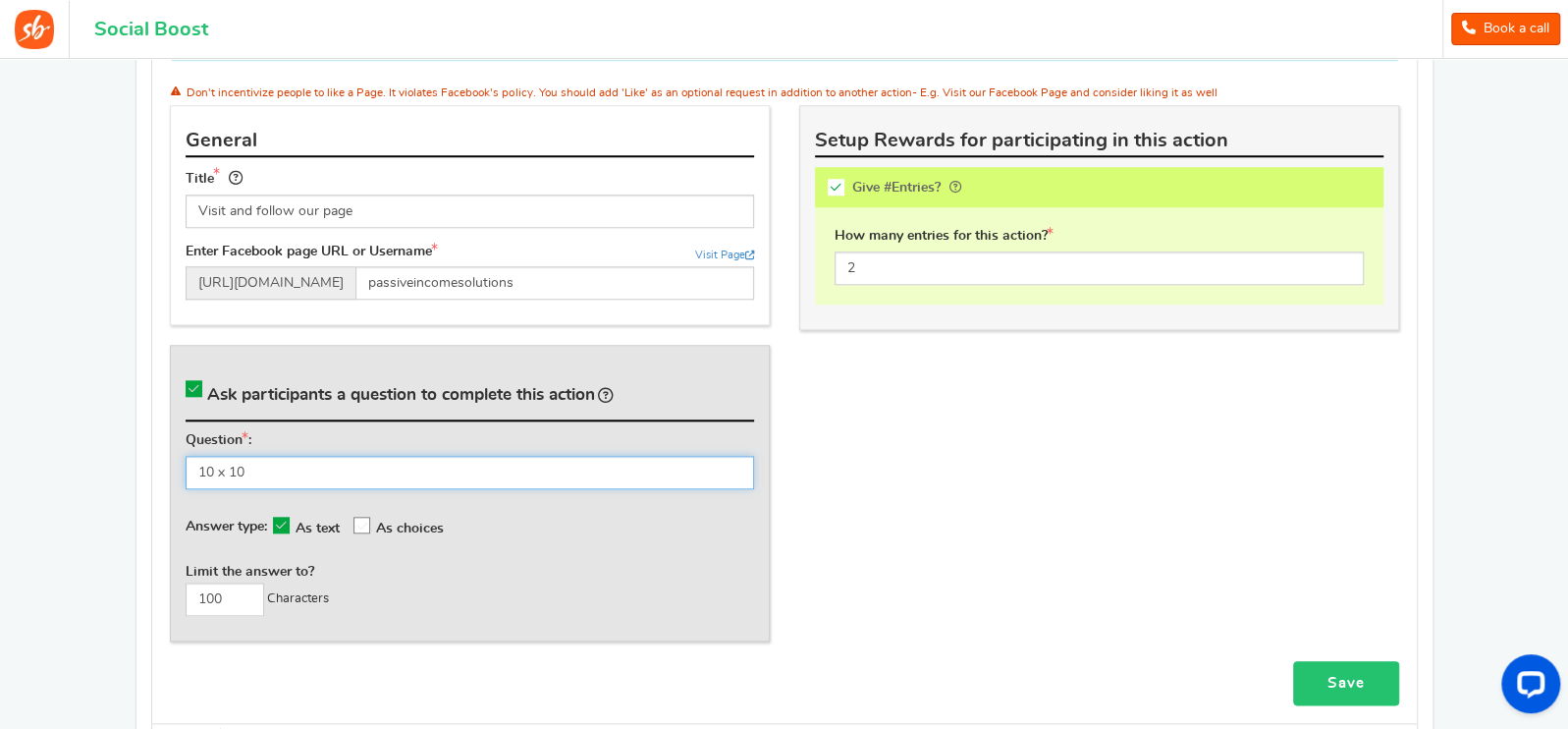 type on "10 x 10" 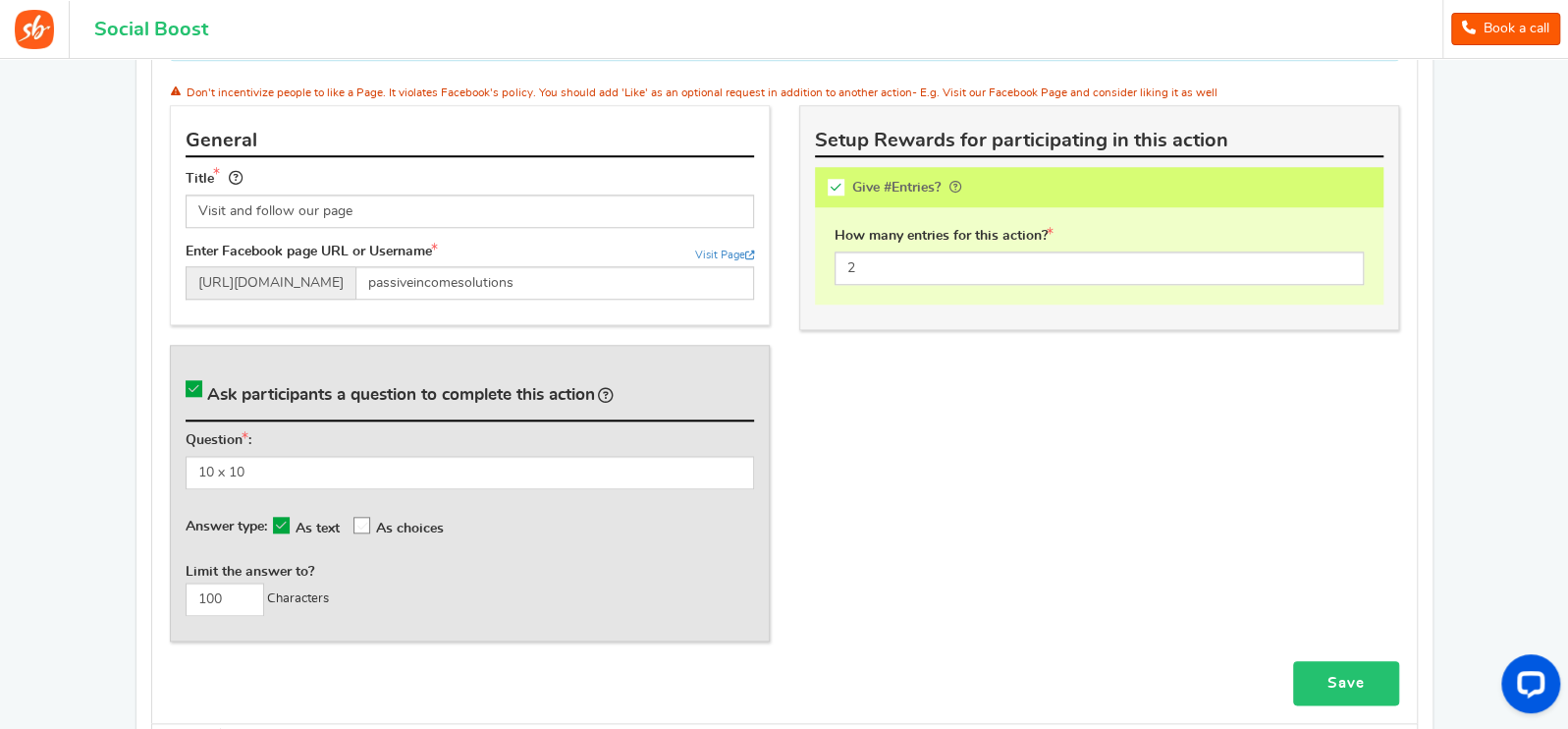 click on "Save" at bounding box center [1346, 683] 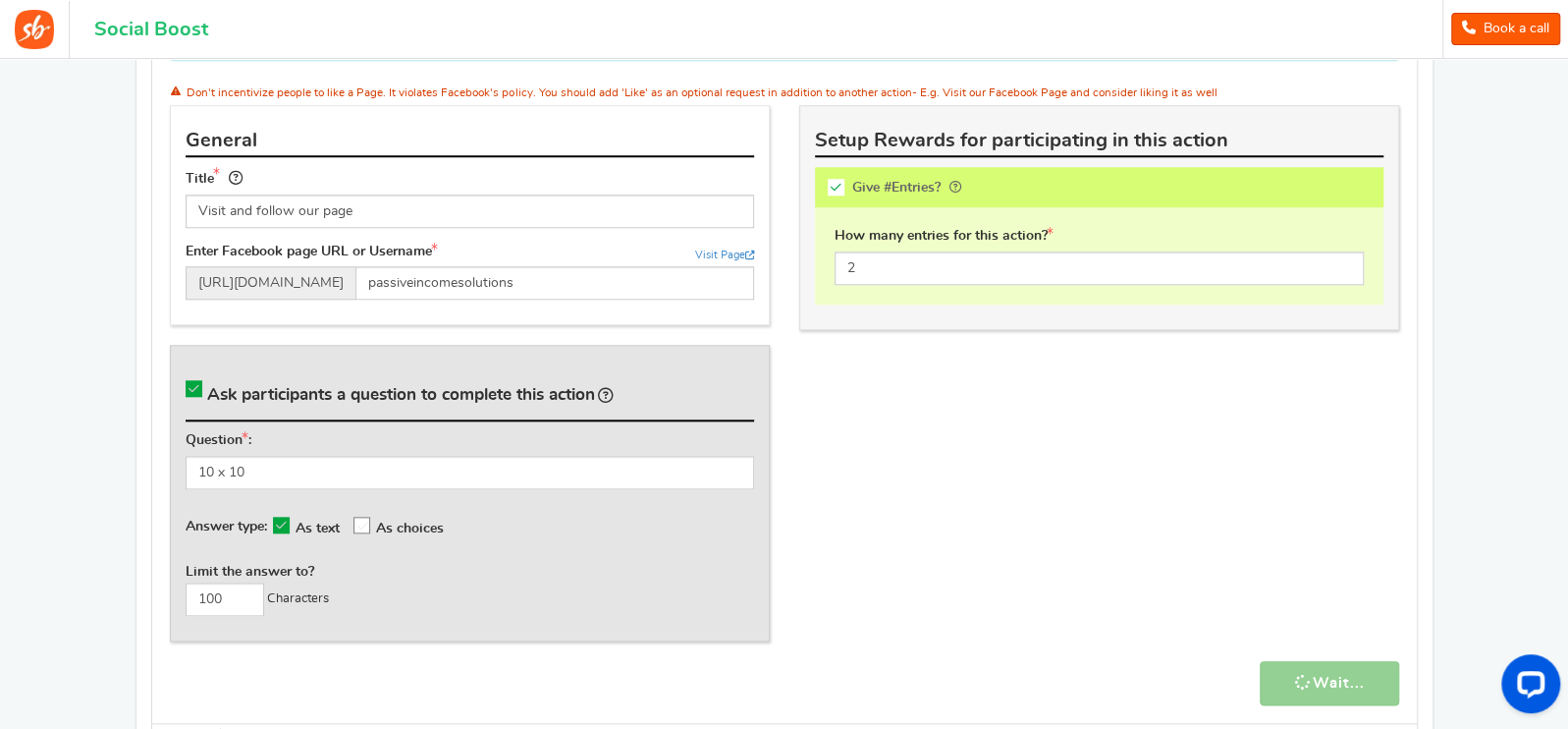 scroll, scrollTop: 1745, scrollLeft: 0, axis: vertical 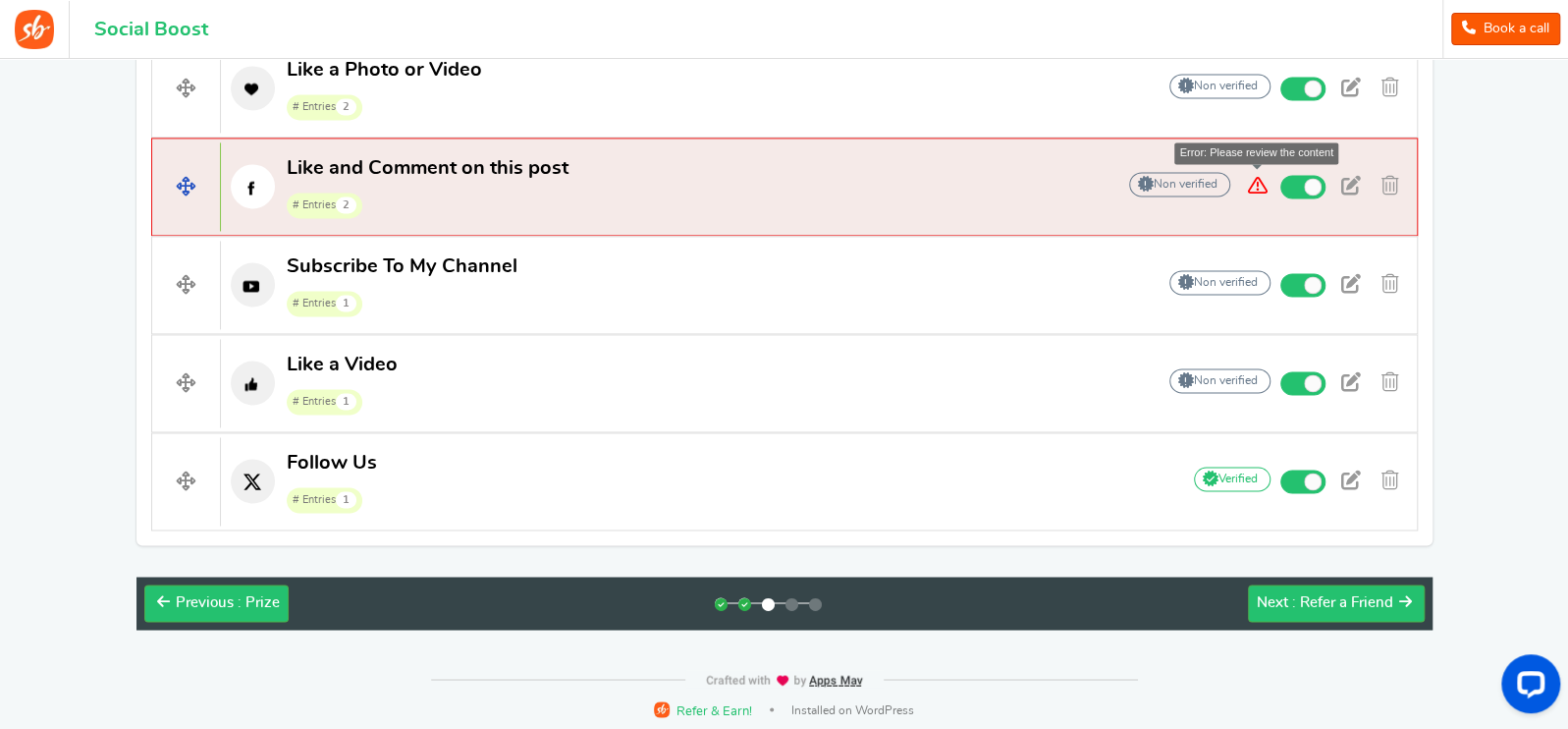 click at bounding box center [1258, 186] 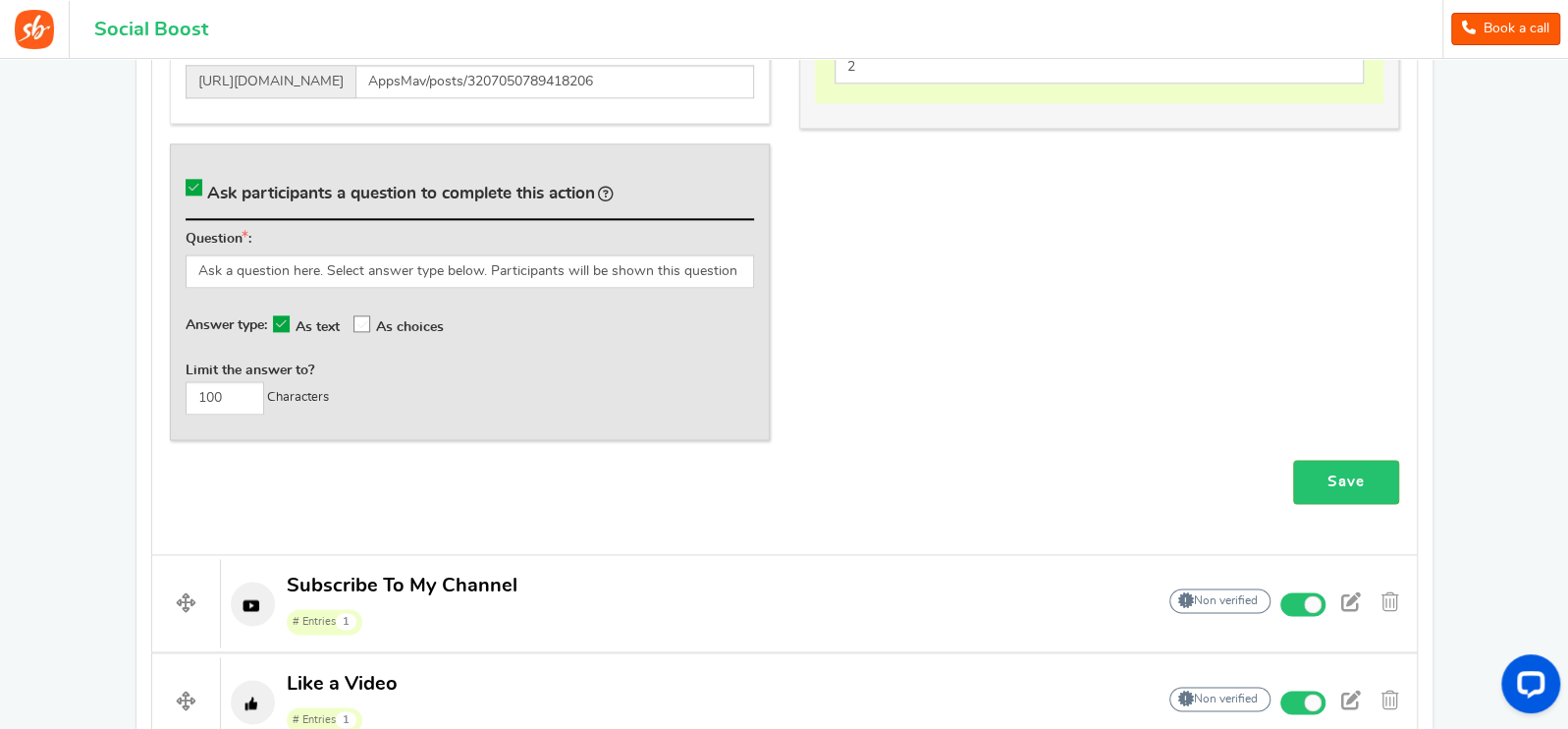 scroll, scrollTop: 1100, scrollLeft: 0, axis: vertical 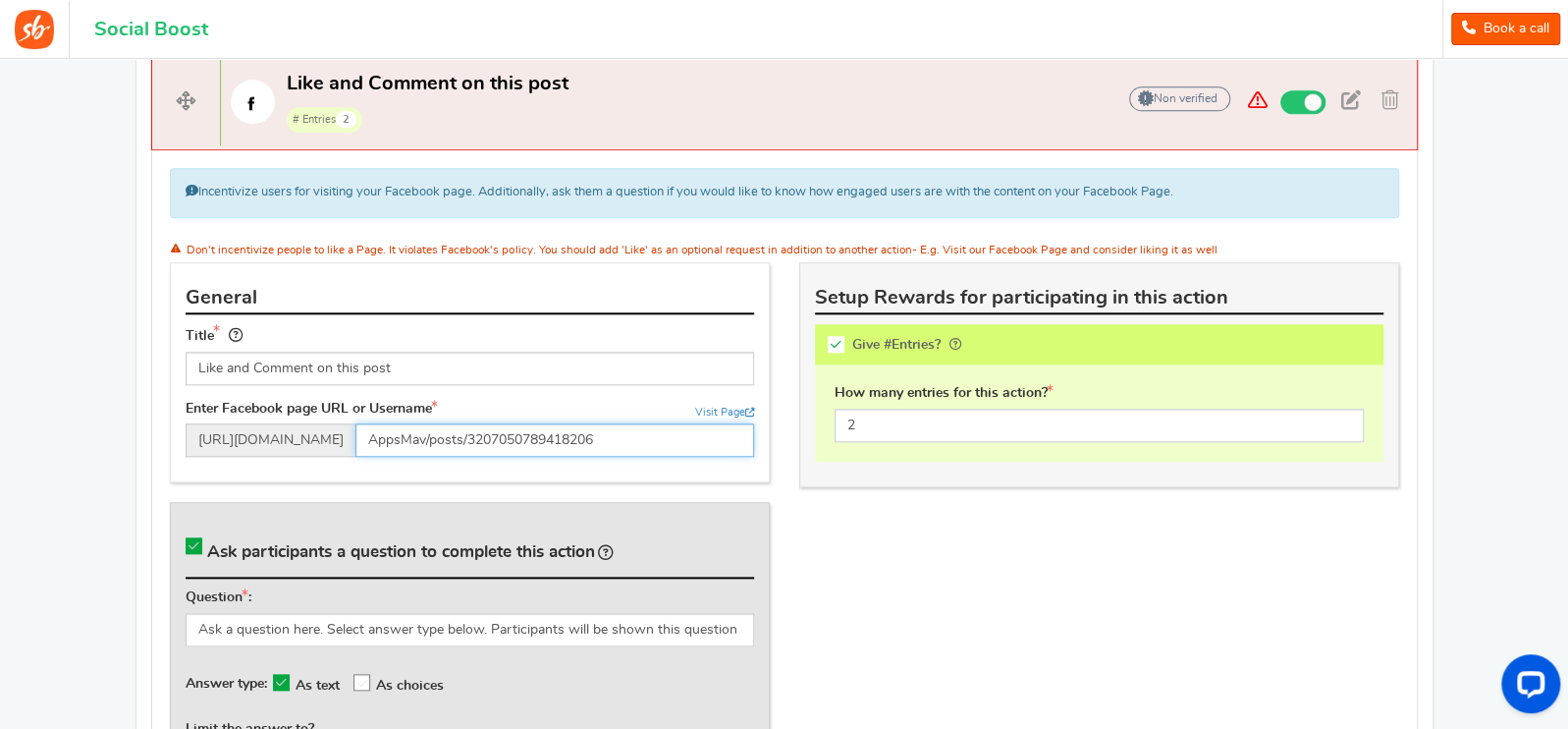 drag, startPoint x: 684, startPoint y: 429, endPoint x: 393, endPoint y: 438, distance: 291.13914 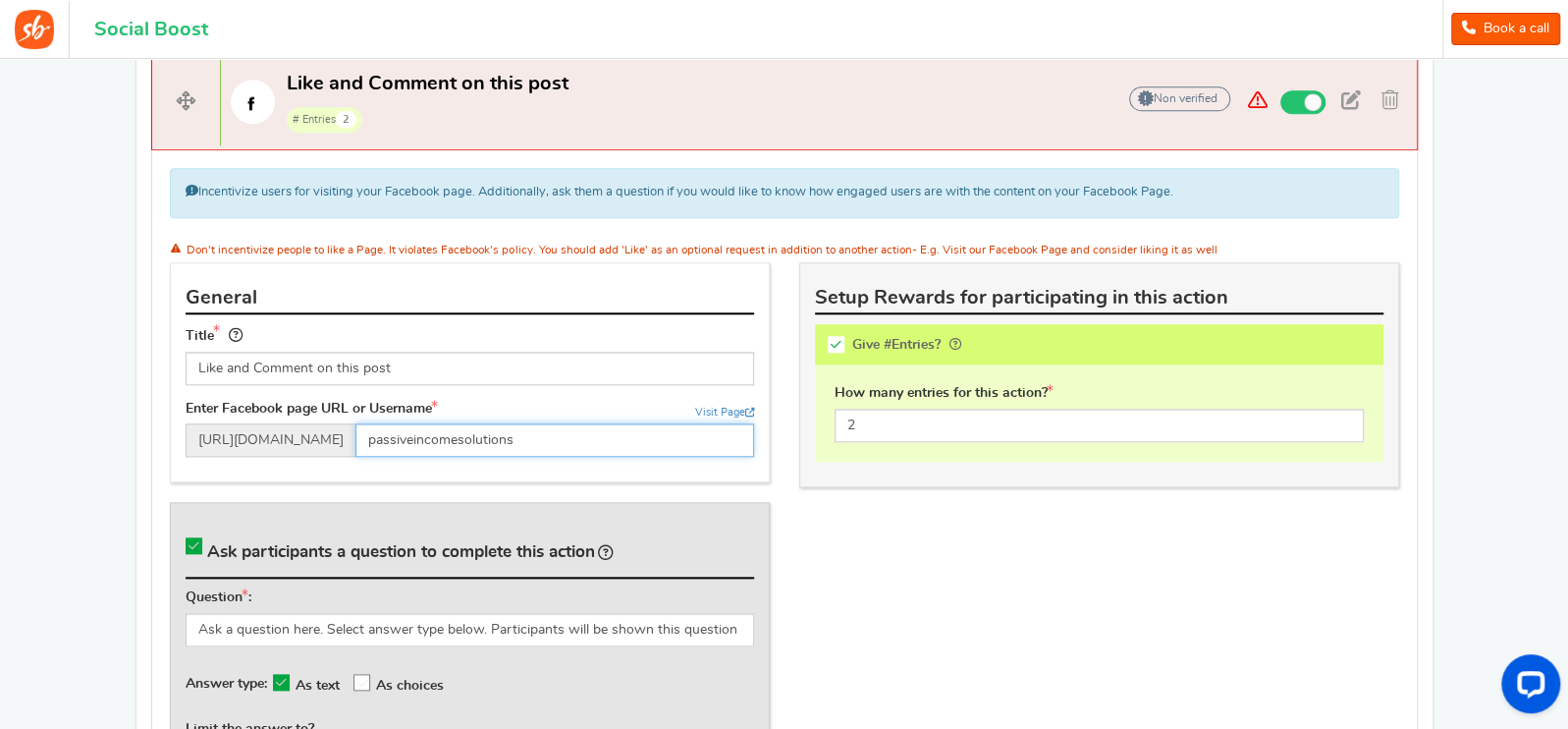 type on "passiveincomesolutions" 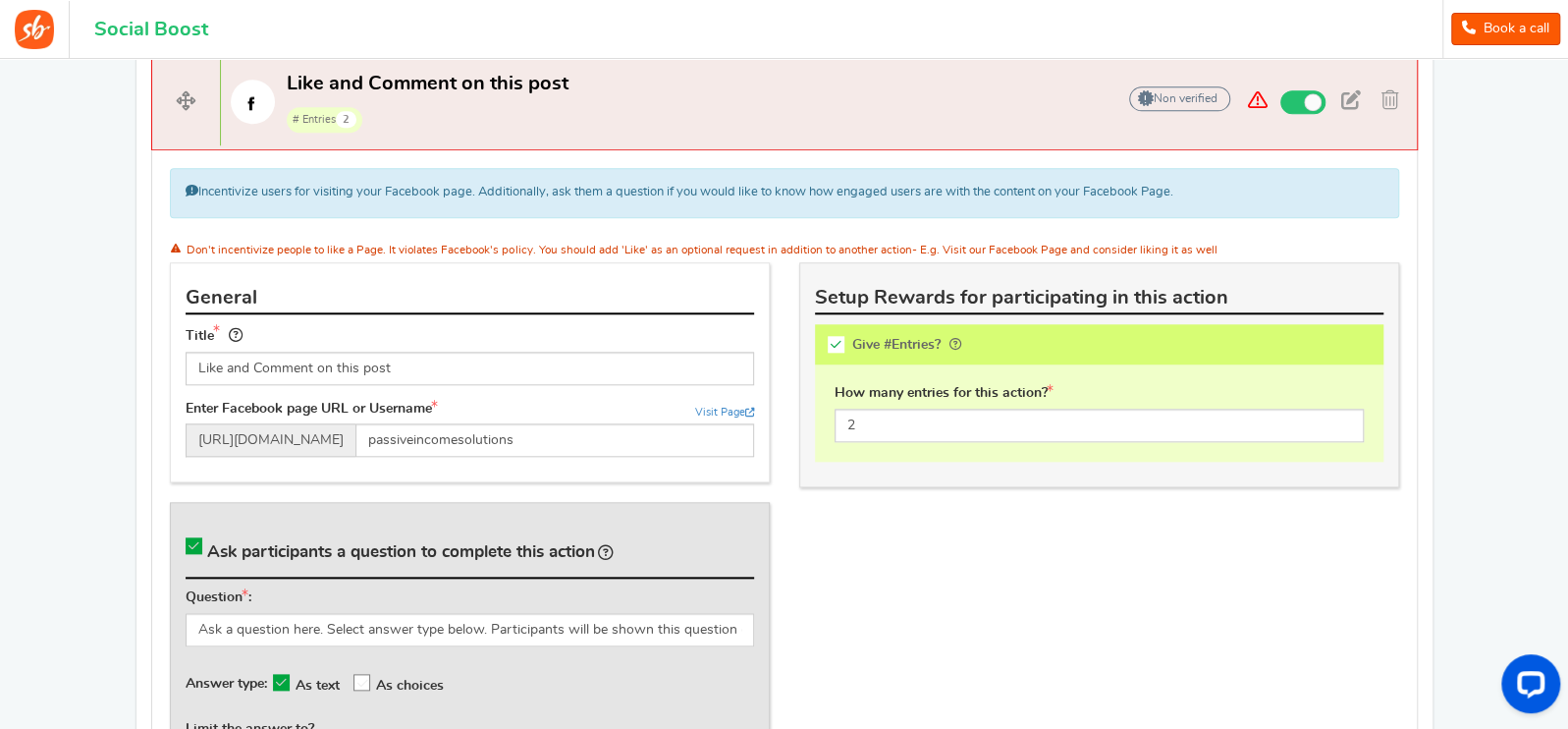 click on "General
Title
Like and Comment on this post
Enter Facebook page URL or Username
Visit Page
[URL][DOMAIN_NAME]
passiveincomesolutions
Ask participants a question to complete this action
Question  :
Ask a question here. Select answer type below. Participants will be shown this question only when they come back after viewing your FB post. They must now answer to get bonus entries
Answer type:
As text
As choices" at bounding box center [784, 540] 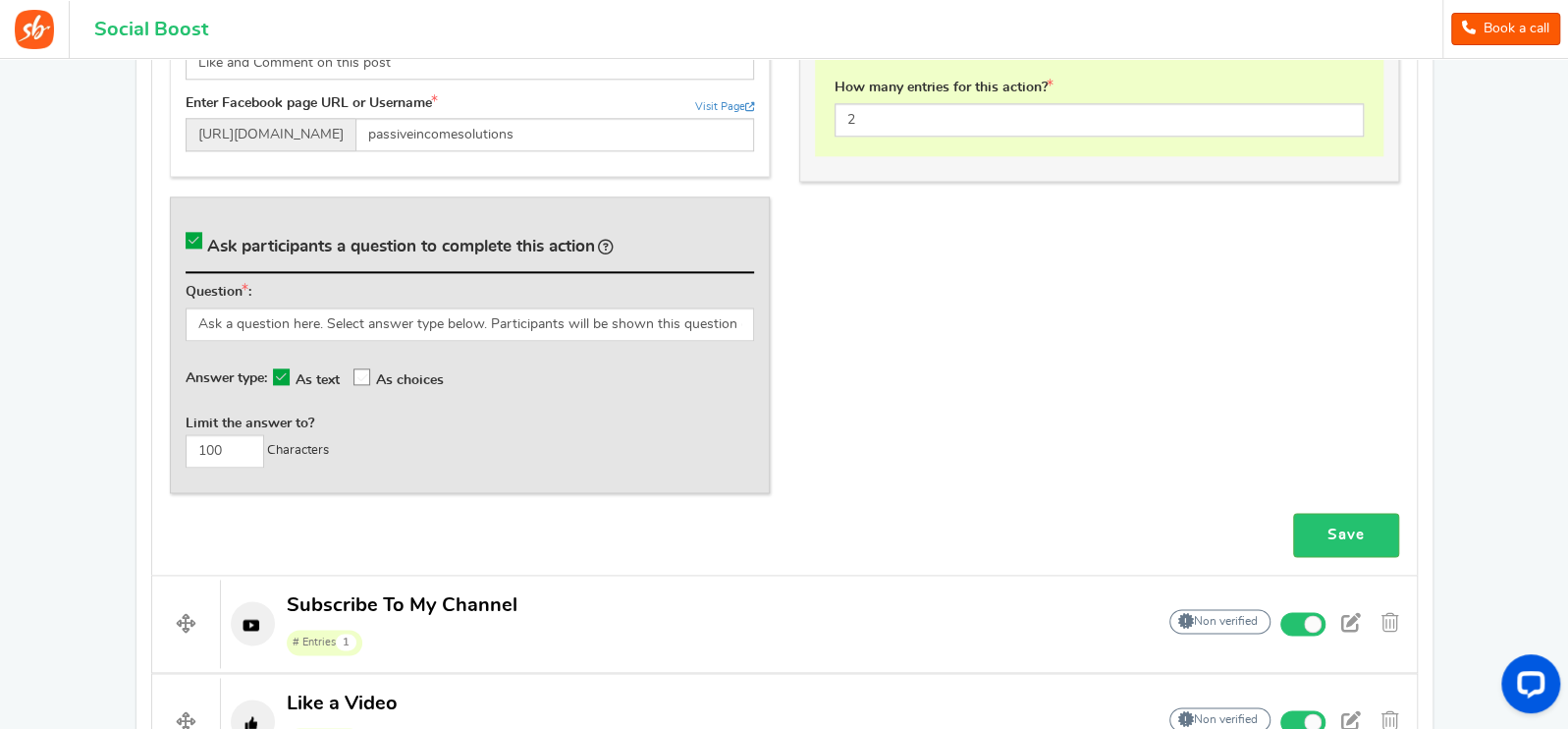 scroll, scrollTop: 1423, scrollLeft: 0, axis: vertical 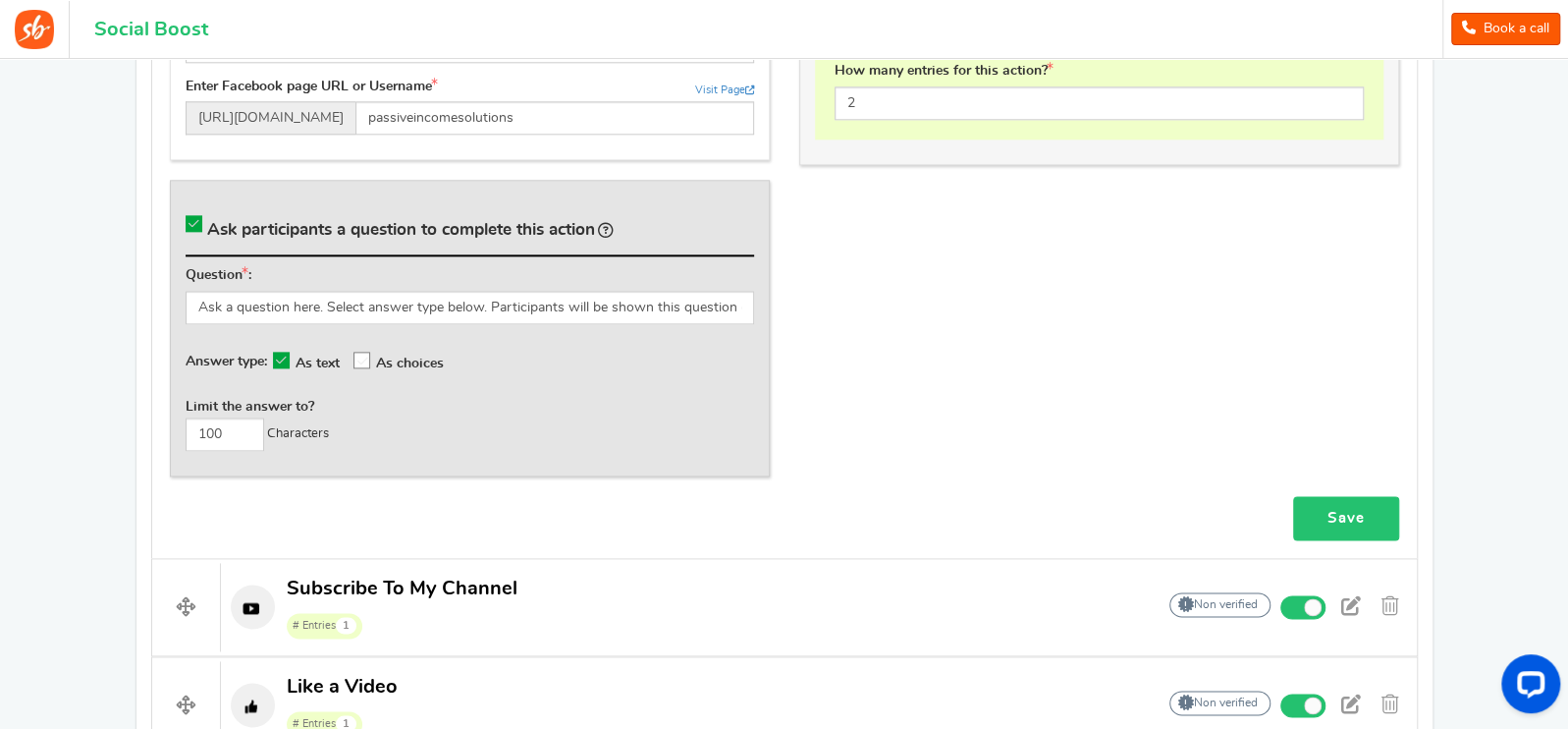 click on "Save" at bounding box center [1346, 518] 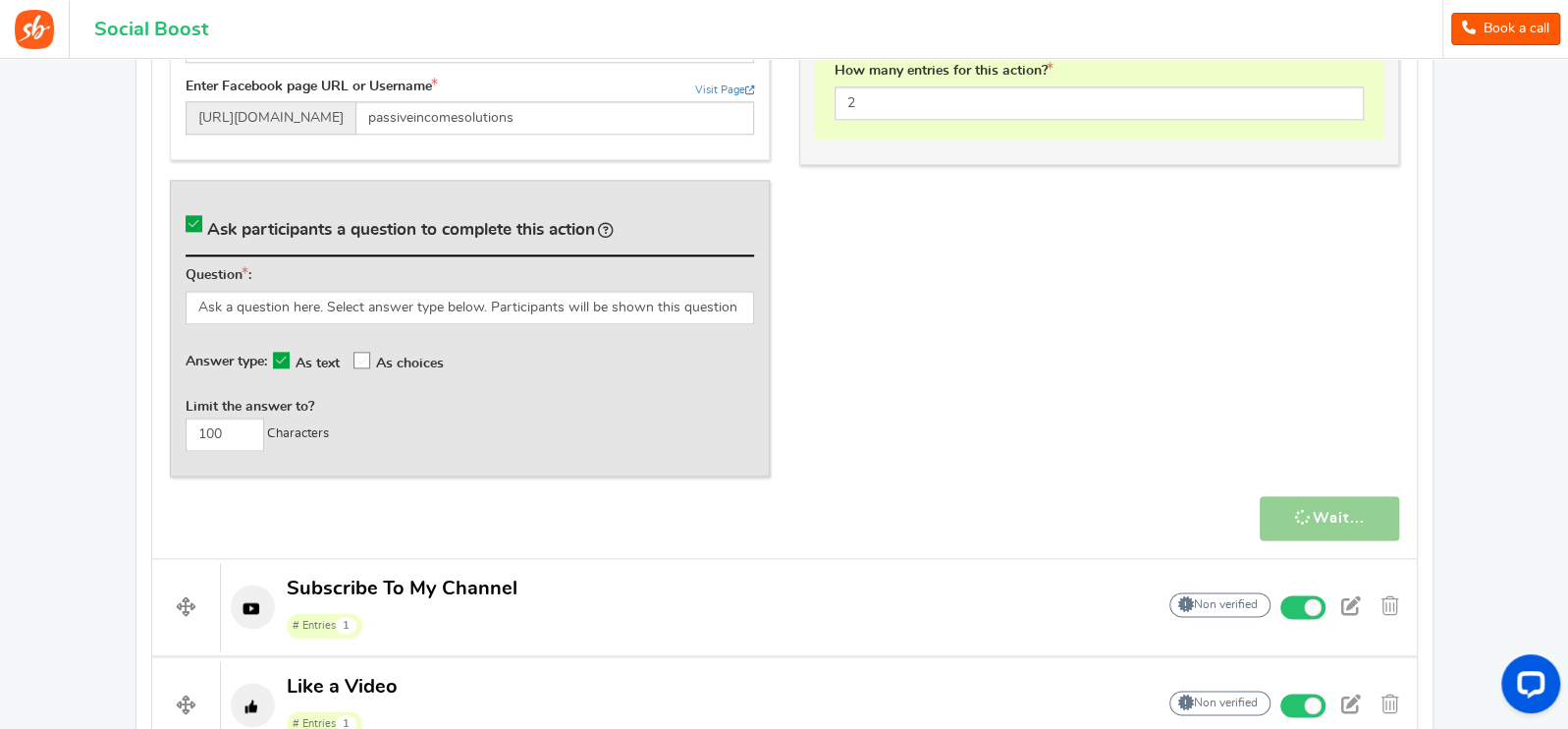 scroll, scrollTop: 1745, scrollLeft: 0, axis: vertical 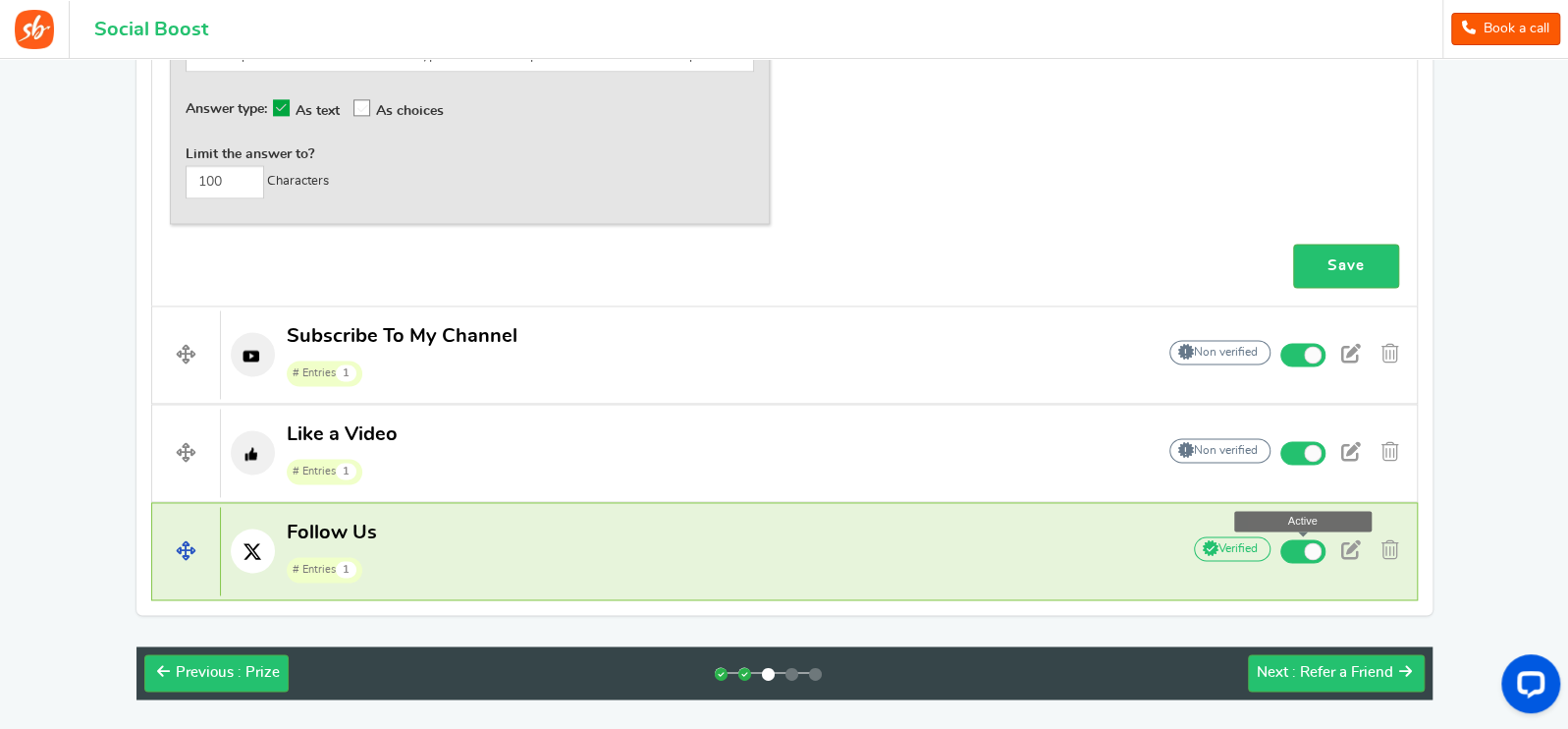 click at bounding box center (1303, 551) 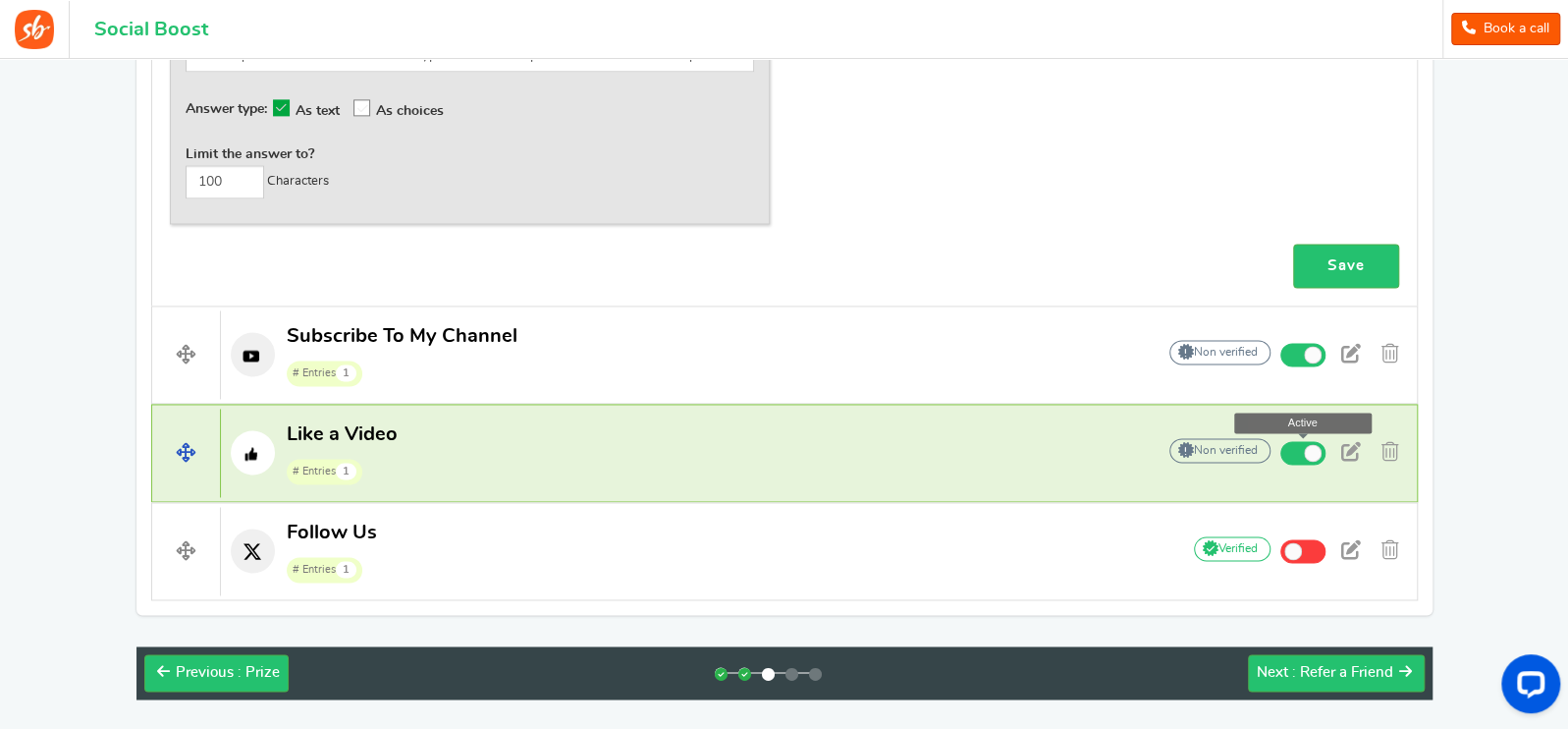 click at bounding box center [1303, 453] 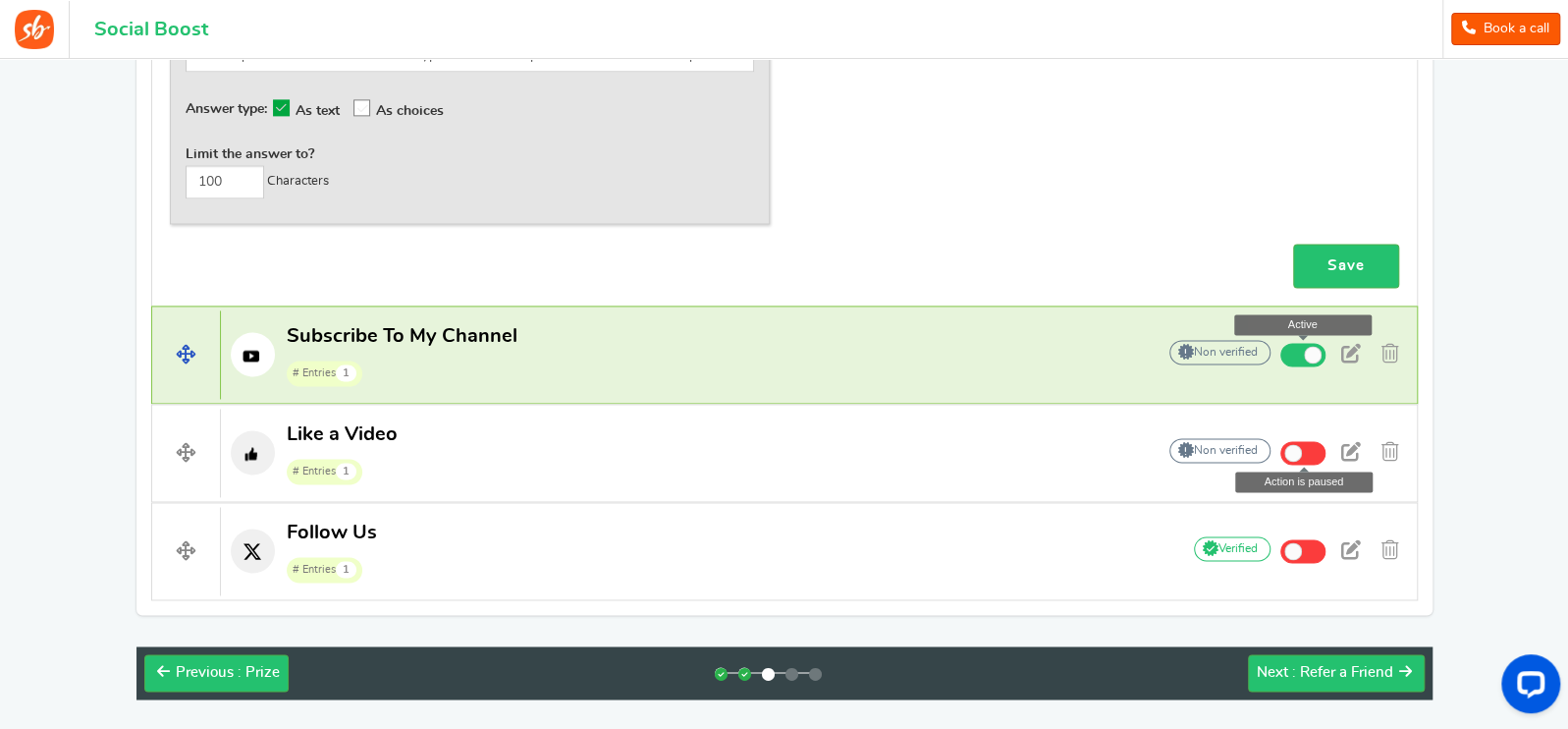 click at bounding box center [1303, 355] 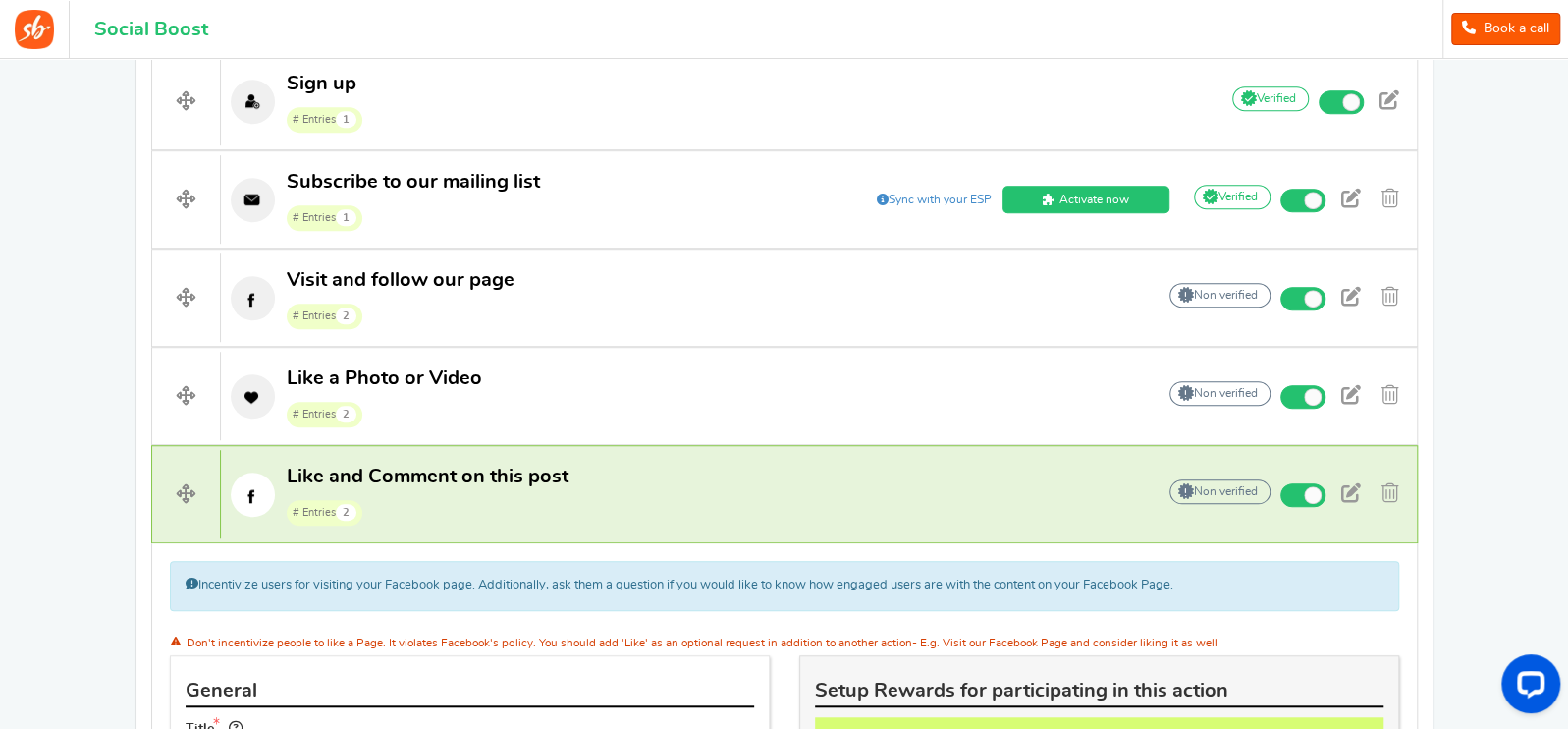 scroll, scrollTop: 701, scrollLeft: 0, axis: vertical 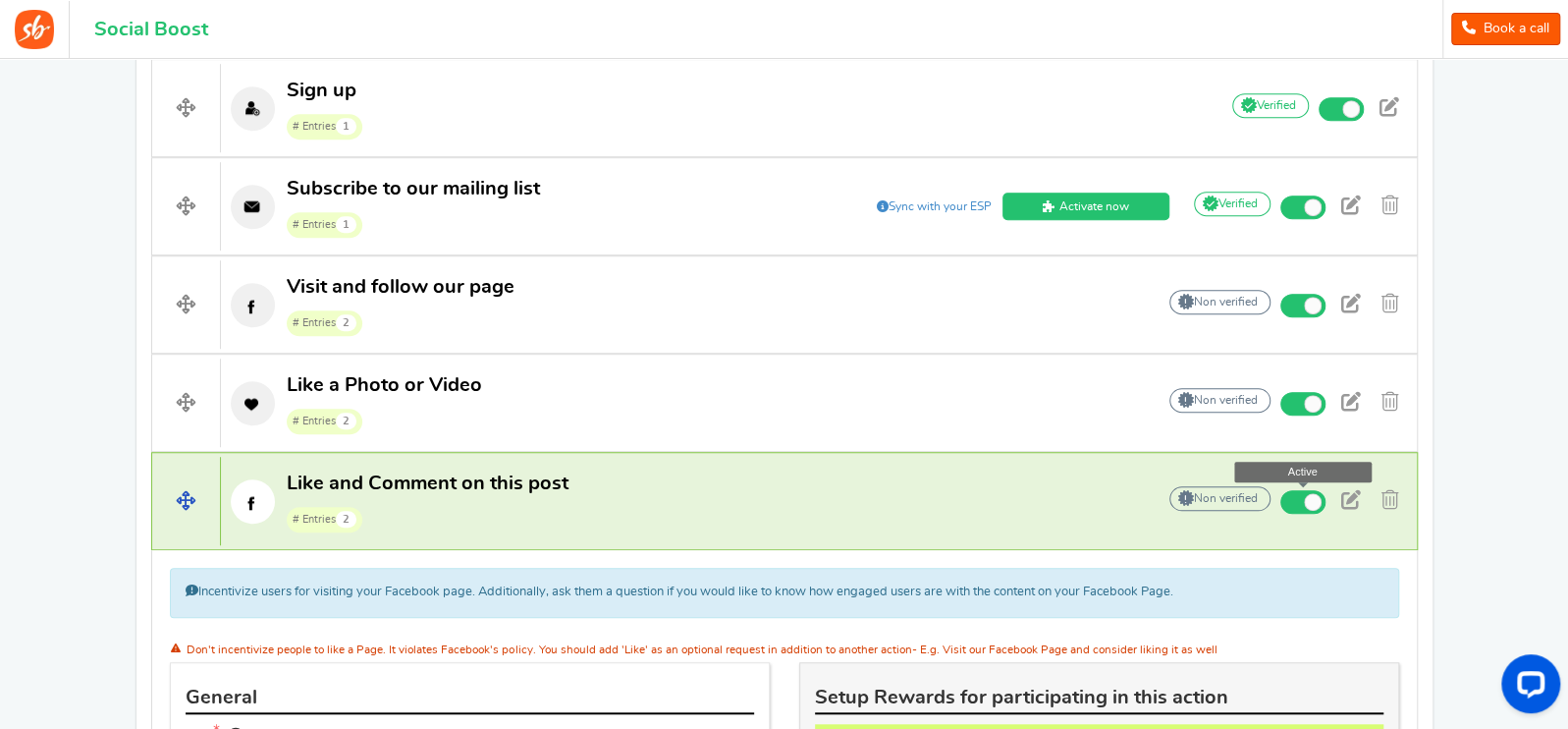 click at bounding box center [1303, 502] 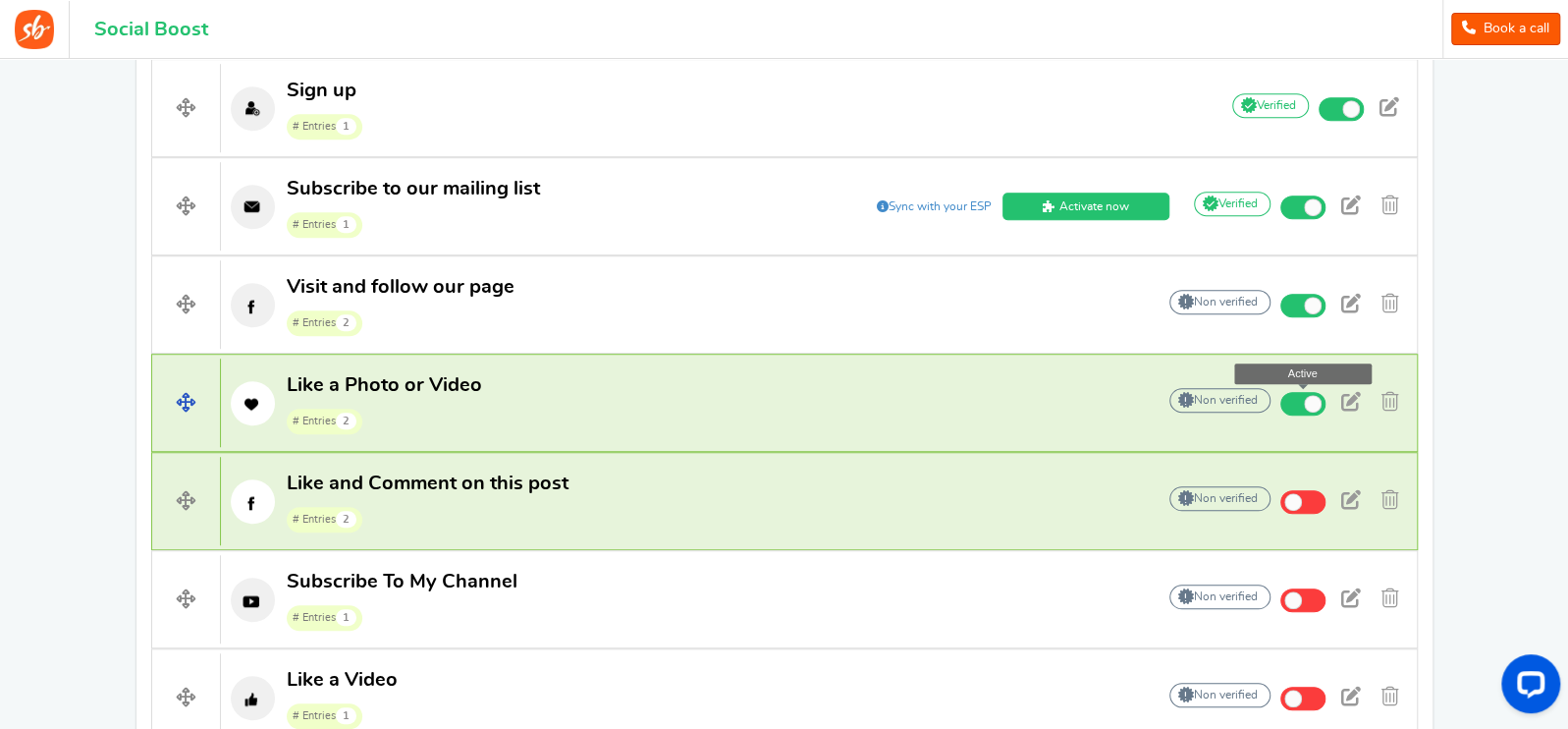 click at bounding box center [1303, 404] 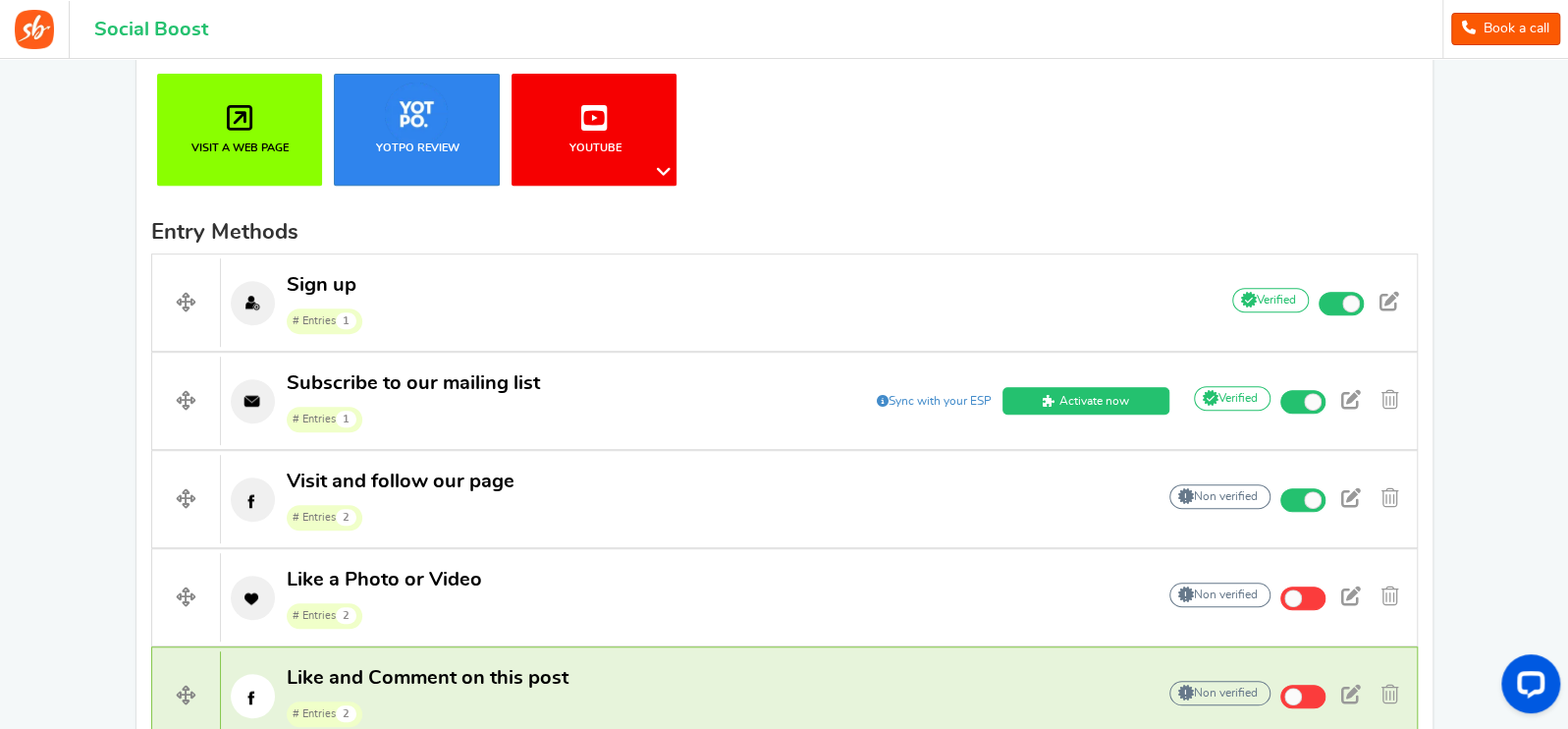 scroll, scrollTop: 506, scrollLeft: 0, axis: vertical 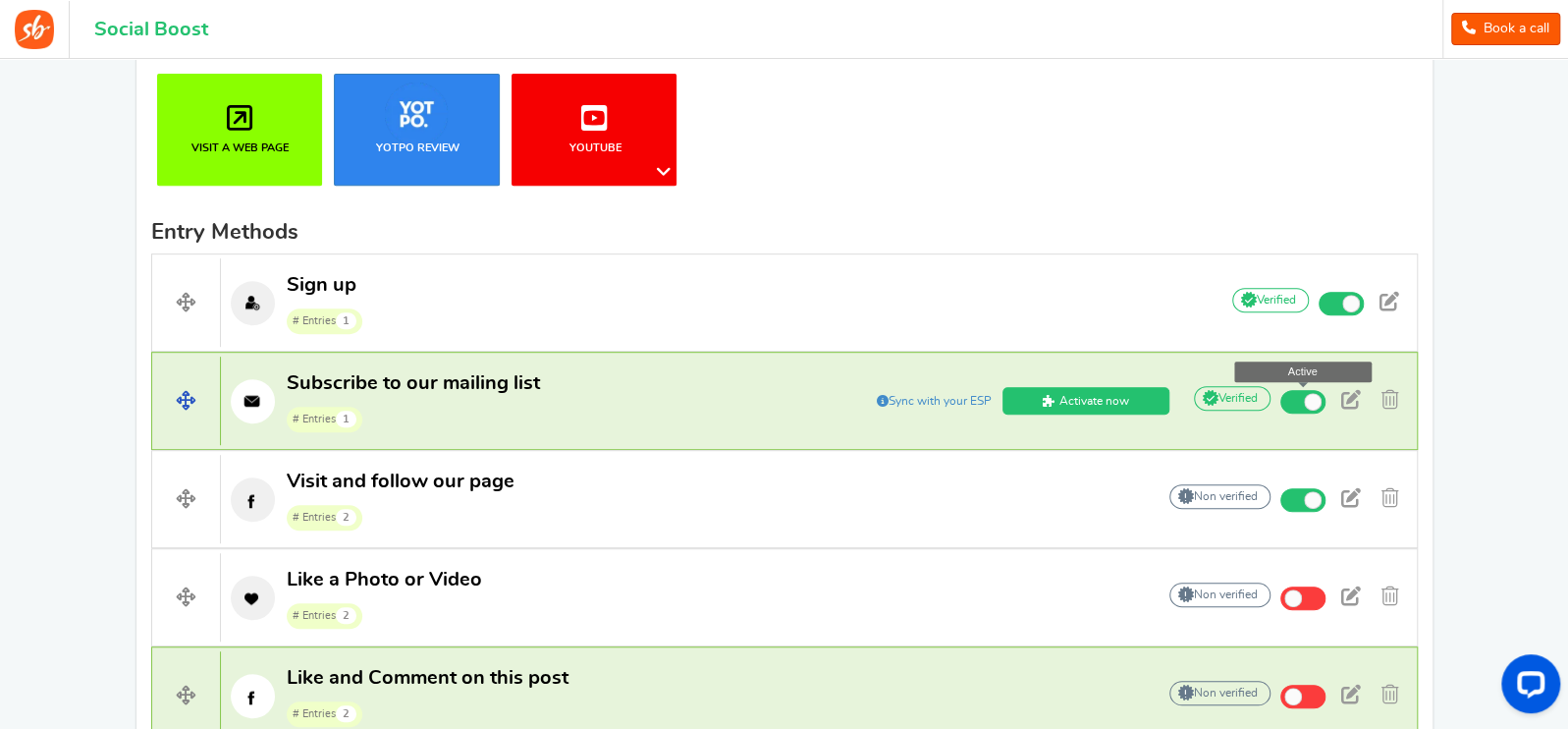 click at bounding box center [1303, 402] 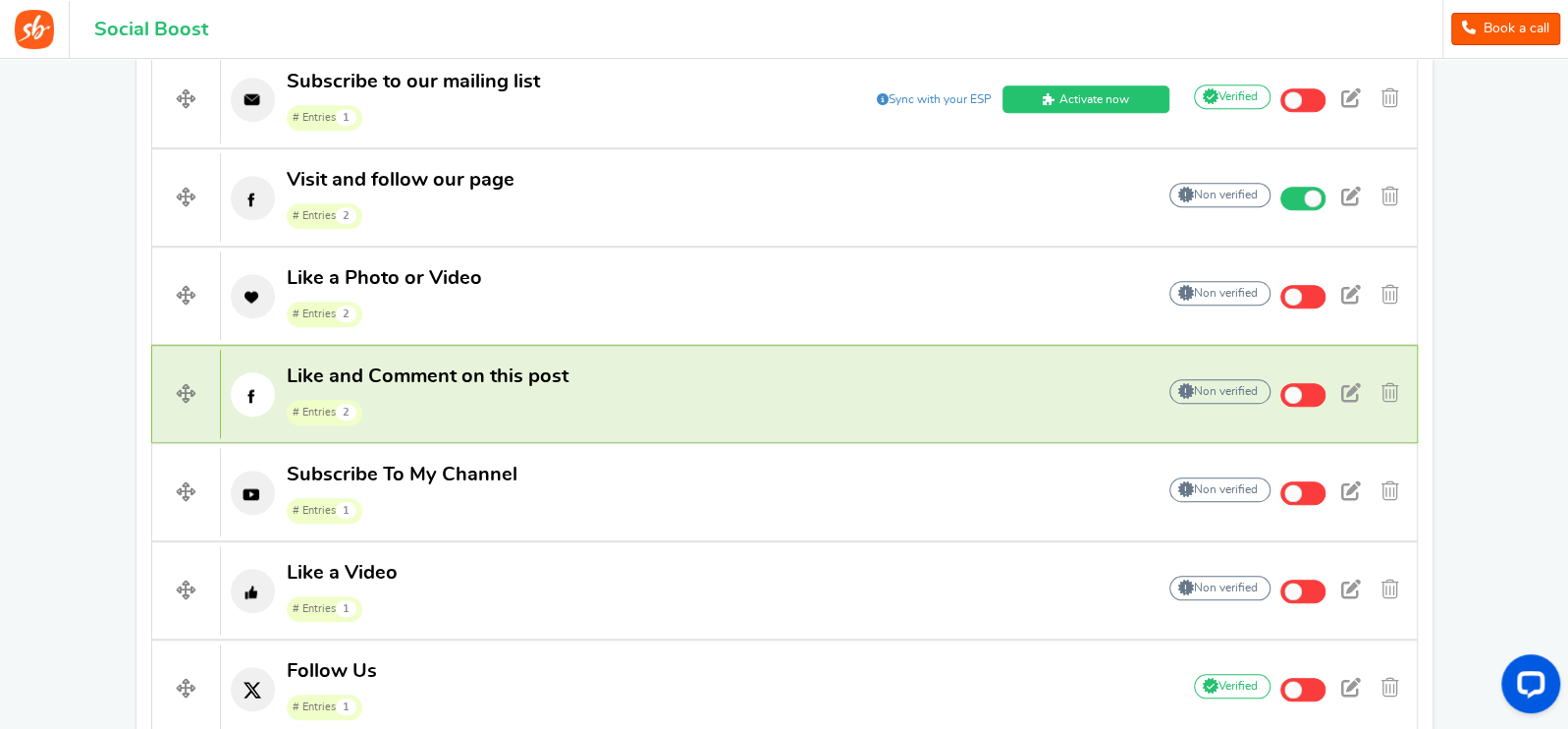 scroll, scrollTop: 819, scrollLeft: 0, axis: vertical 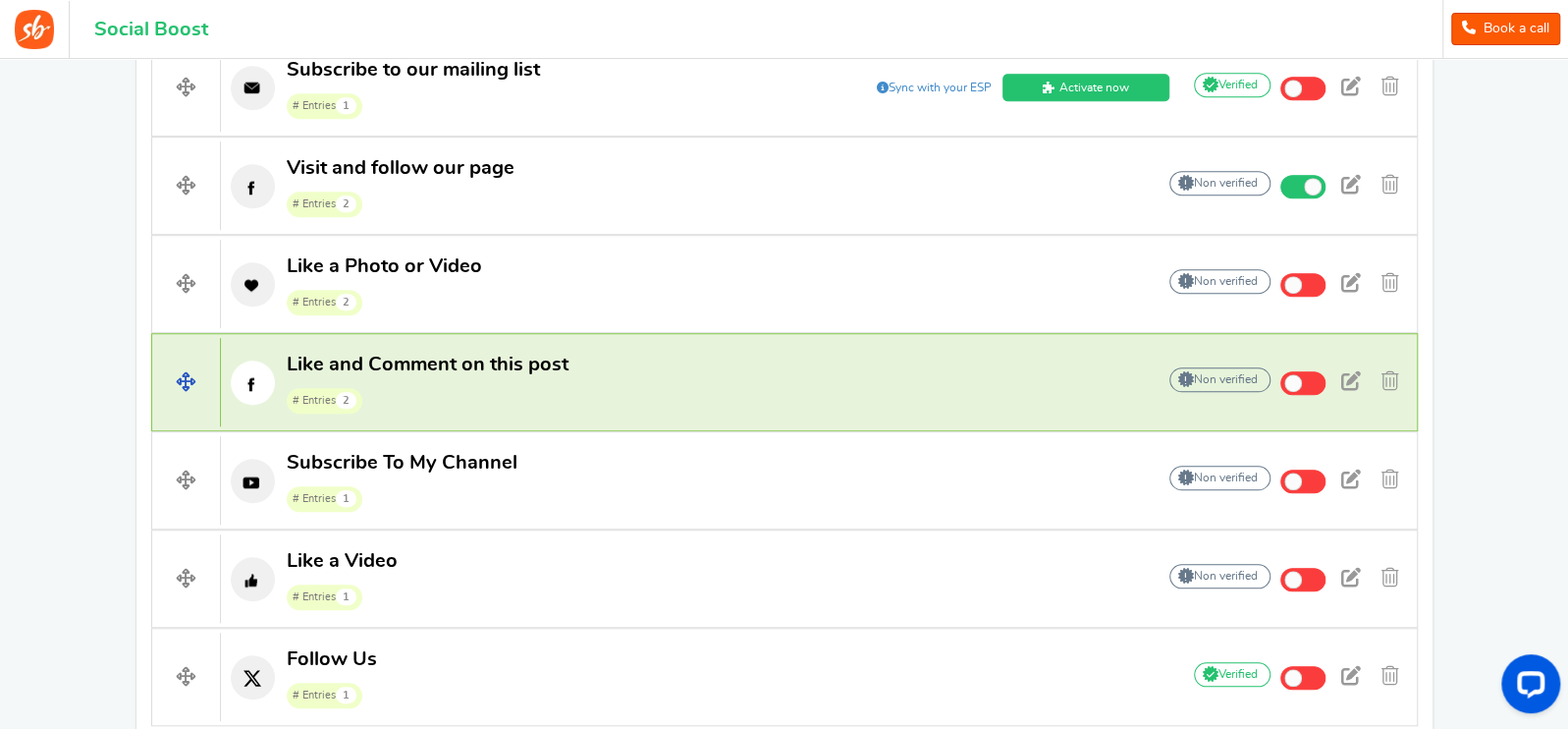click at bounding box center (1304, 381) 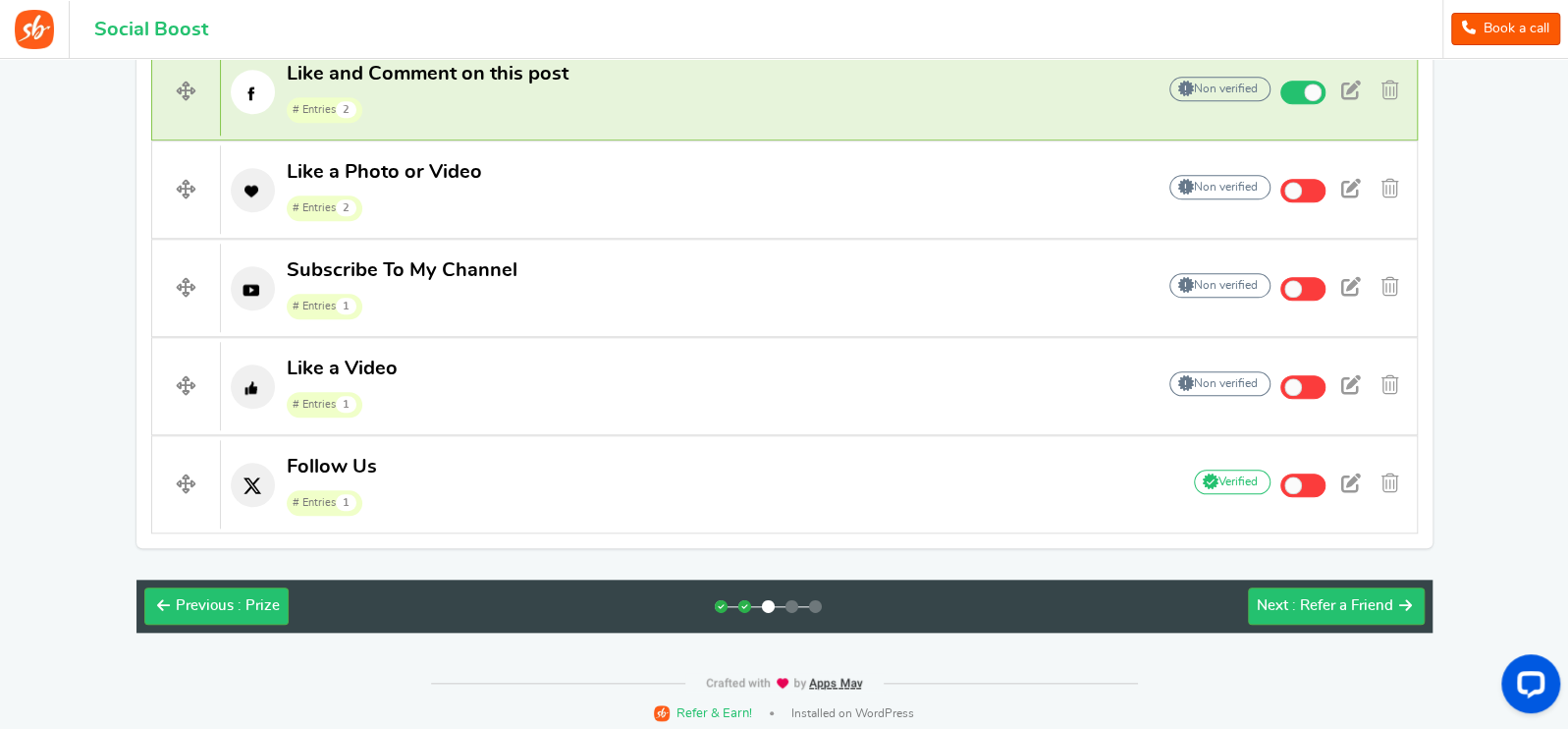 scroll, scrollTop: 1018, scrollLeft: 0, axis: vertical 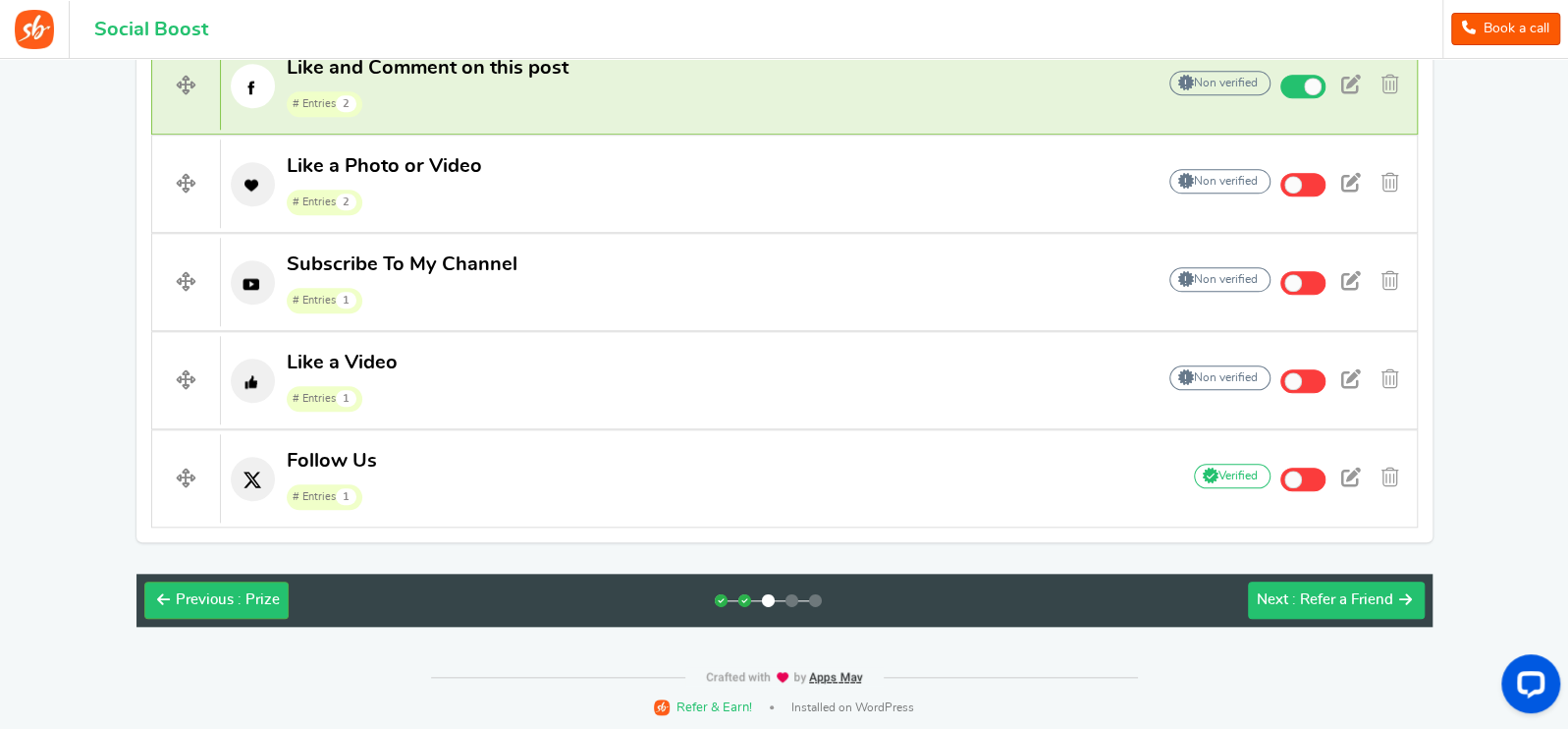 click on ": Refer a Friend" at bounding box center (1342, 599) 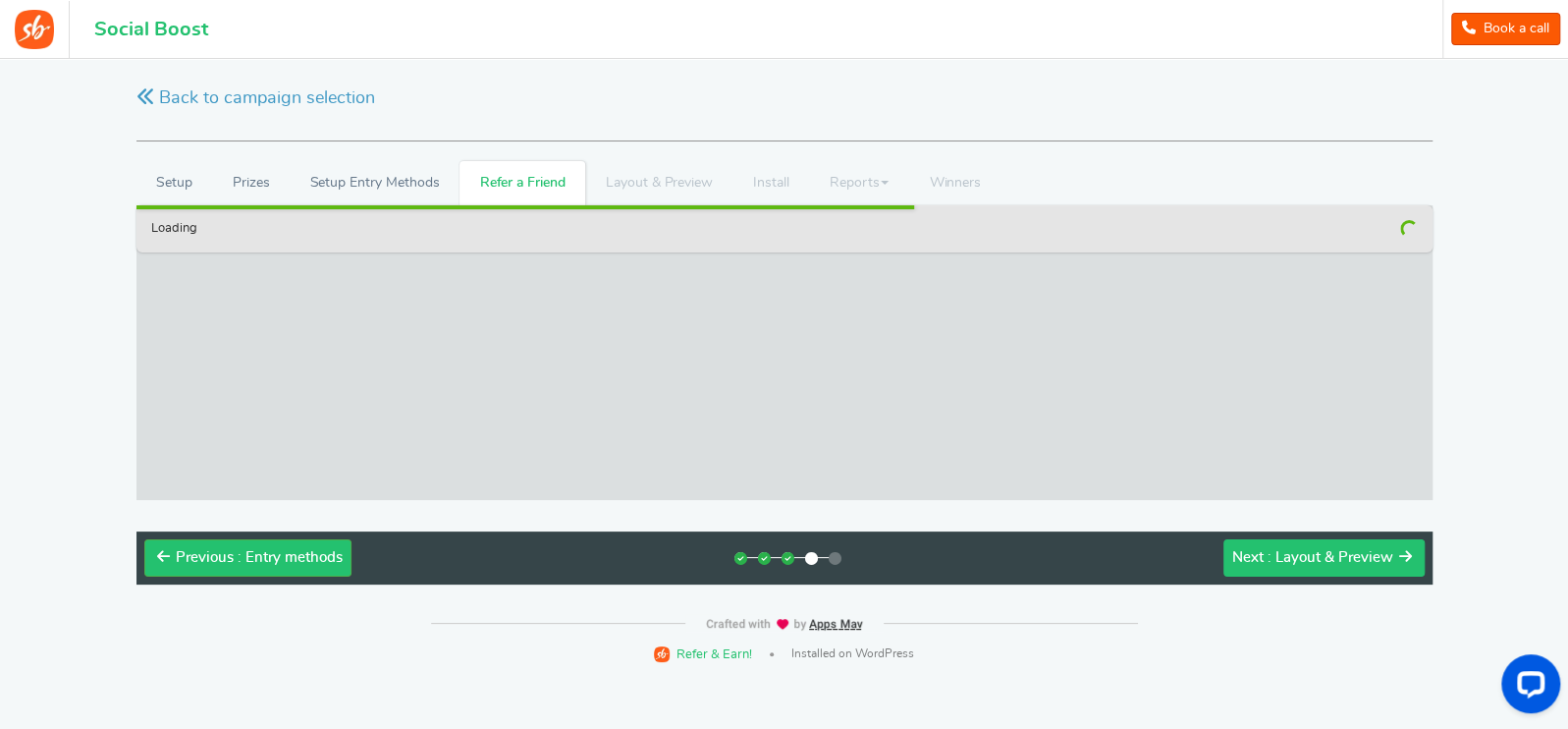 scroll, scrollTop: 0, scrollLeft: 0, axis: both 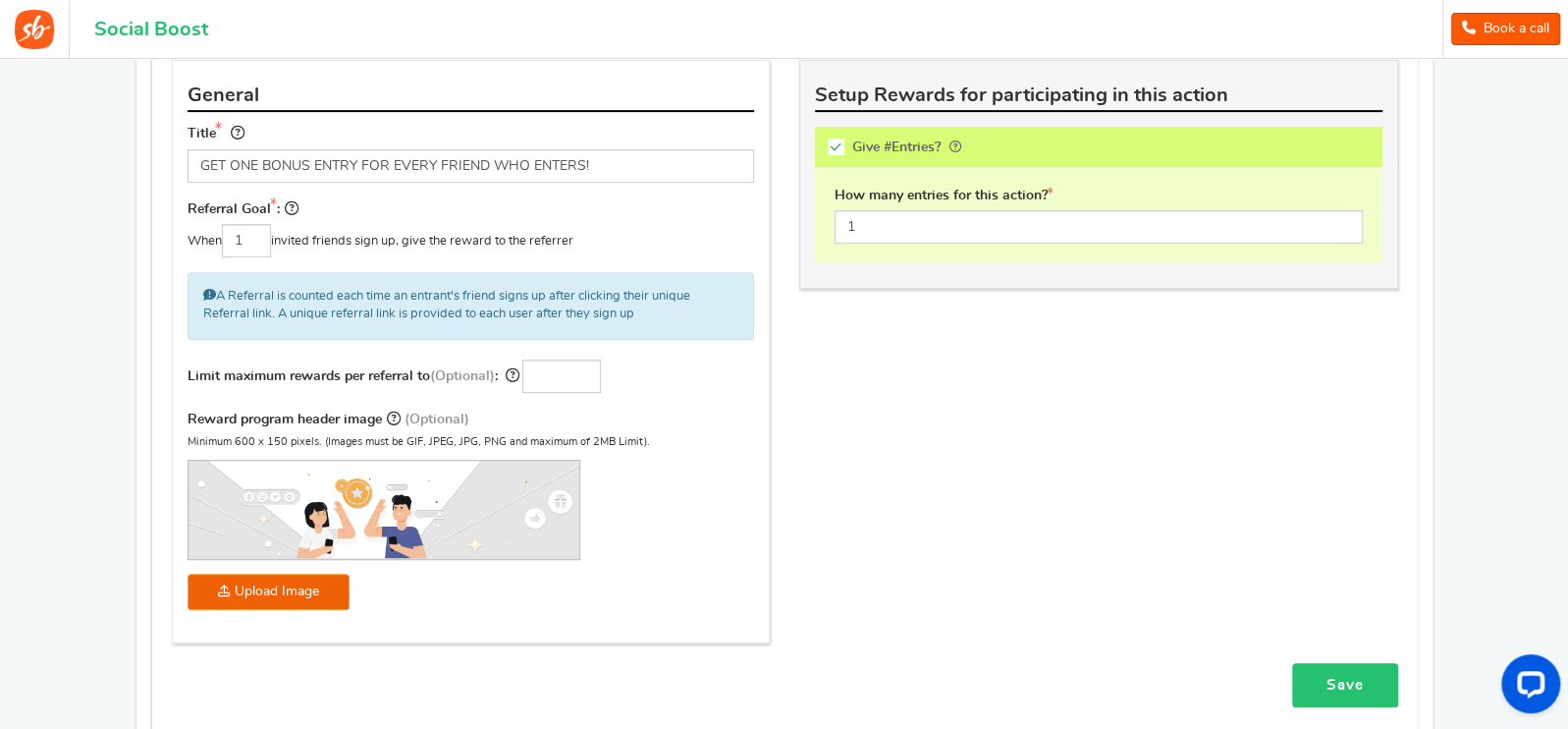 click on "Save" at bounding box center (1345, 685) 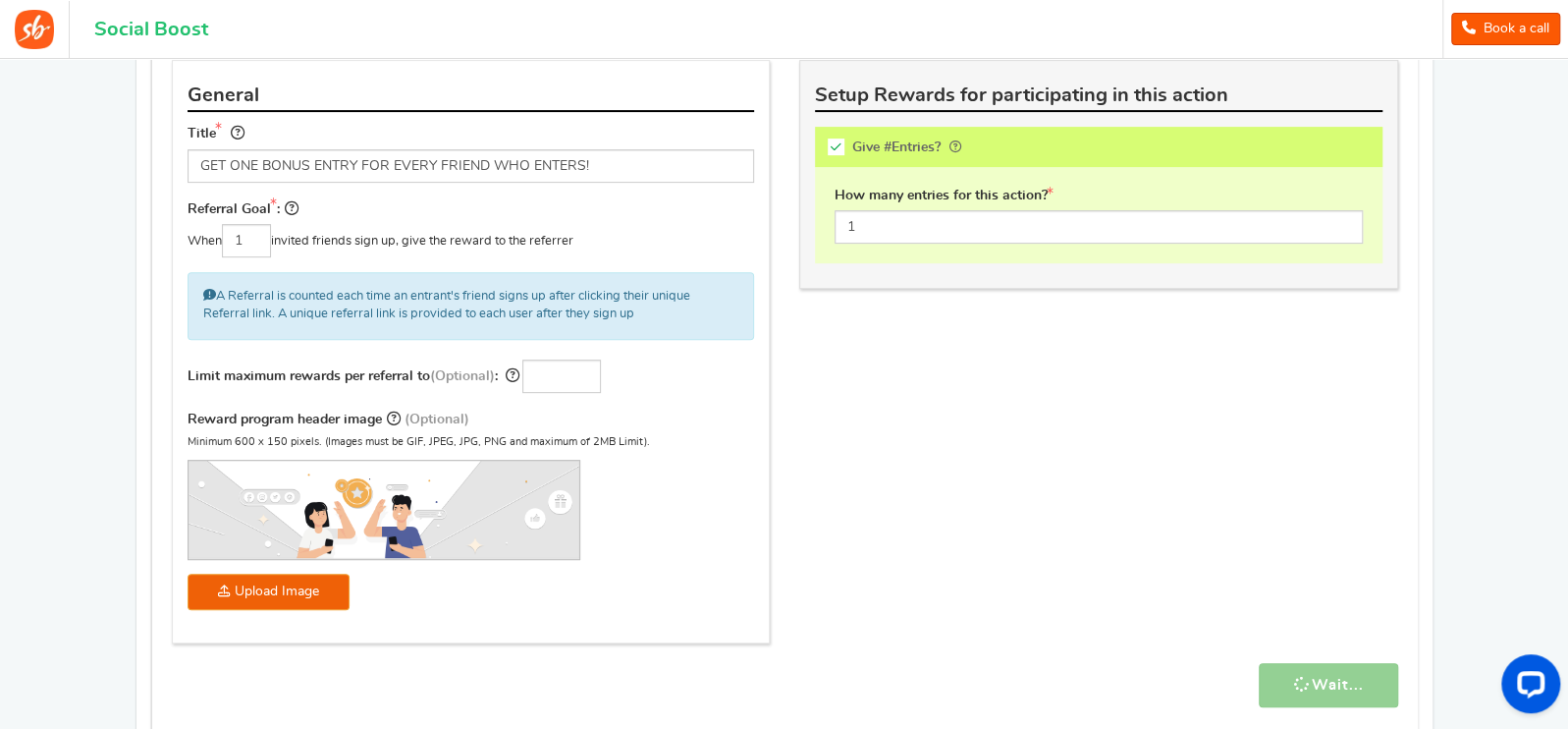 scroll, scrollTop: 629, scrollLeft: 0, axis: vertical 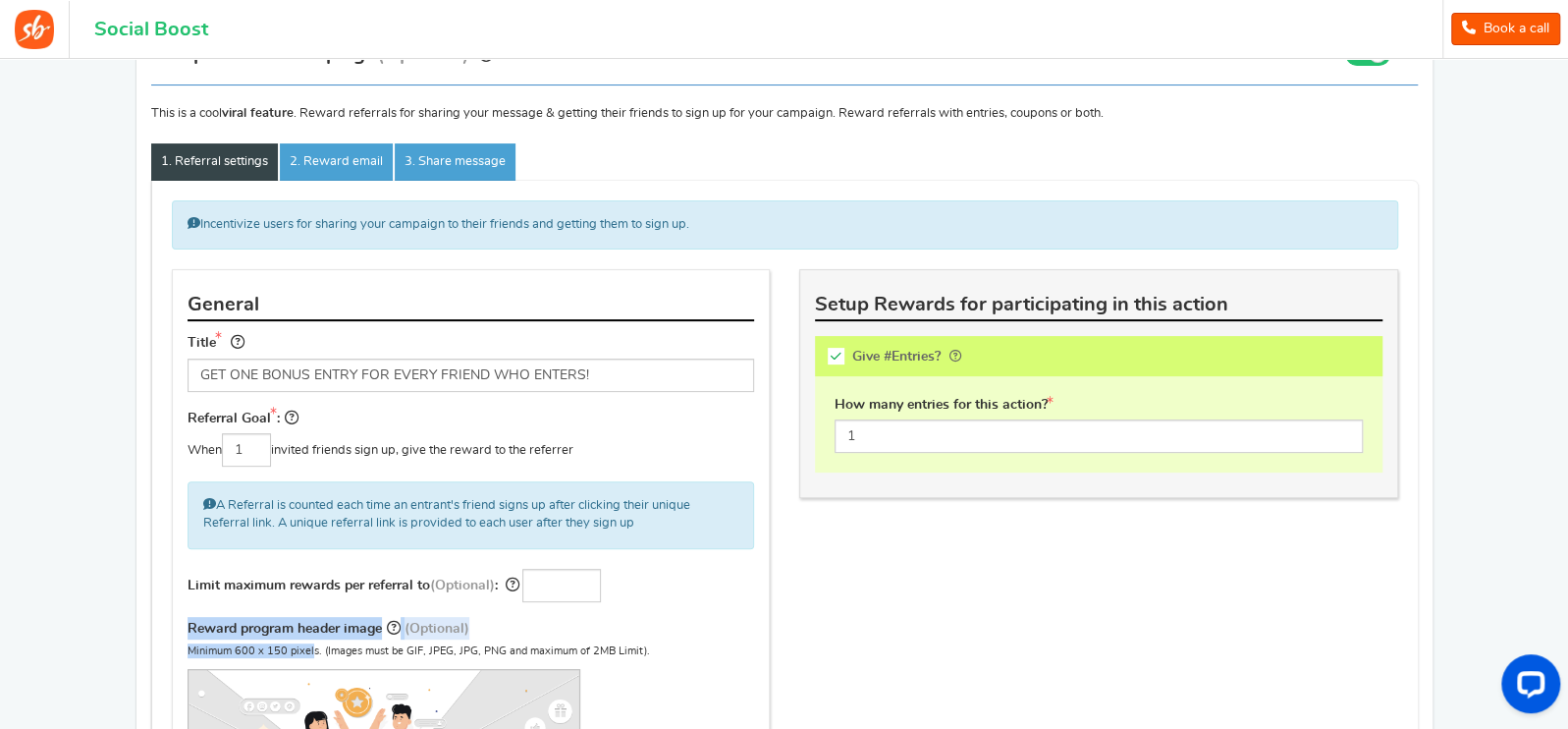 drag, startPoint x: 311, startPoint y: 648, endPoint x: 206, endPoint y: 604, distance: 113.84639 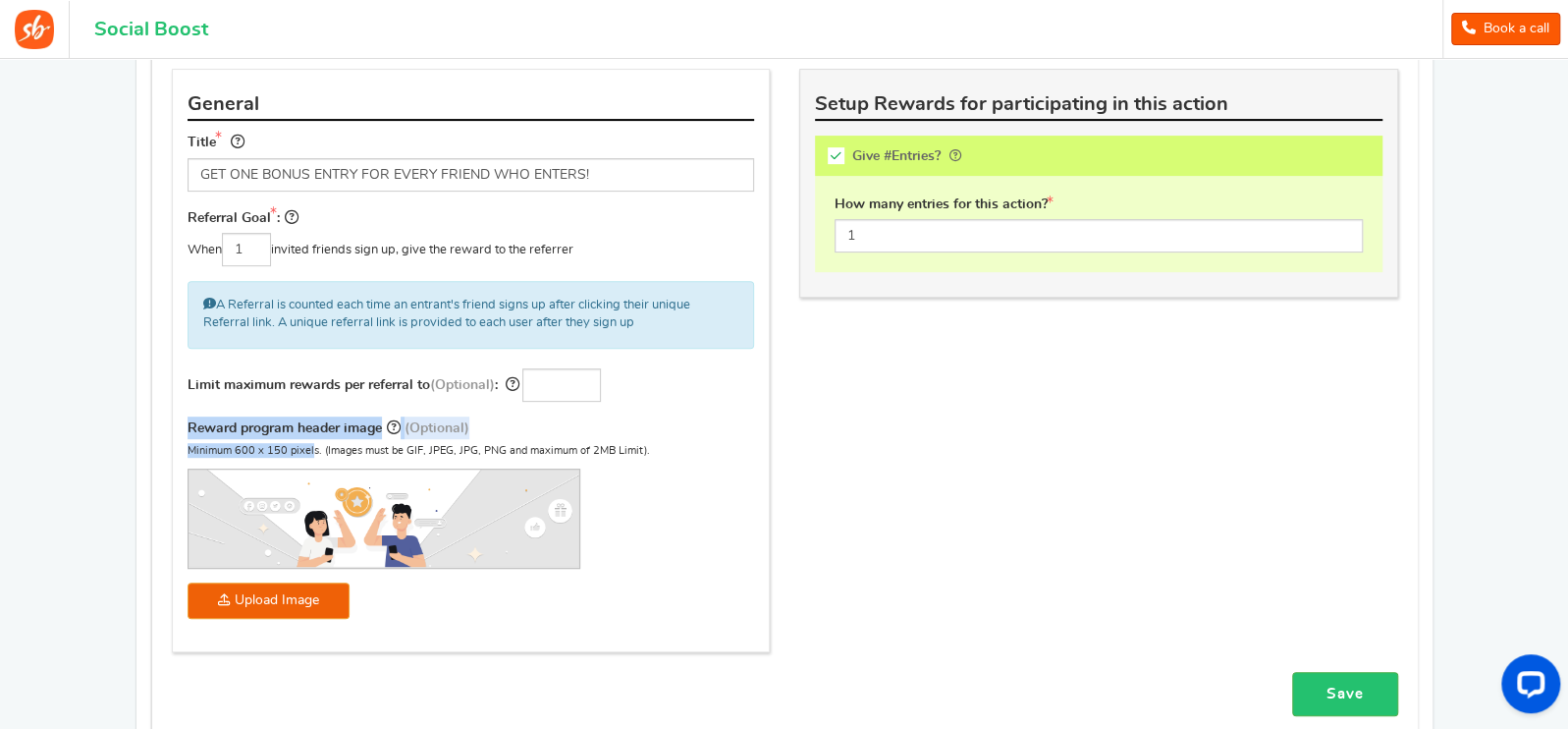 scroll, scrollTop: 407, scrollLeft: 0, axis: vertical 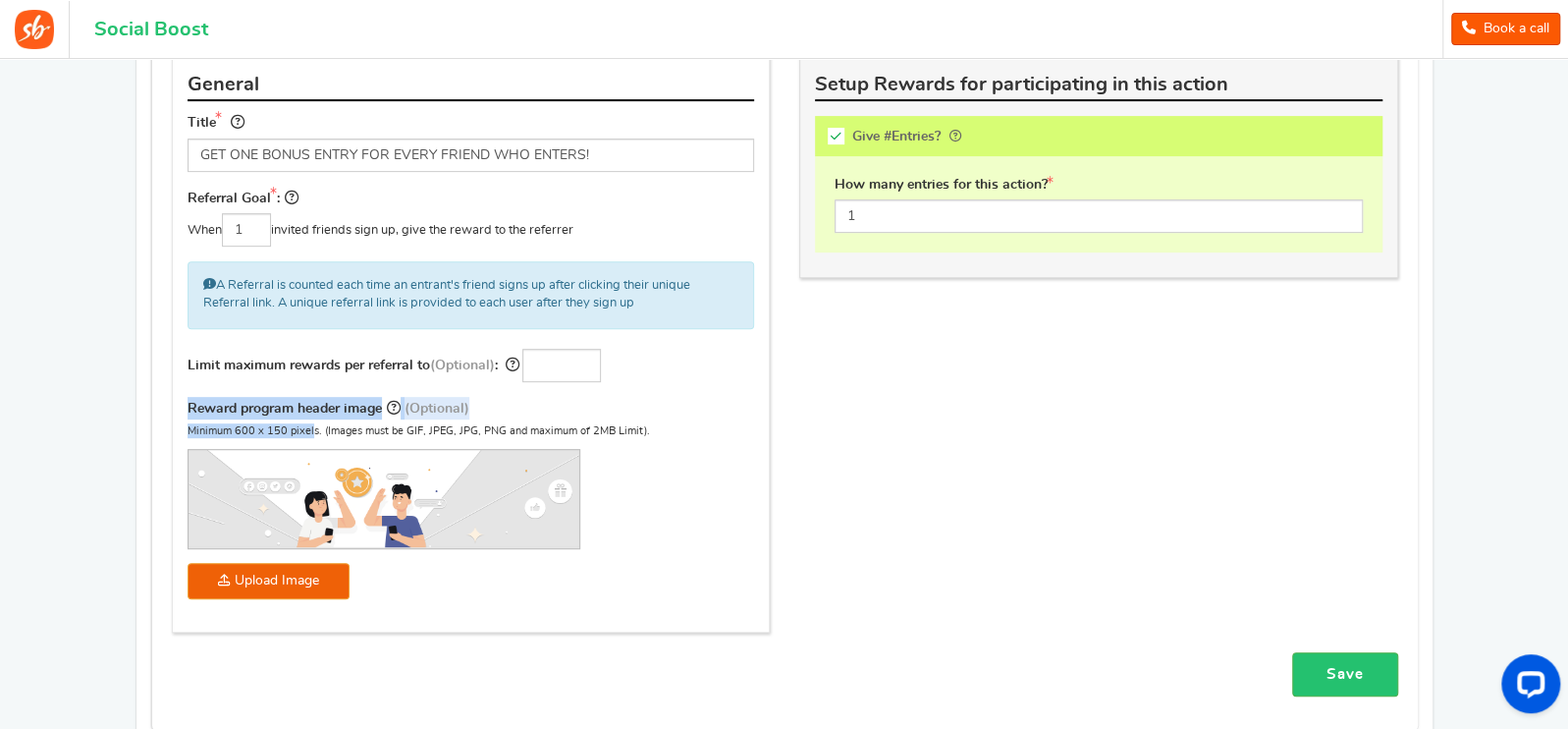 click at bounding box center [384, 499] 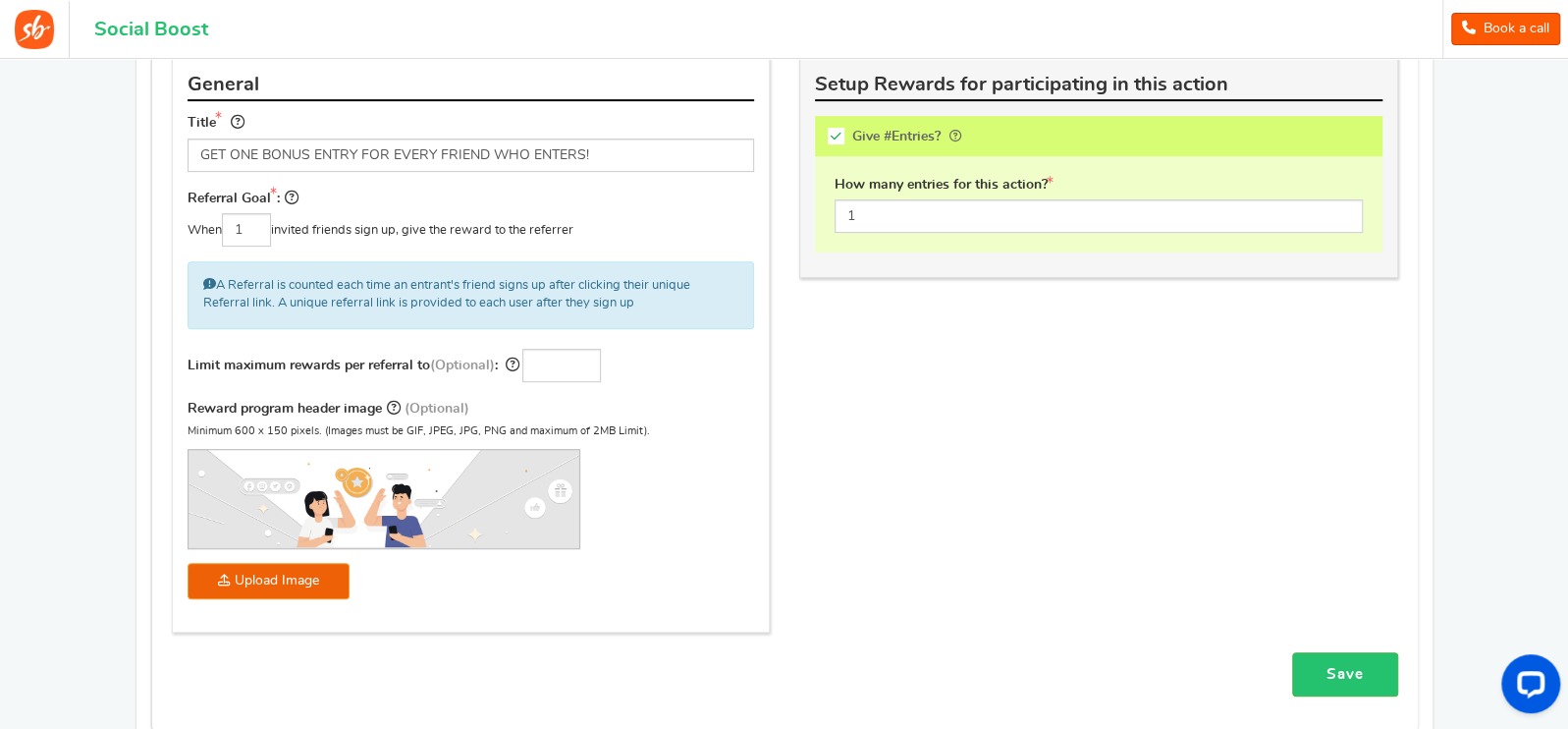 click on "Reward program header image    (Optional)
Minimum 600 x 150 pixels. (Images must be GIF, JPEG, JPG, PNG and maximum of 2MB Limit).
Upload Image" at bounding box center (471, 502) 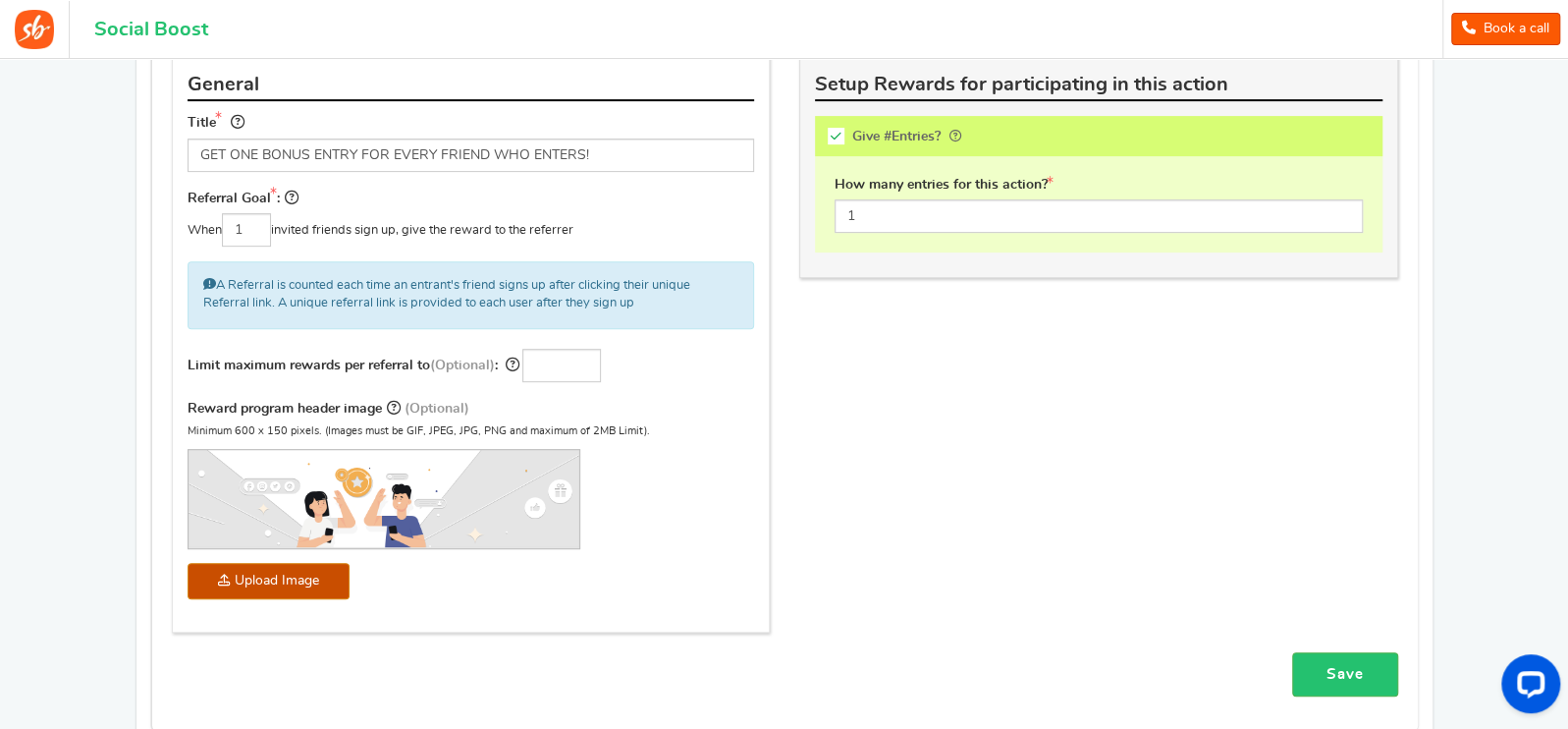 click on "Reward program header image    (Optional)" at bounding box center [-1654, 704] 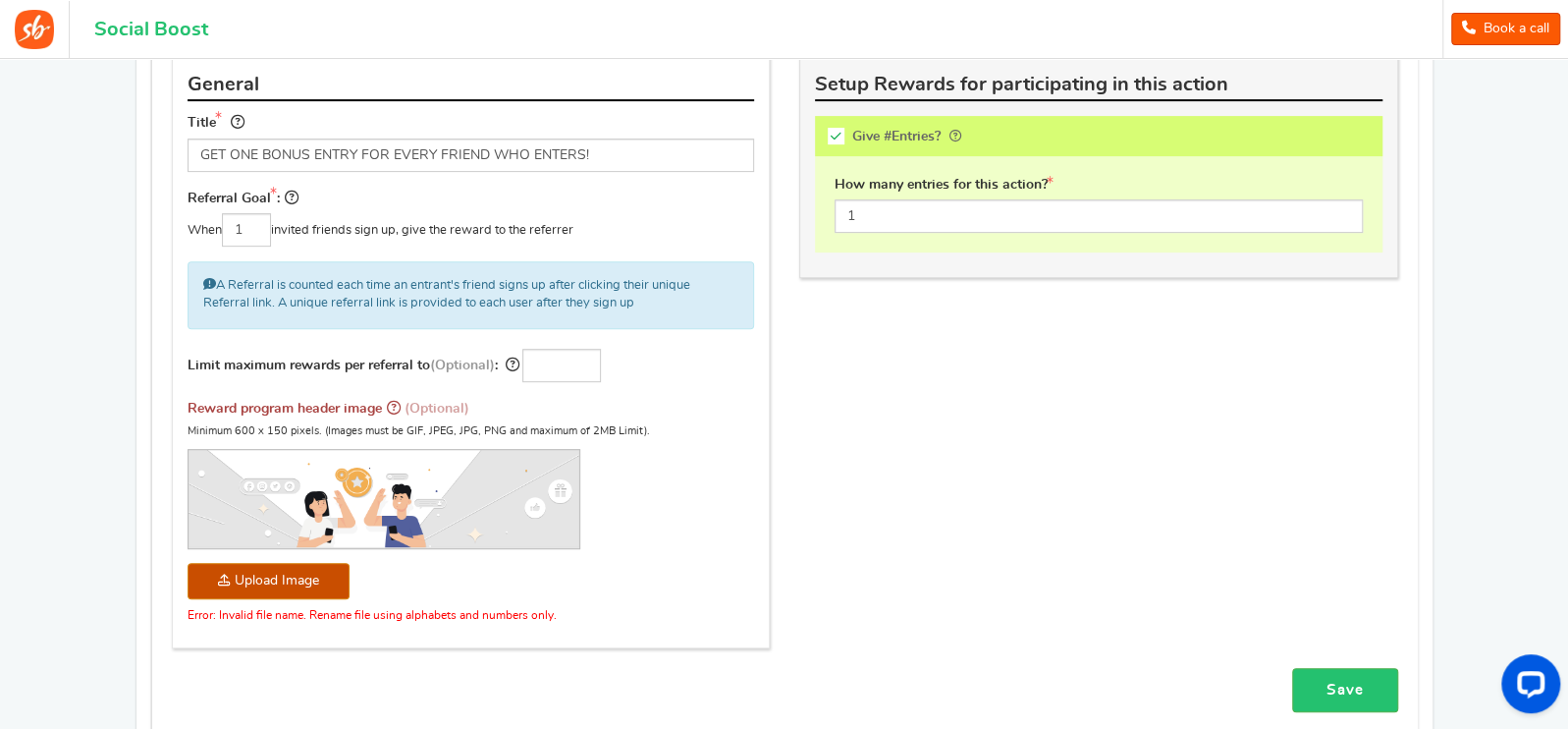 drag, startPoint x: 1271, startPoint y: 541, endPoint x: 460, endPoint y: 603, distance: 813.36646 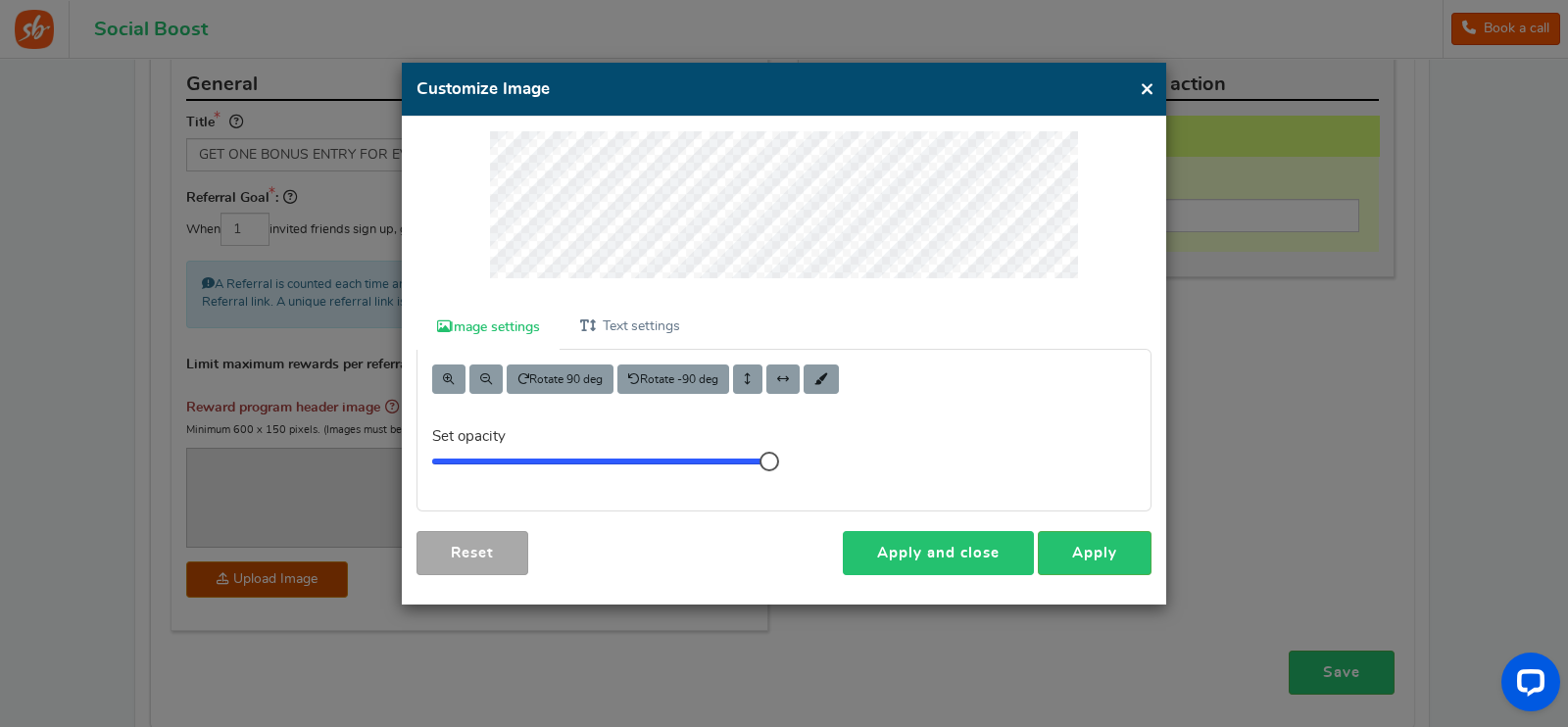 click on "Apply and close" at bounding box center [938, 553] 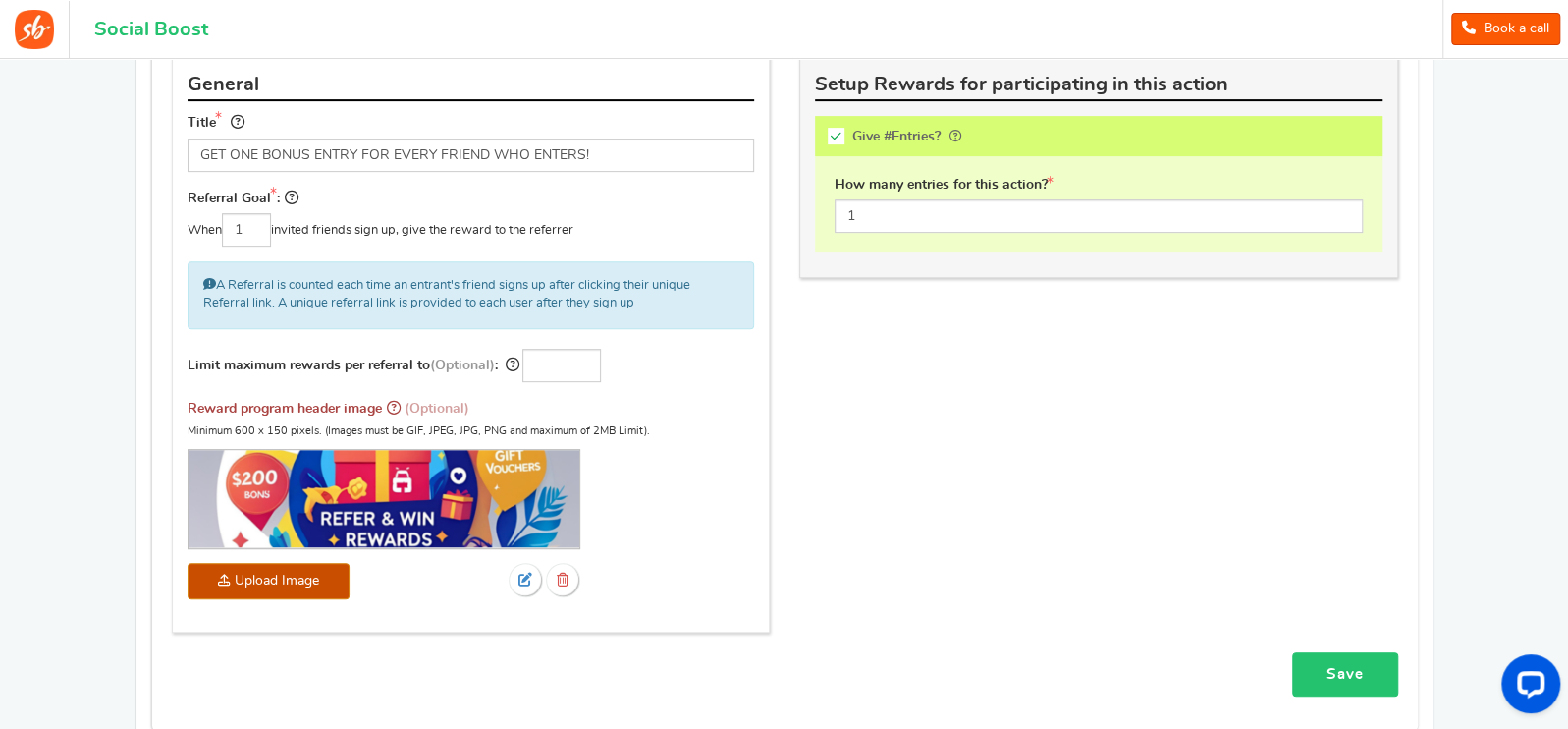 click on "Save" at bounding box center [1345, 674] 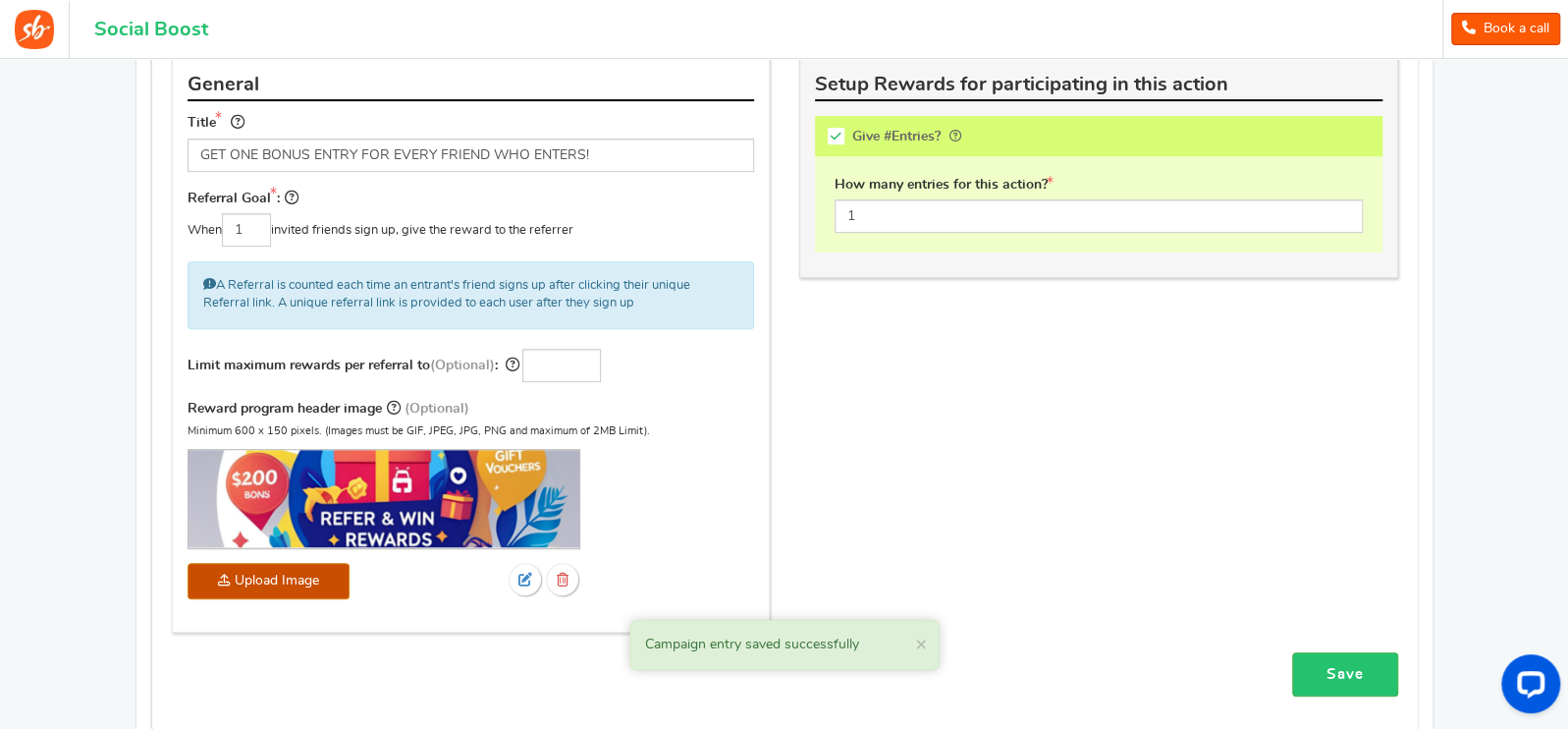 scroll, scrollTop: 629, scrollLeft: 0, axis: vertical 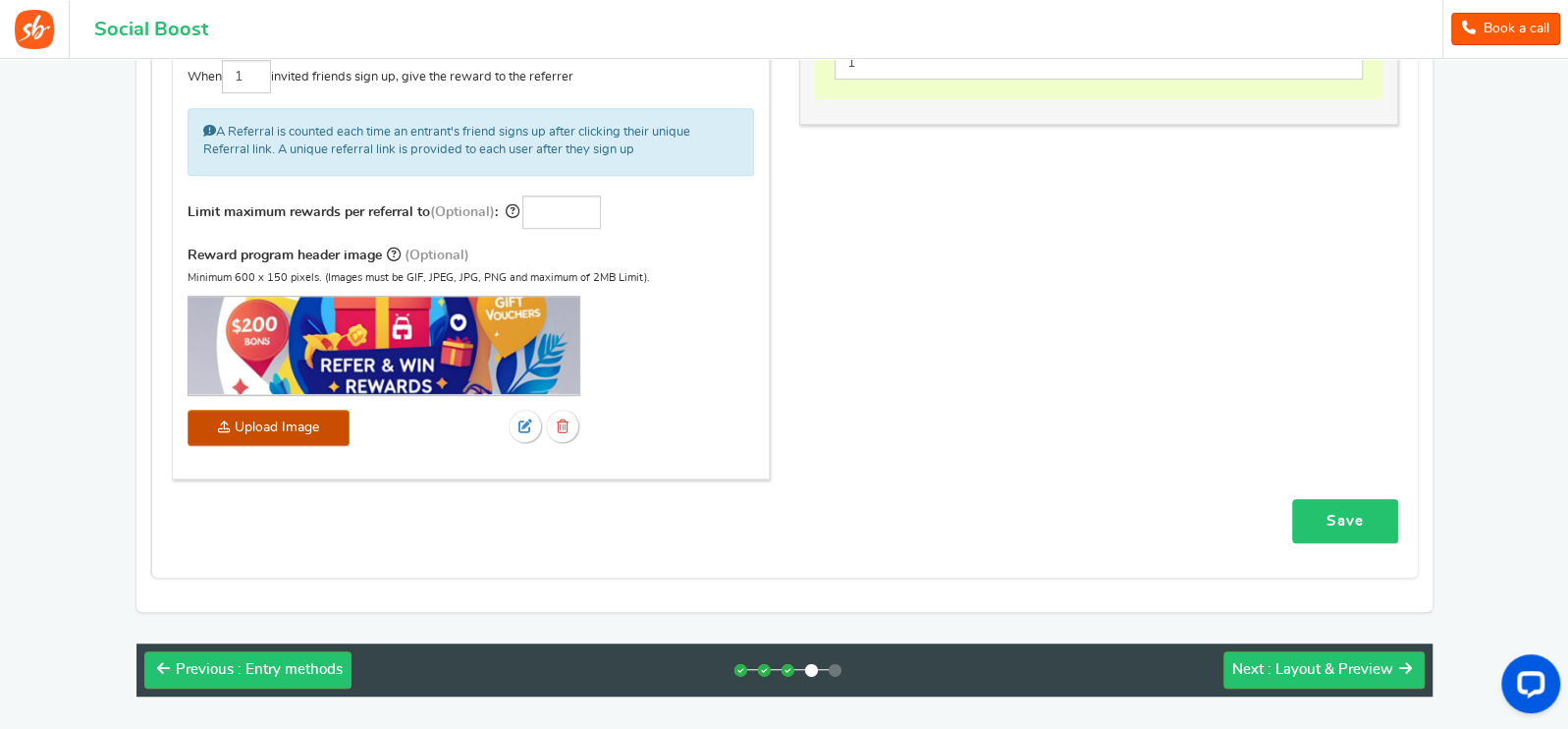 click on "Save" at bounding box center [1345, 521] 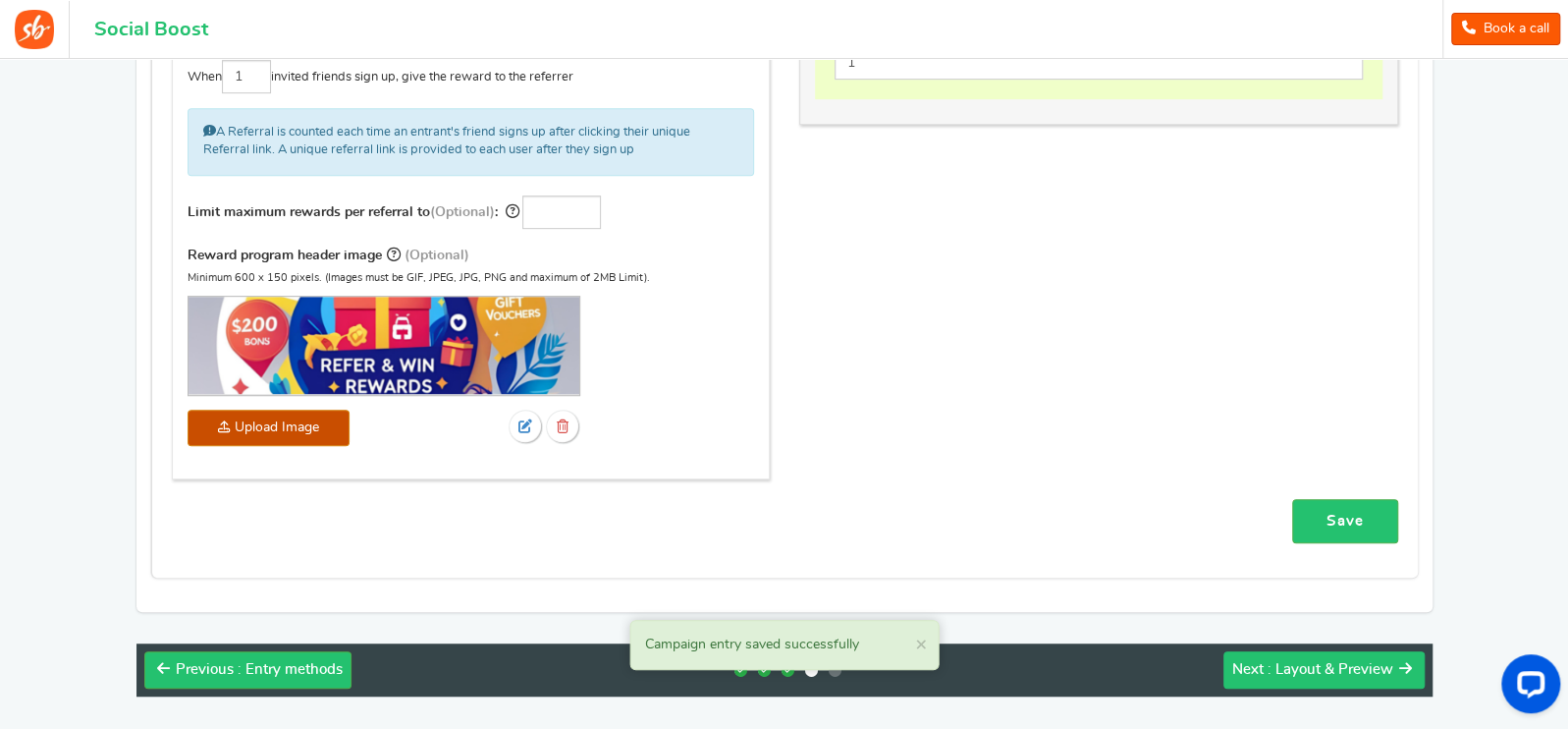 click on ": Layout & Preview" at bounding box center (1330, 669) 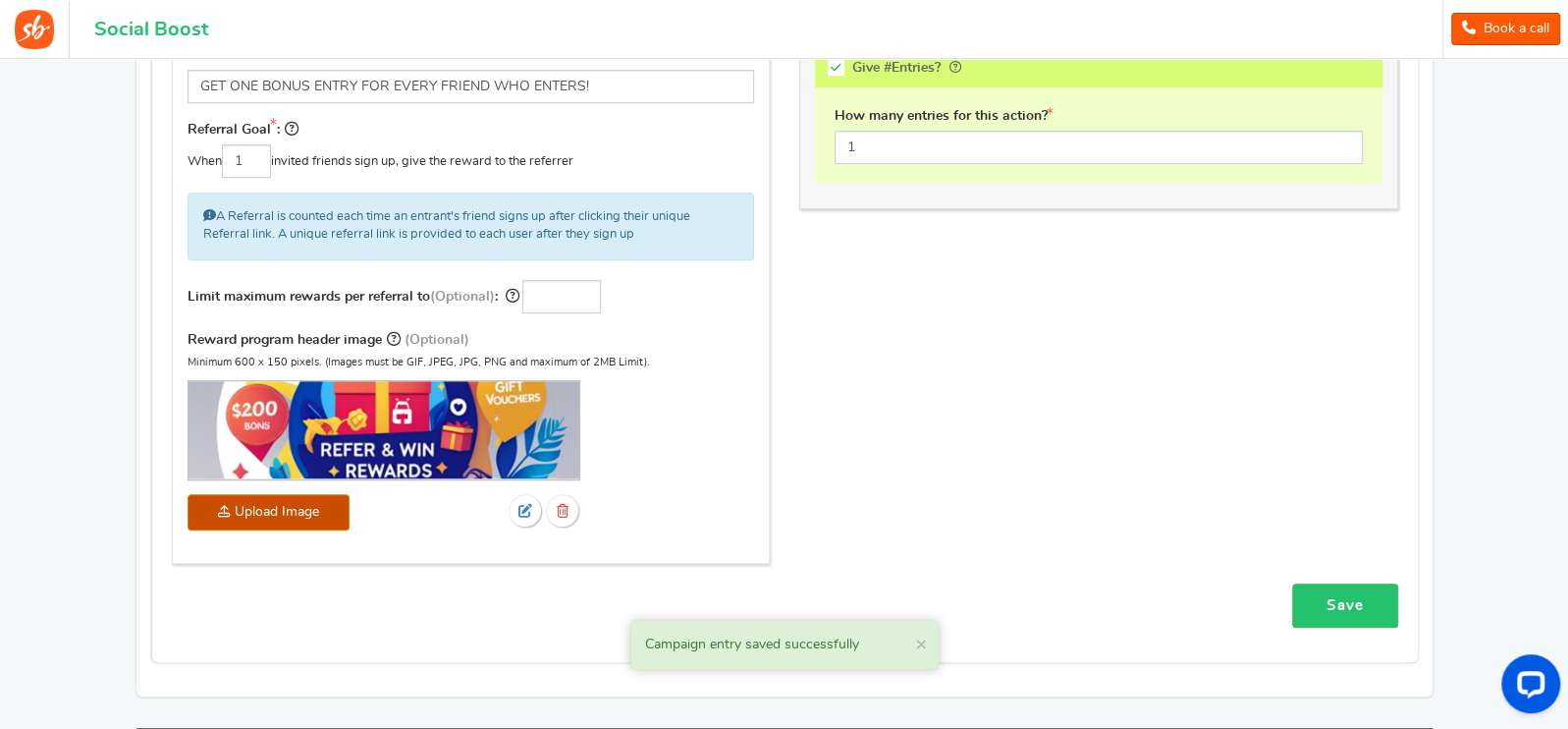 scroll, scrollTop: 205, scrollLeft: 0, axis: vertical 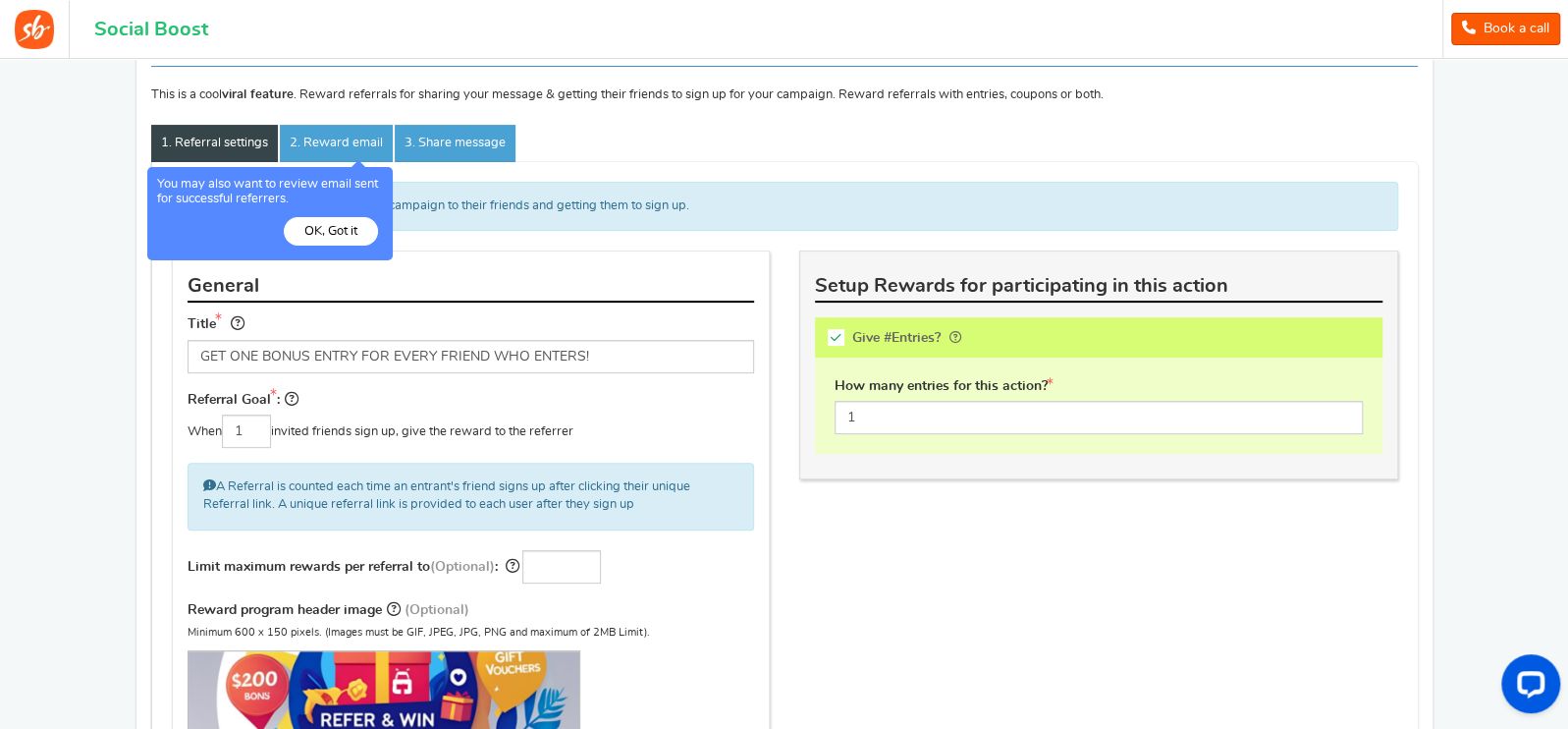 click on "OK, Got it" at bounding box center (331, 231) 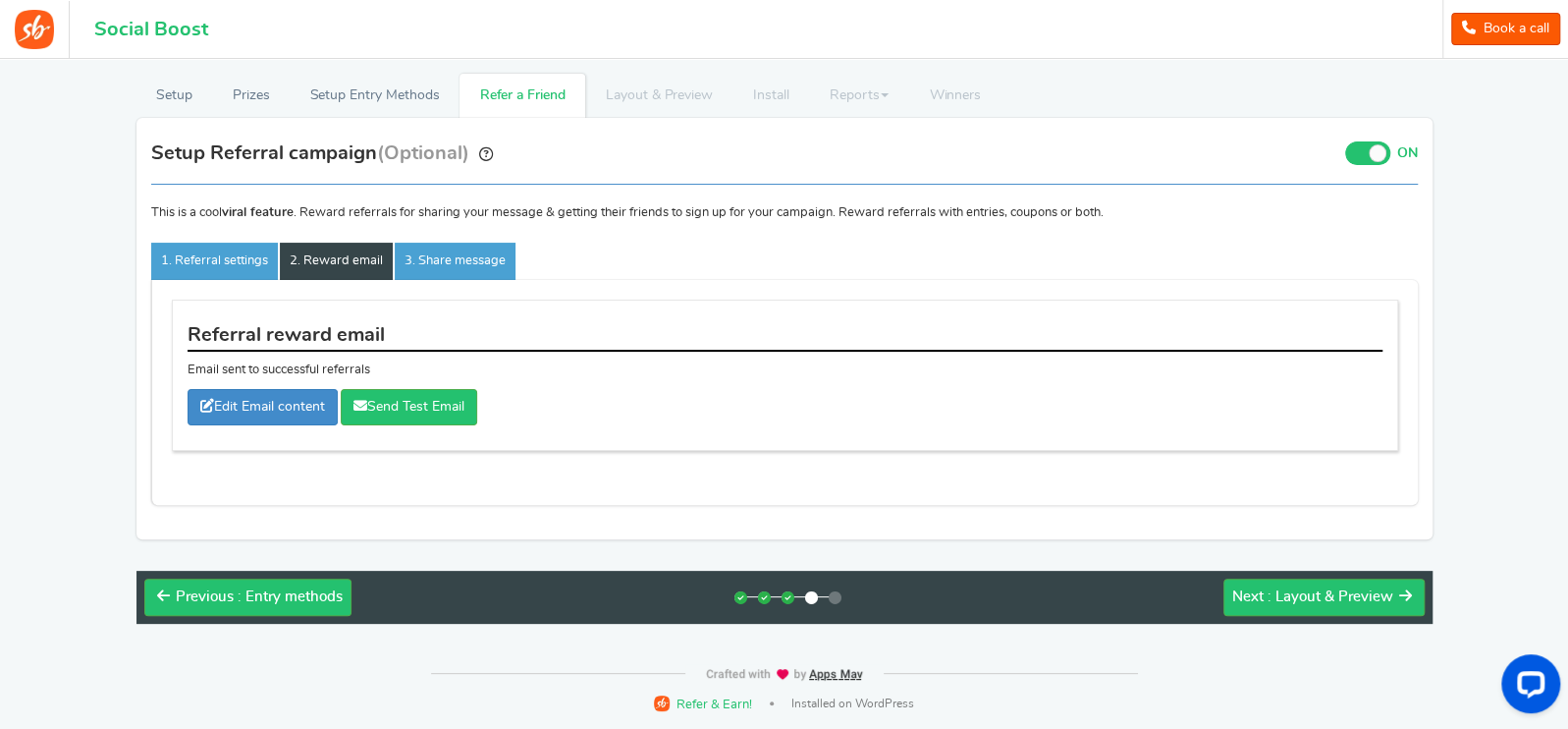 scroll, scrollTop: 85, scrollLeft: 0, axis: vertical 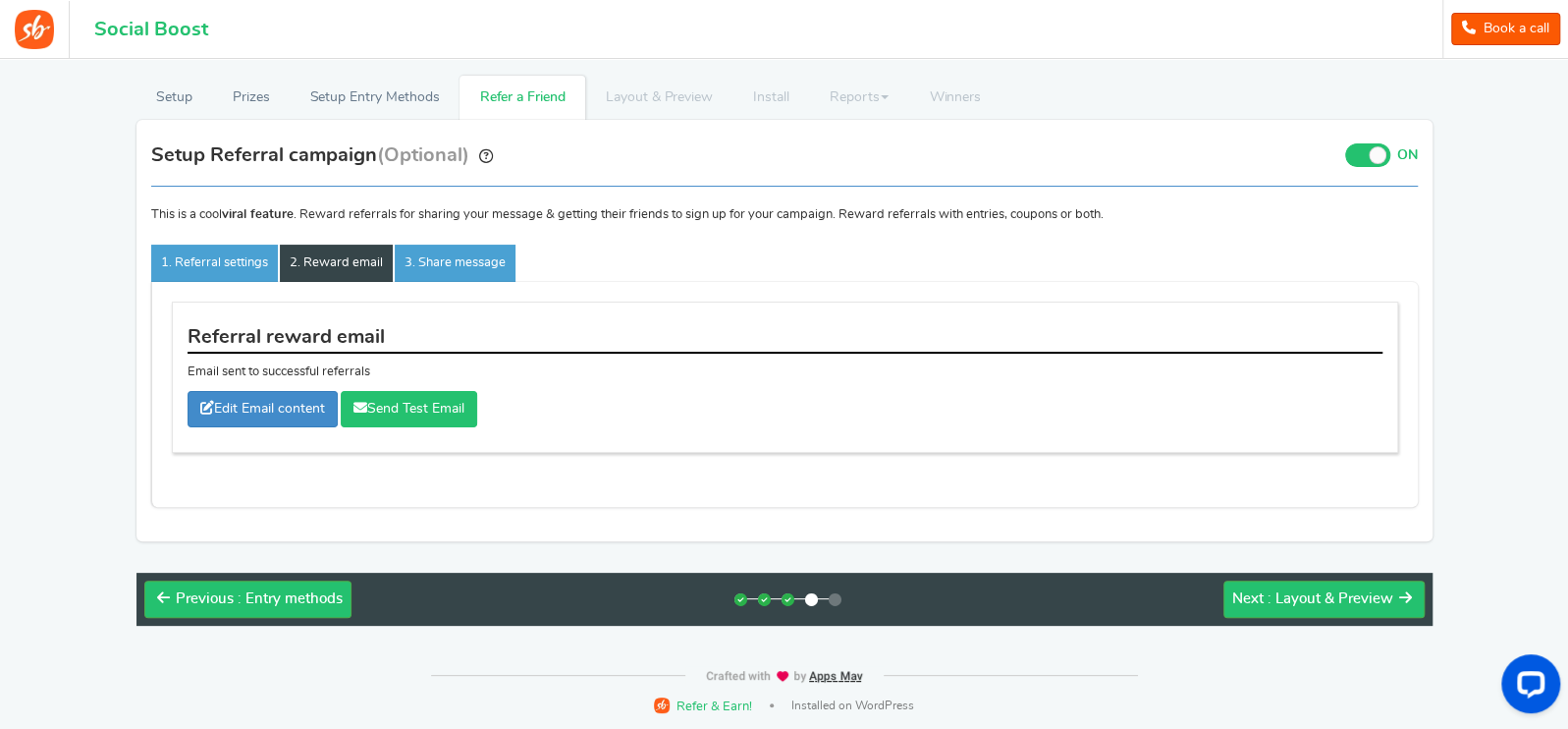 click on "Send Test Email" at bounding box center (408, 409) 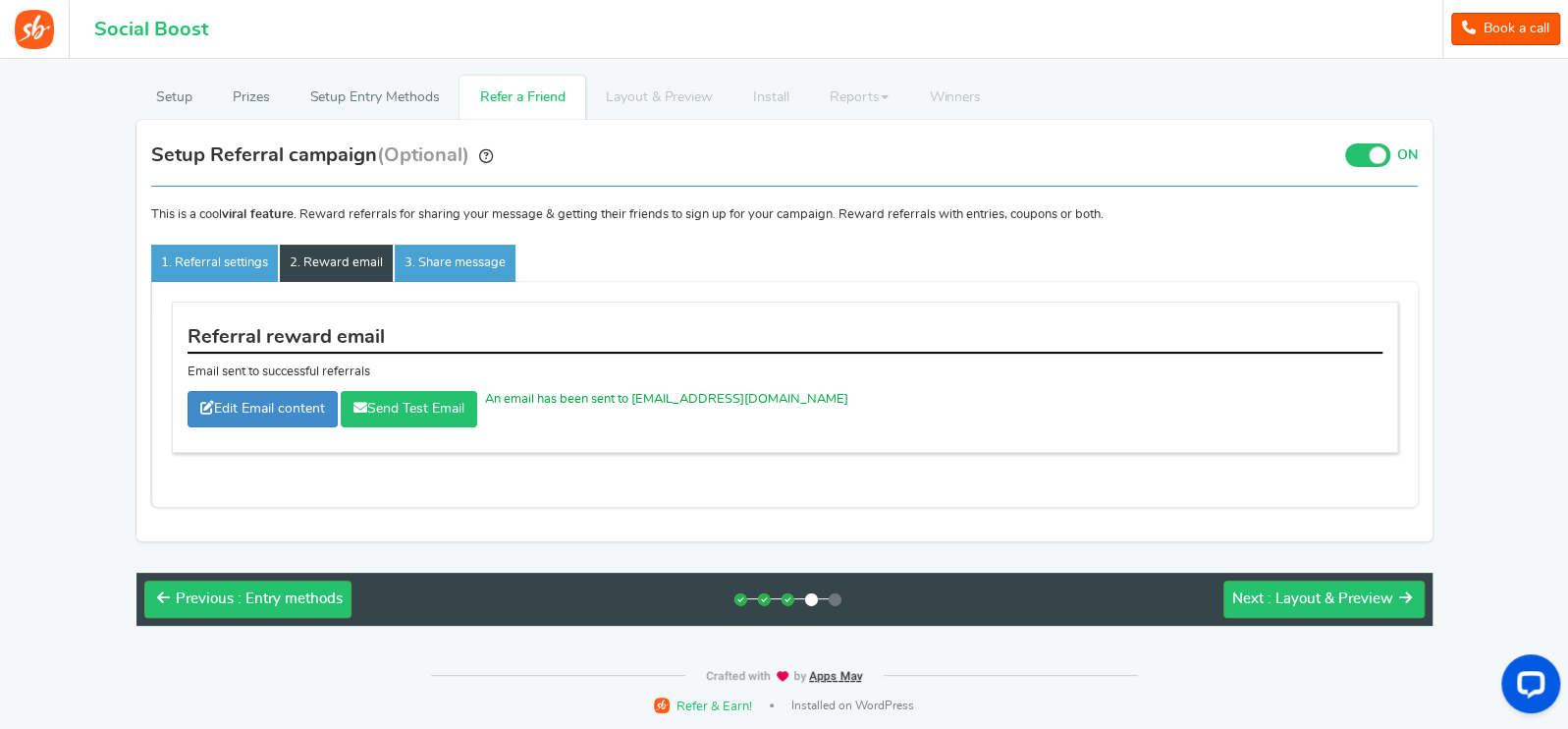 scroll, scrollTop: 0, scrollLeft: 0, axis: both 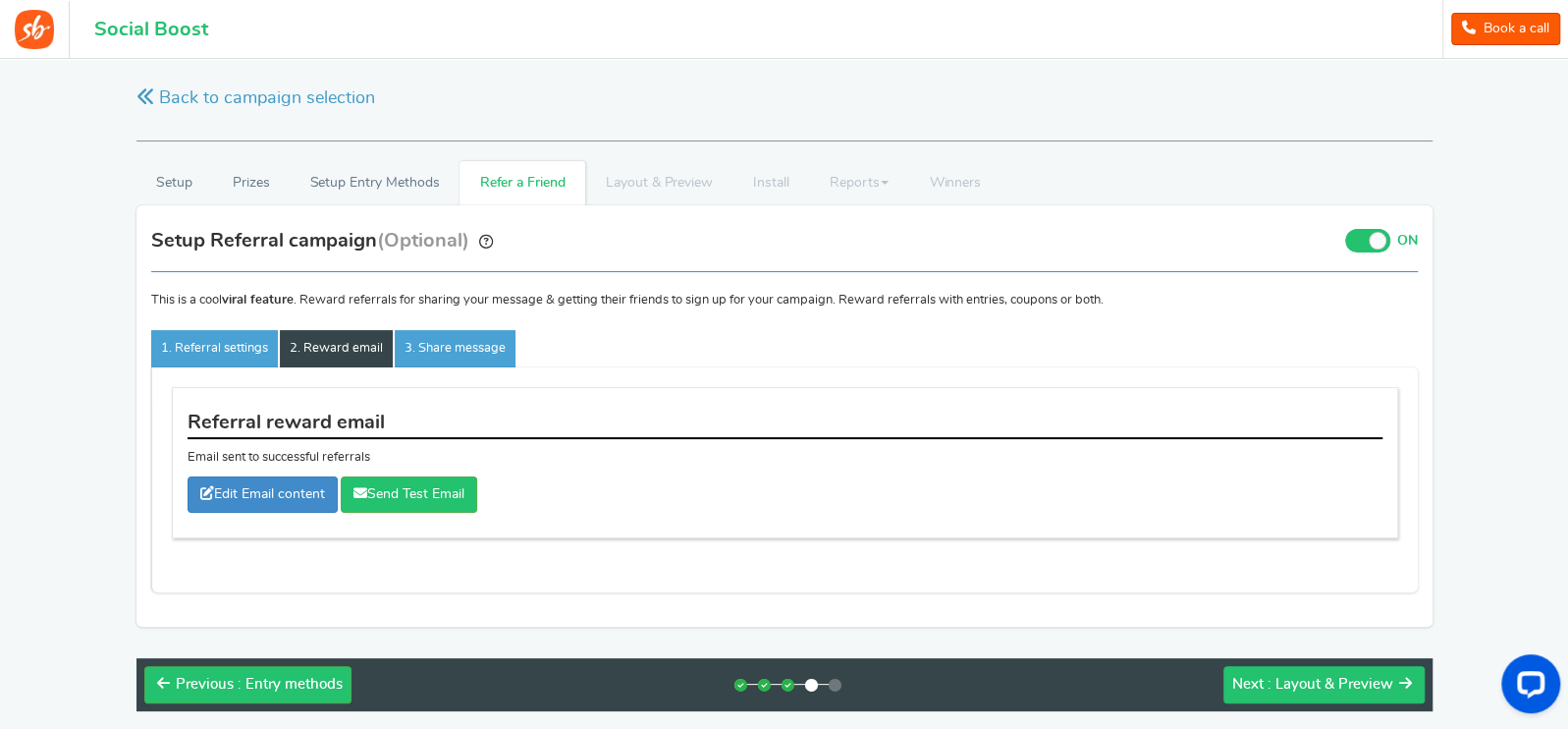 click on ": Layout & Preview" at bounding box center (1330, 684) 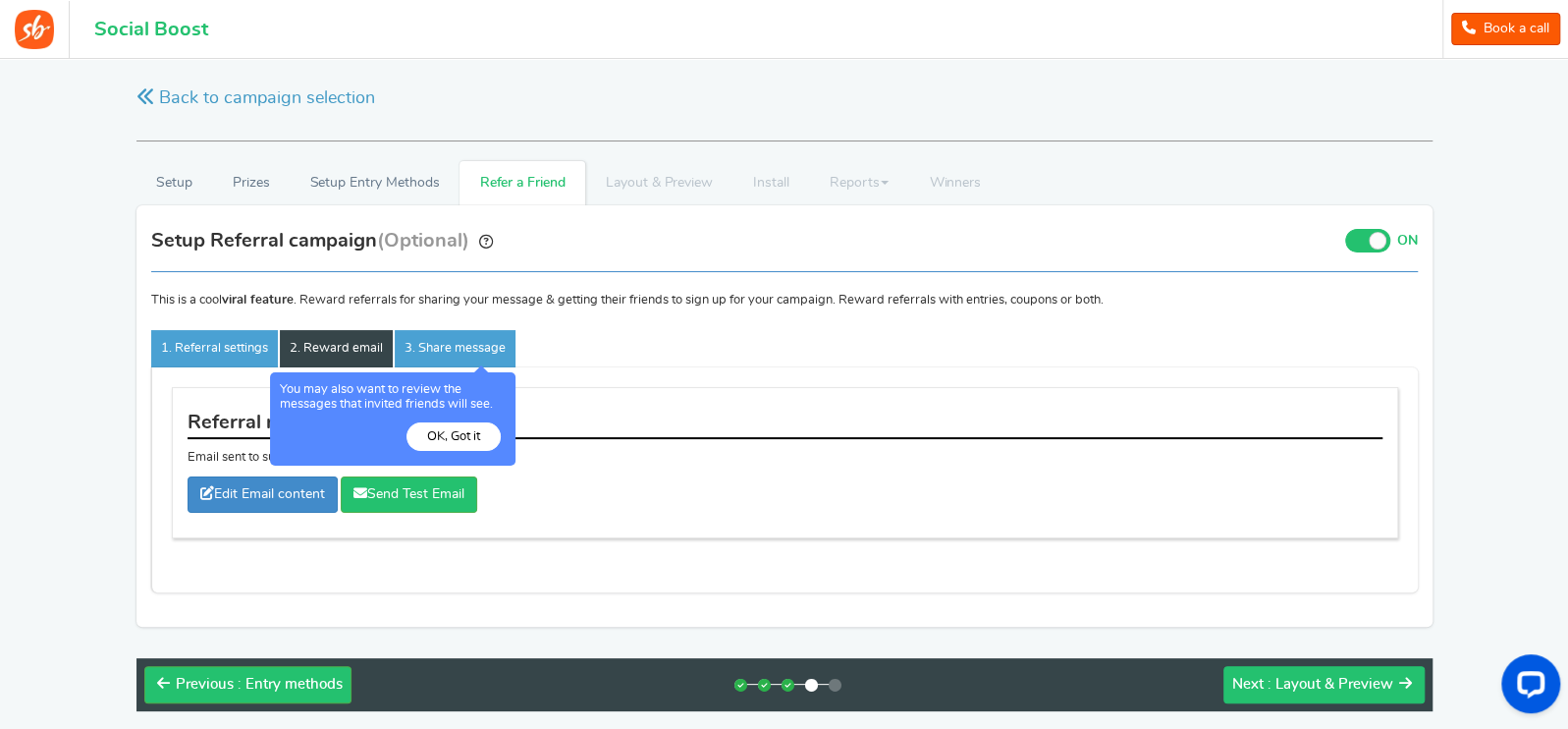 scroll, scrollTop: 85, scrollLeft: 0, axis: vertical 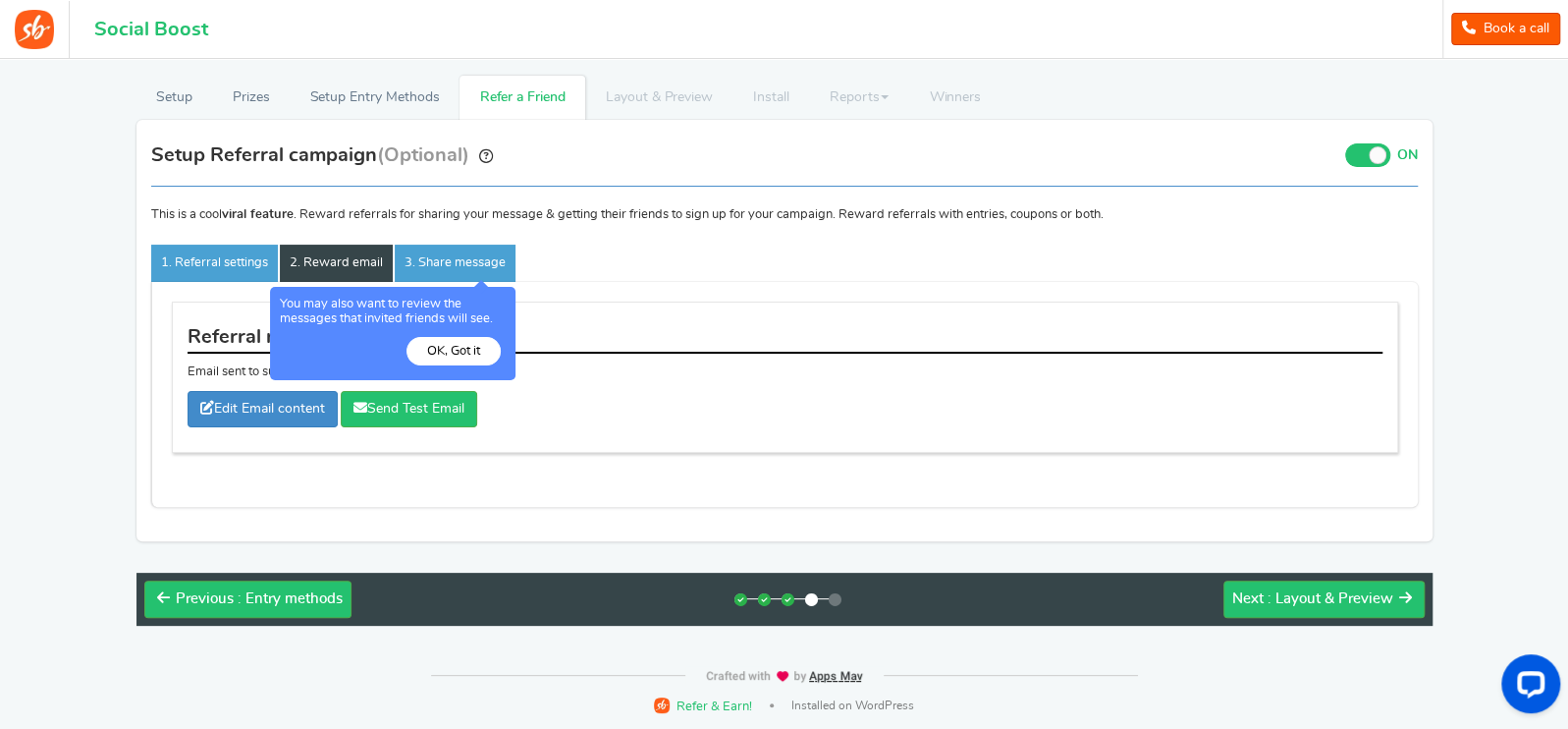 click on "OK, Got it" at bounding box center (0, 0) 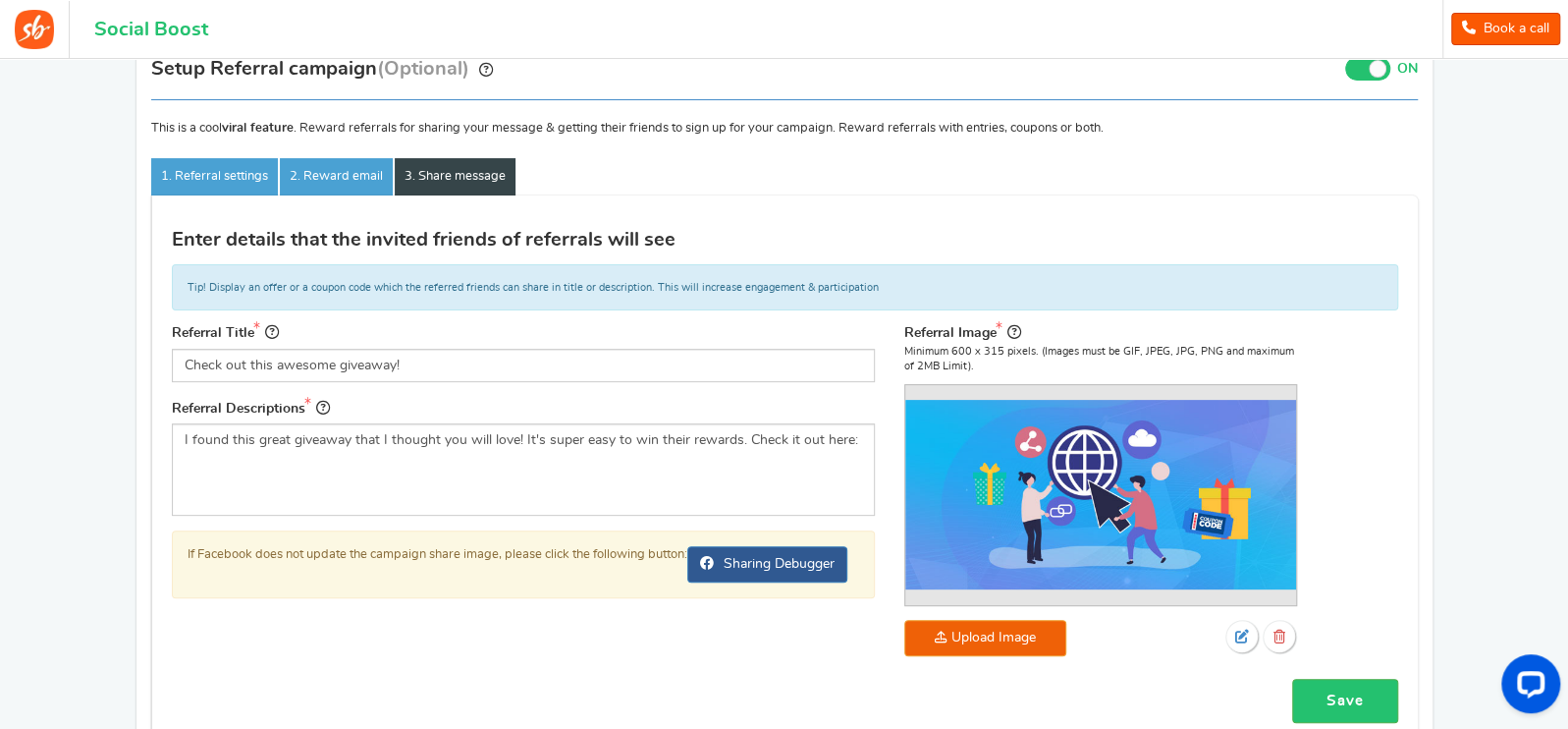 scroll, scrollTop: 181, scrollLeft: 0, axis: vertical 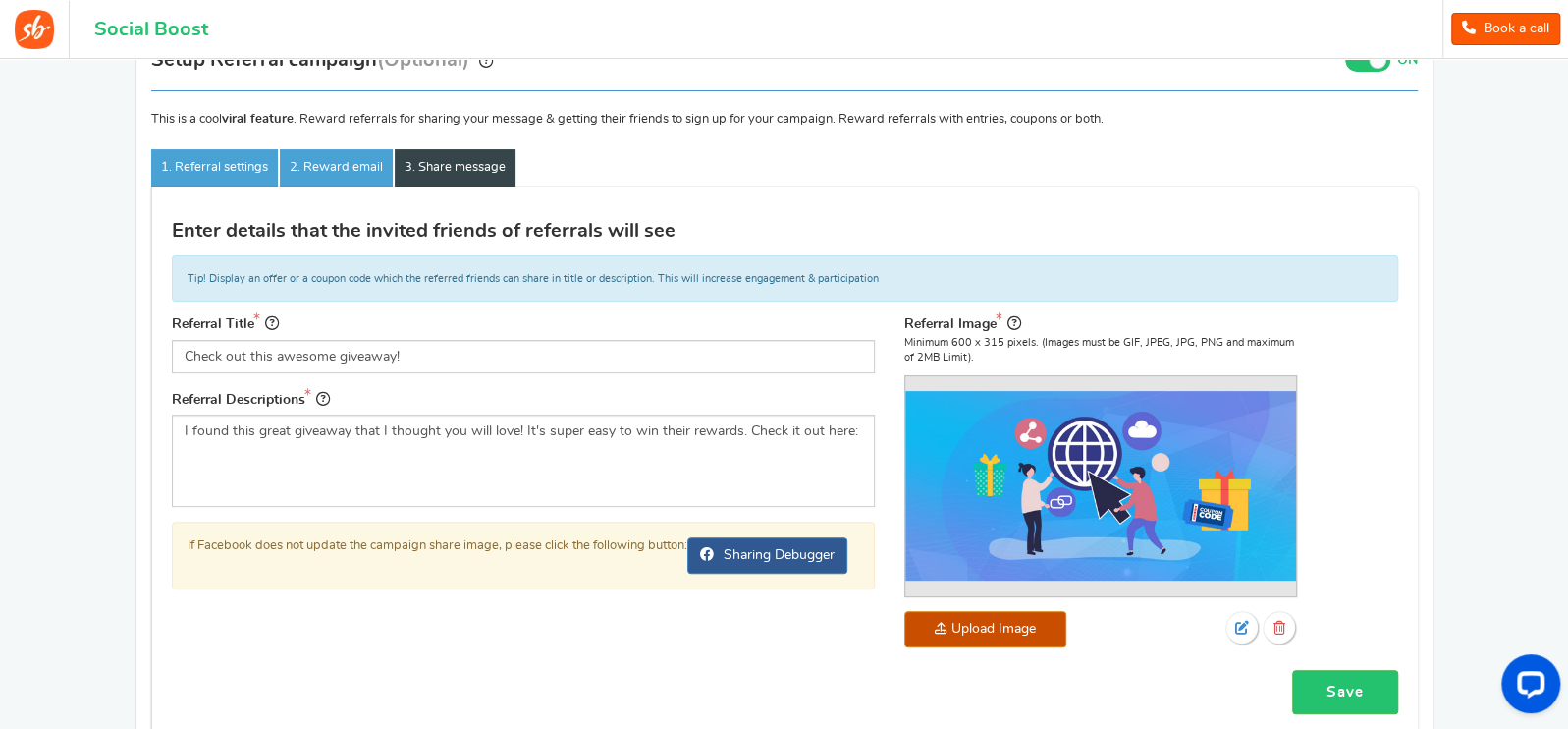 click at bounding box center [-938, 753] 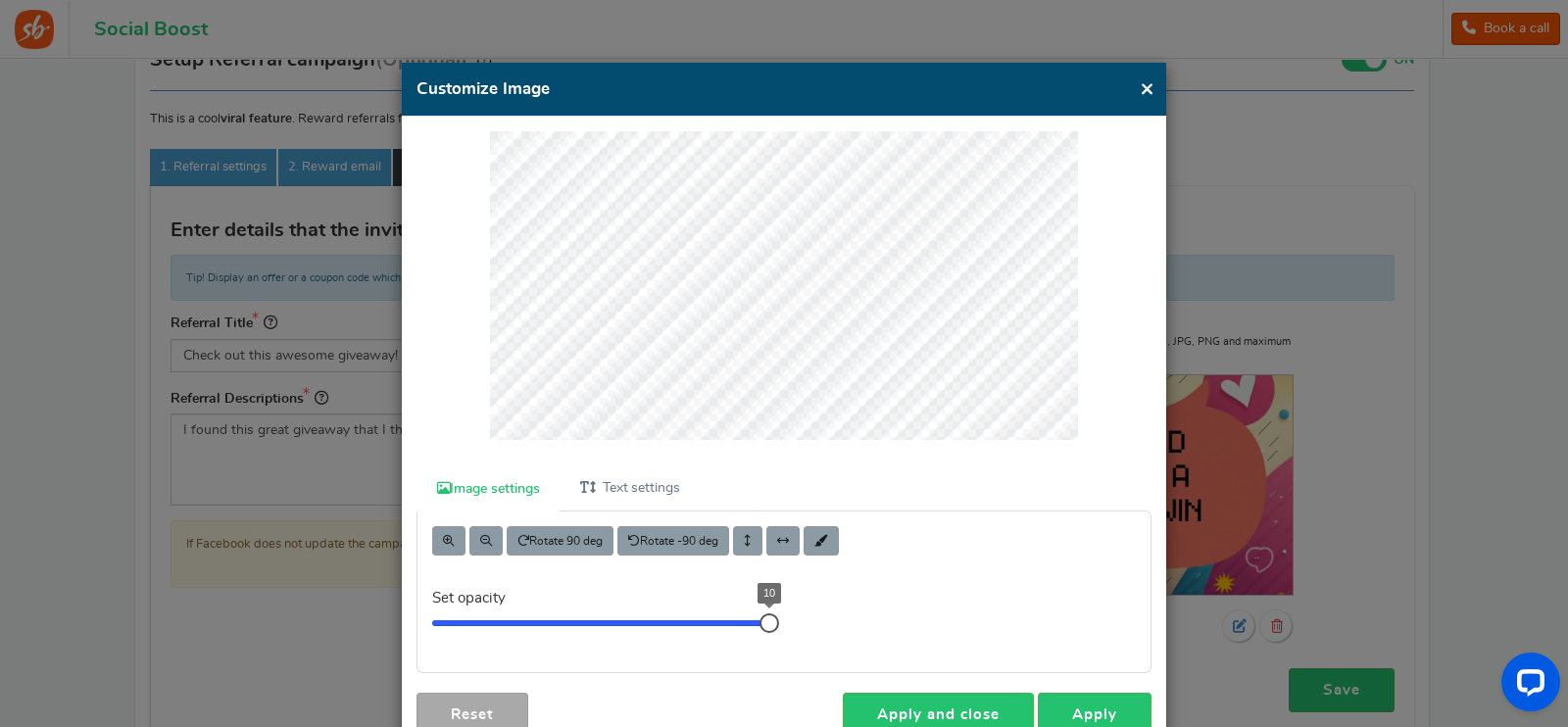 drag, startPoint x: 764, startPoint y: 620, endPoint x: 808, endPoint y: 601, distance: 47.92703 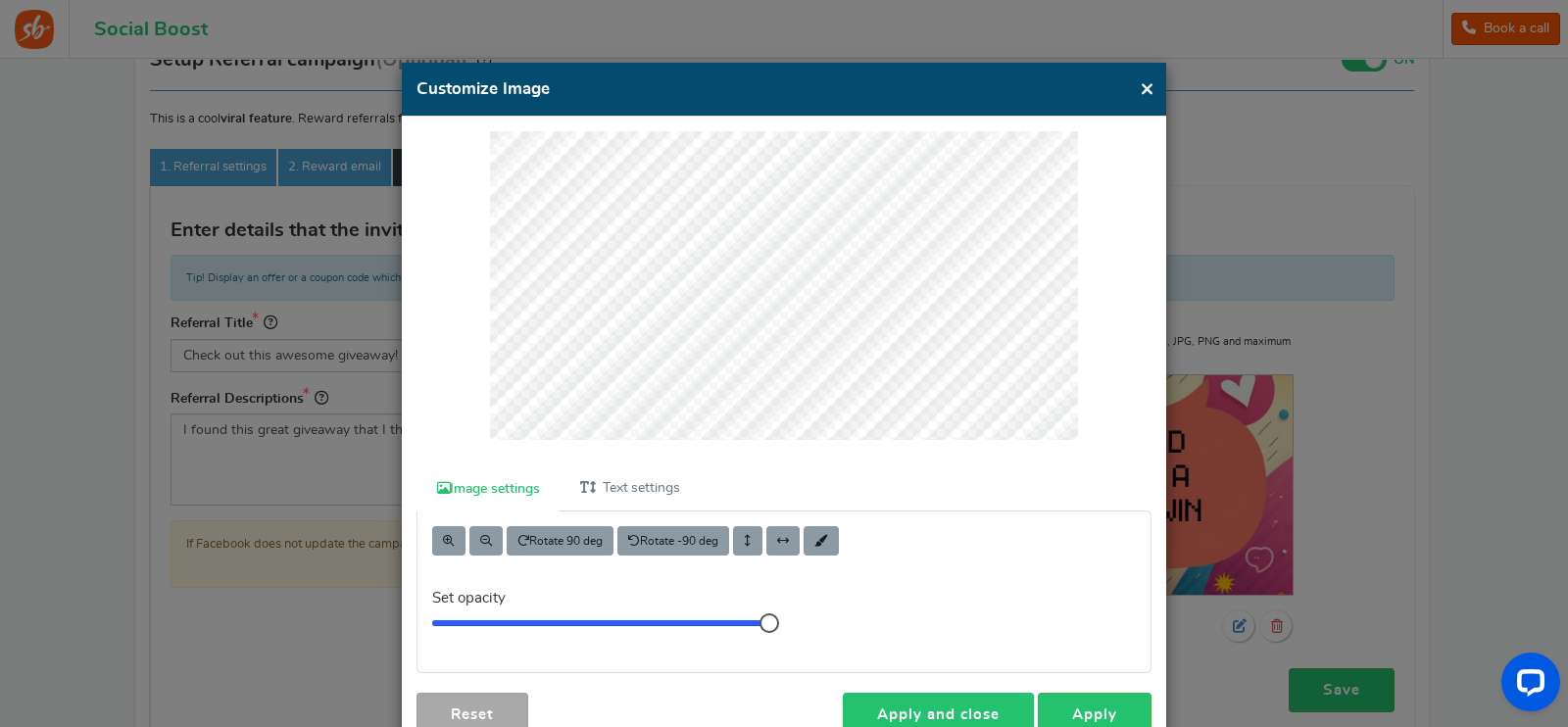 click on "Apply and close" at bounding box center (938, 714) 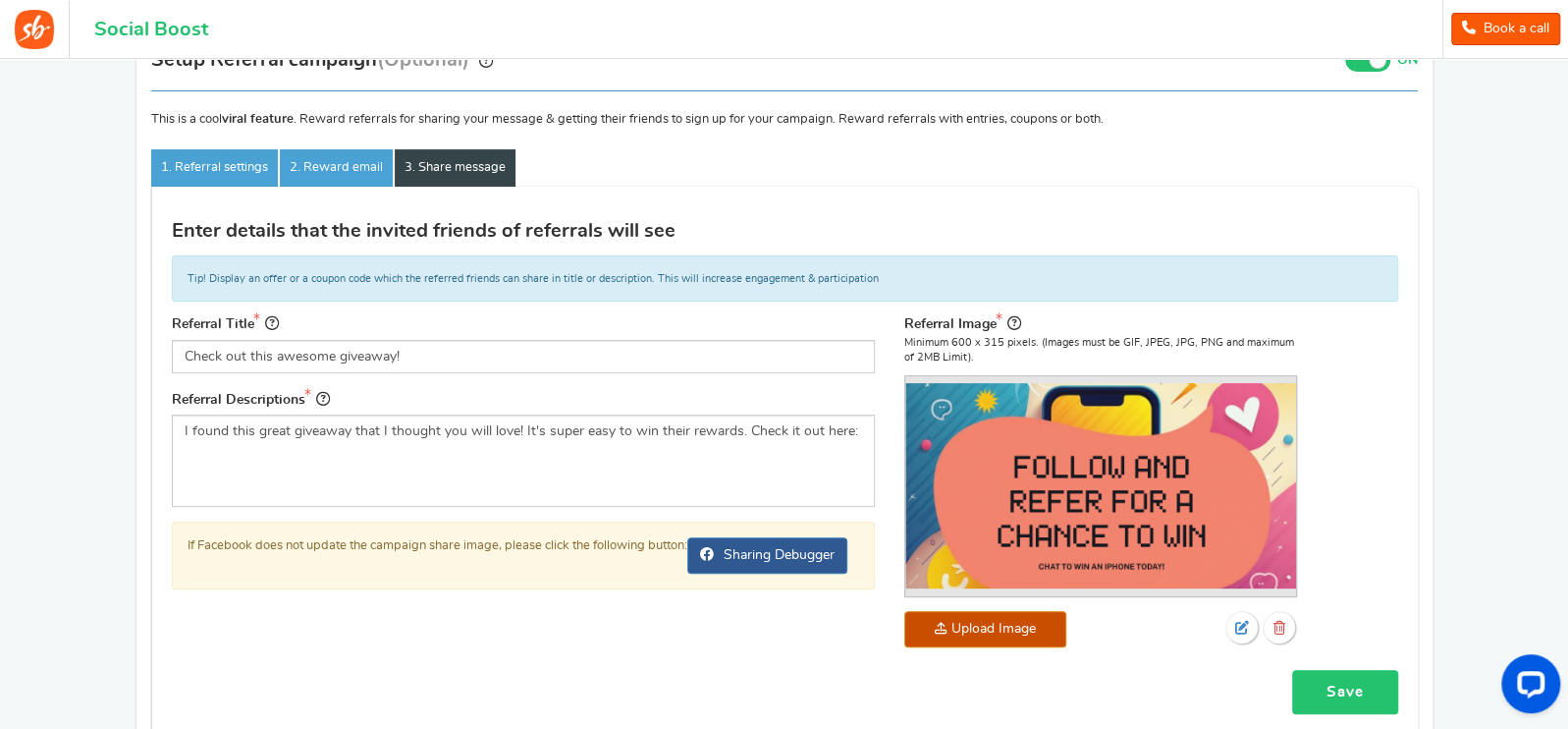 click on "Save" at bounding box center [1345, 692] 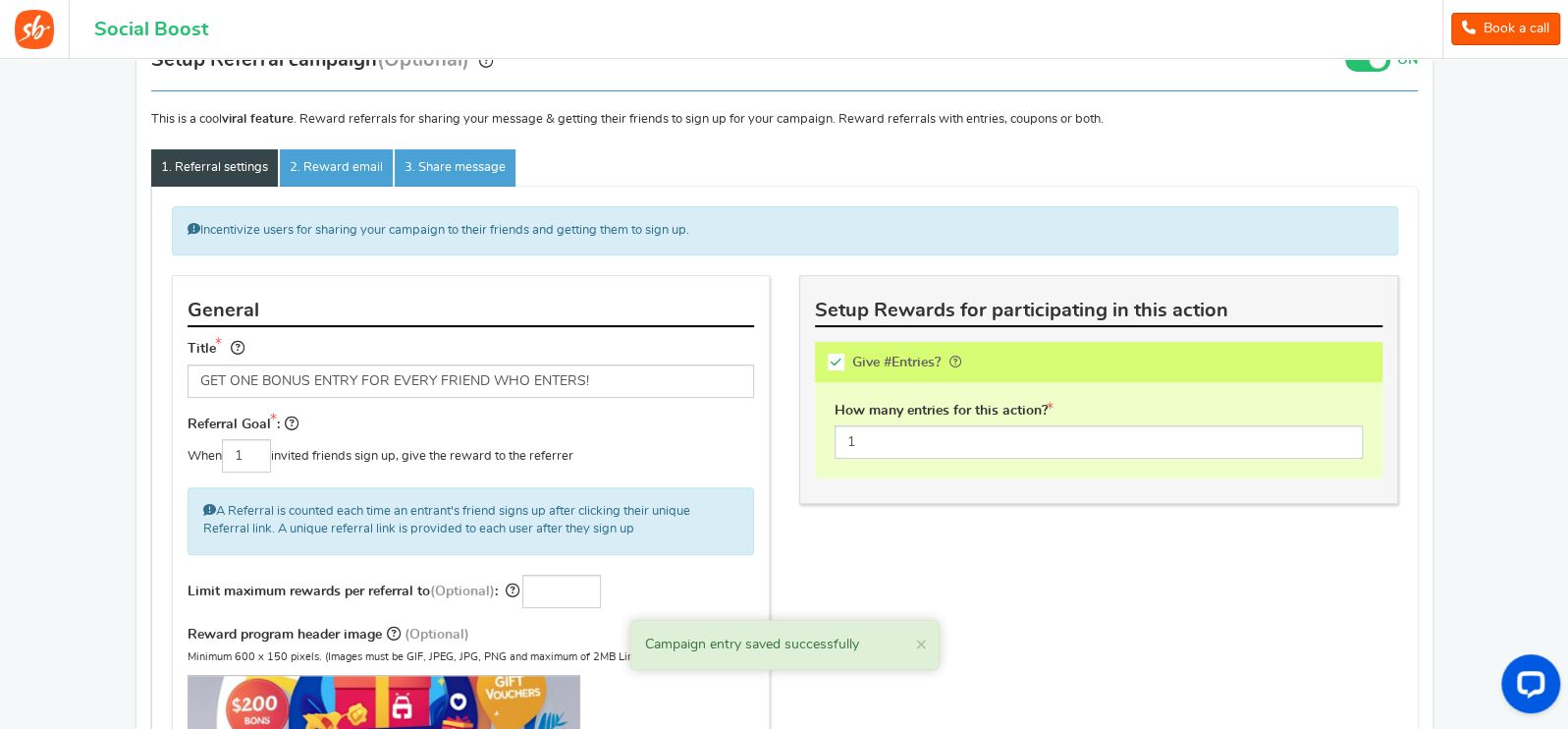 scroll, scrollTop: 629, scrollLeft: 0, axis: vertical 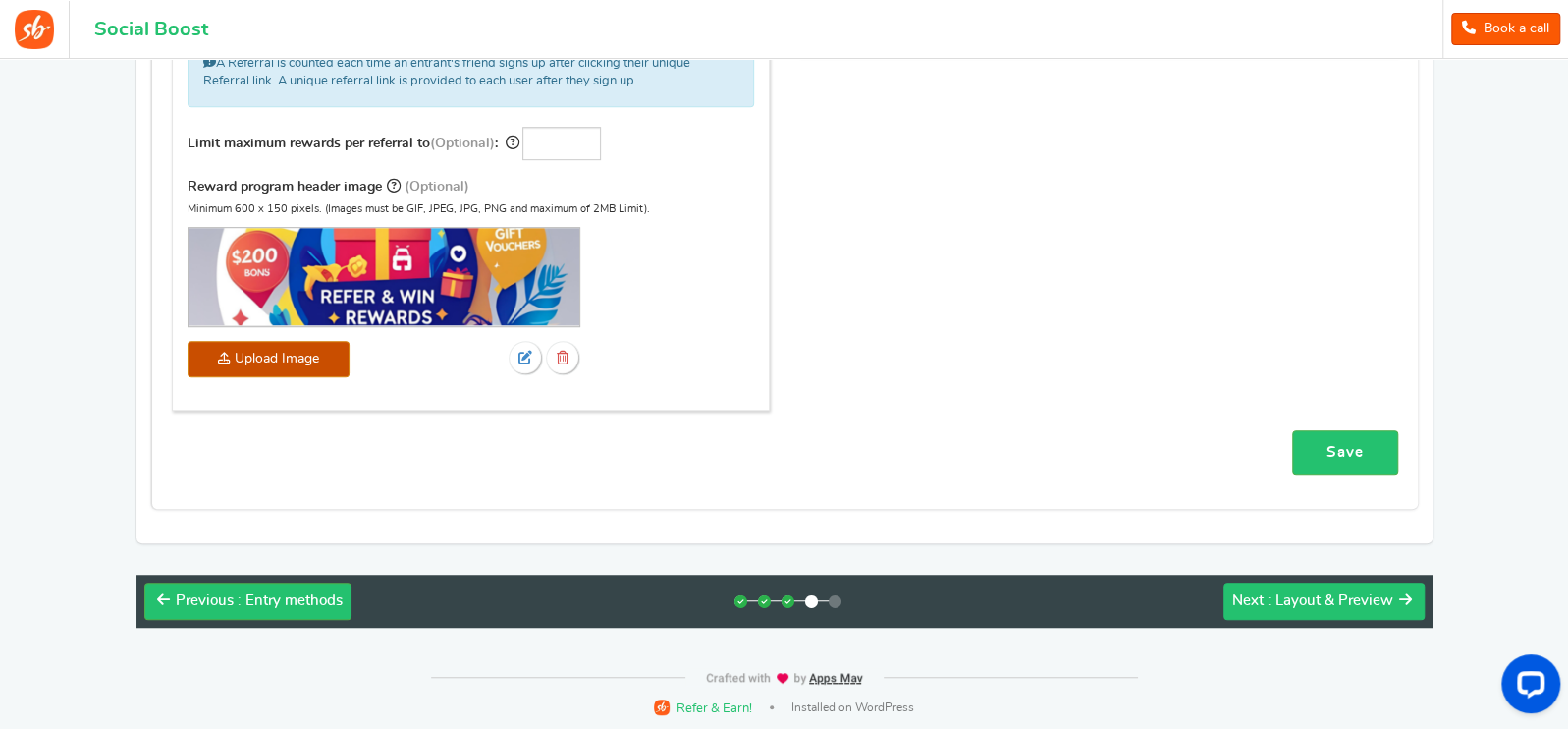 click on ": Layout & Preview" at bounding box center [1330, 600] 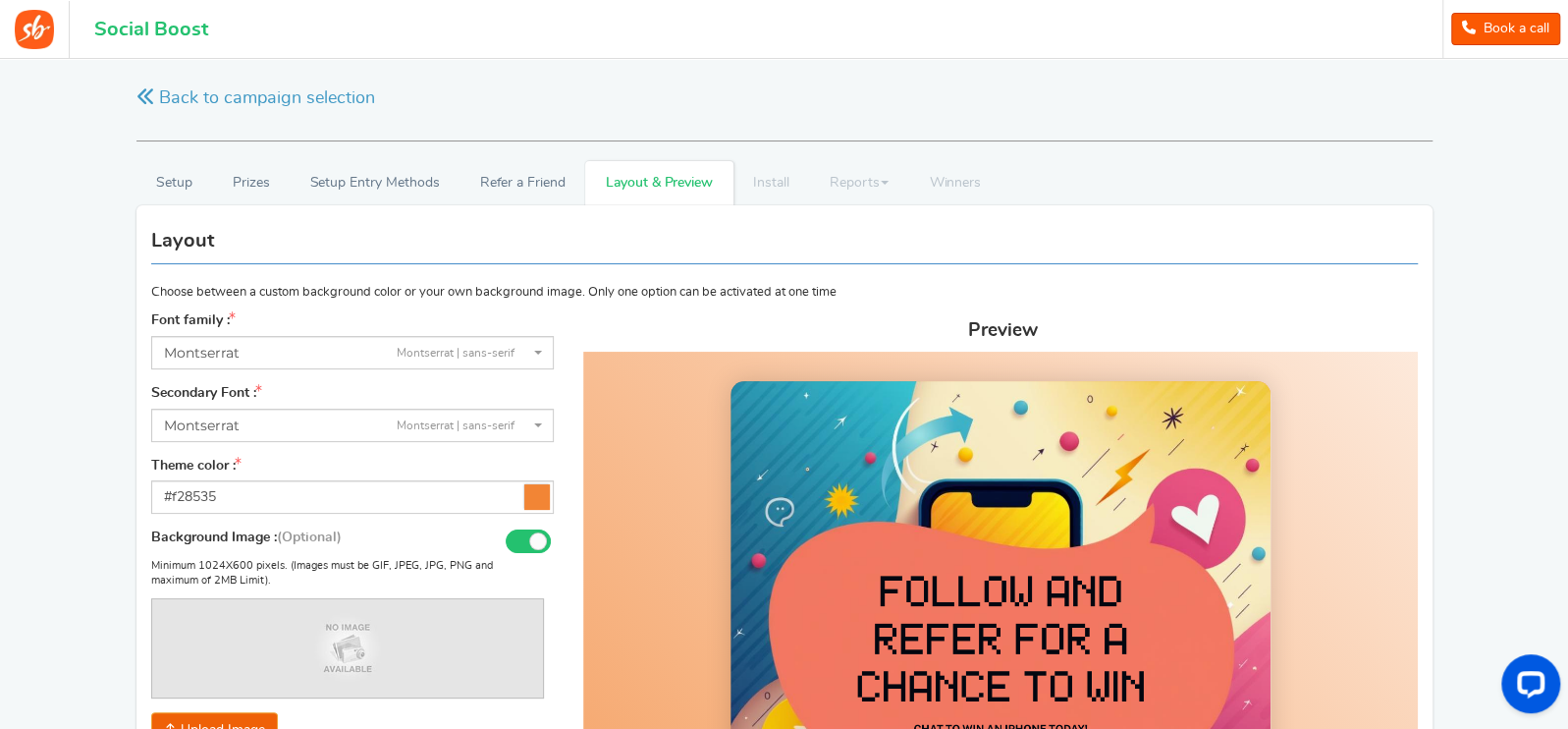 scroll, scrollTop: 0, scrollLeft: 0, axis: both 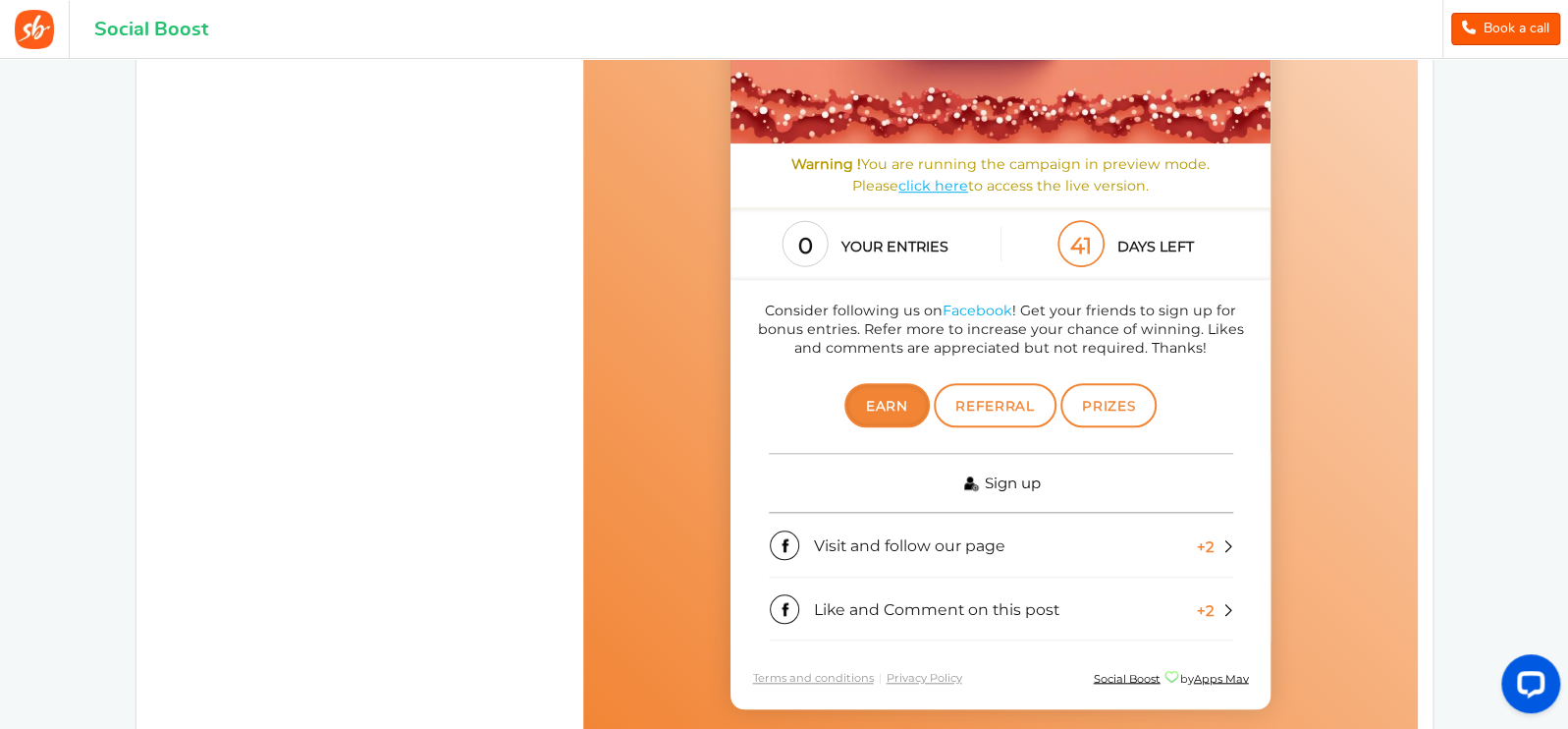 click on "Sign up" at bounding box center (1011, 483) 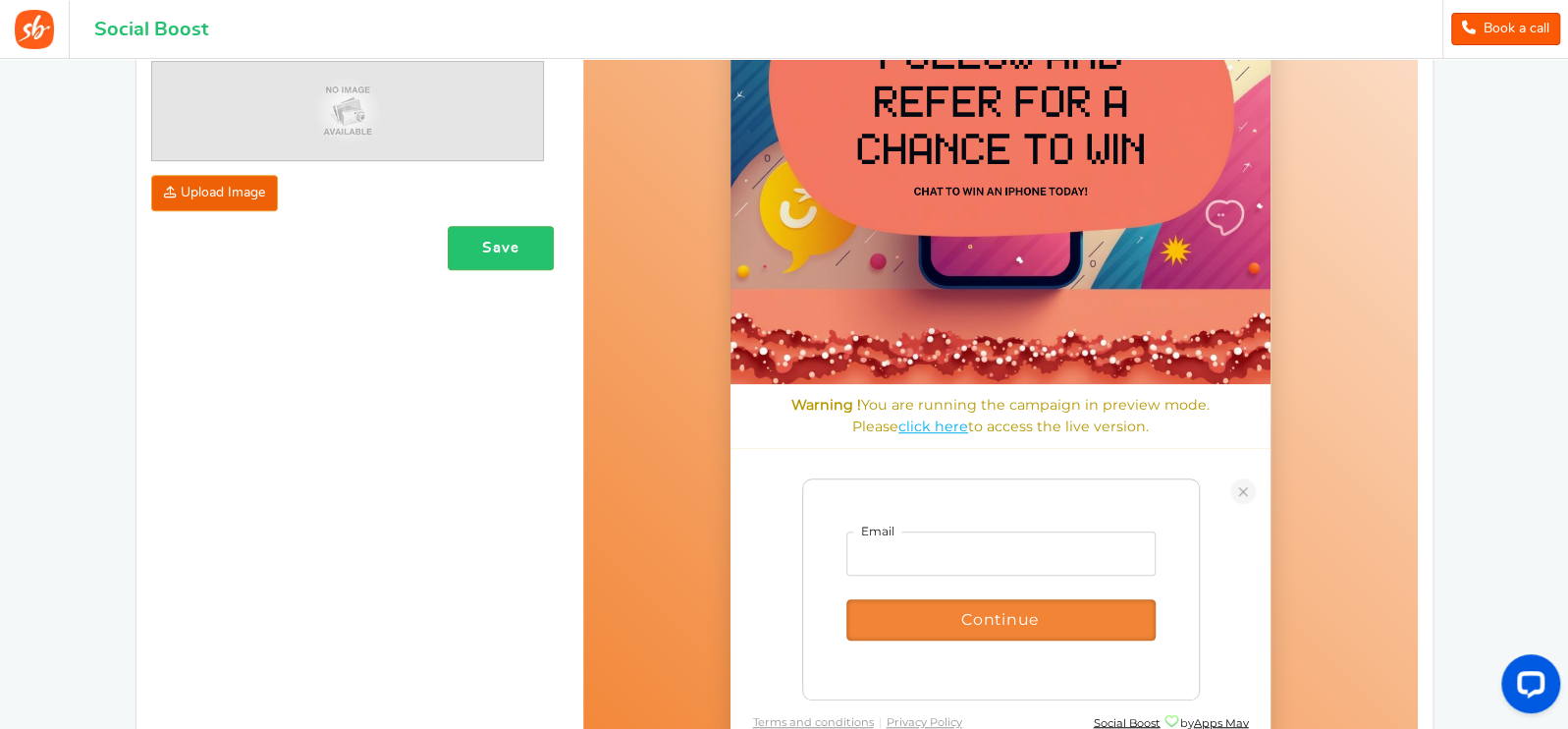 scroll, scrollTop: 801, scrollLeft: 0, axis: vertical 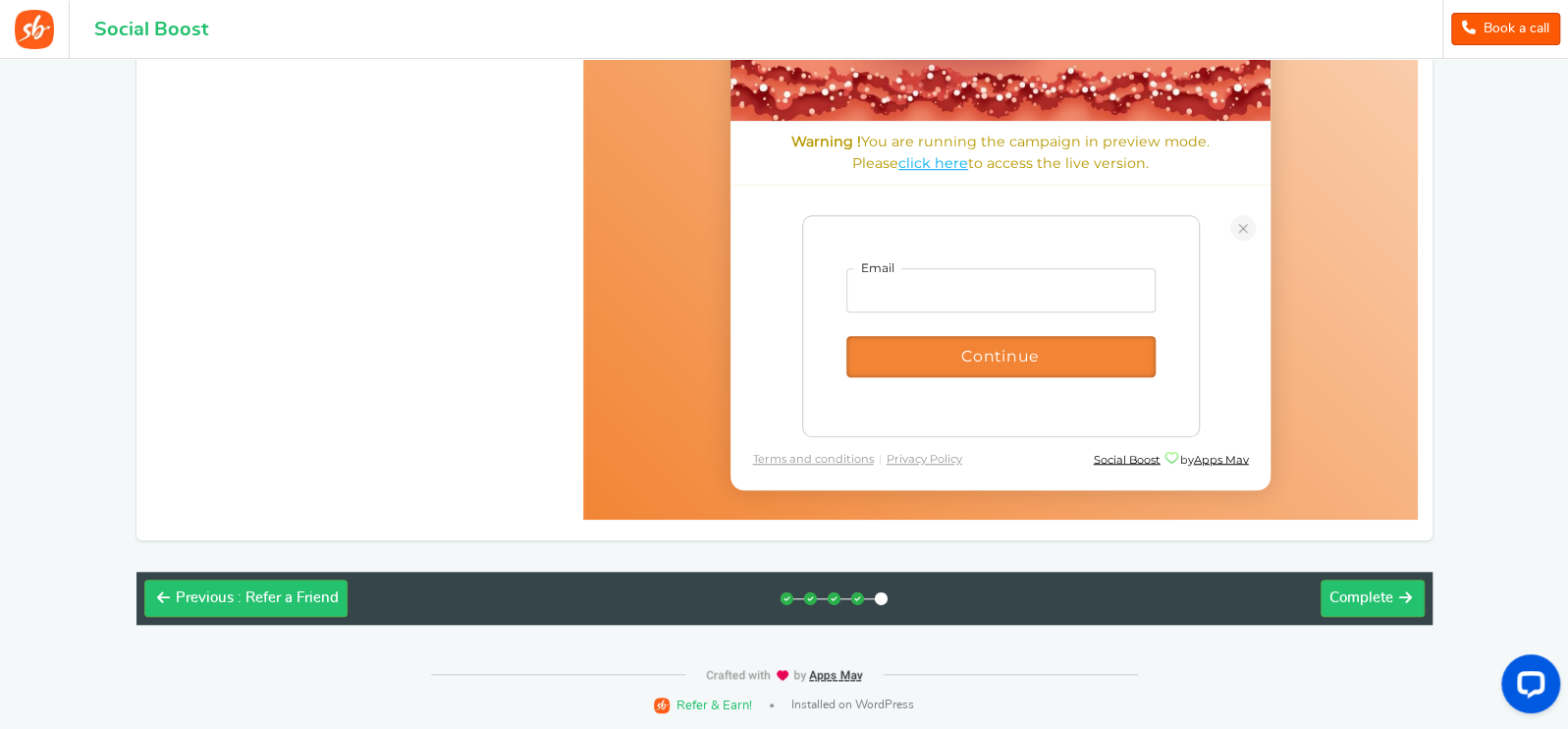 click on "Font family :
ABeeZeesans-serif [PERSON_NAME] Displaydisplay AR One Sanssans-serif Abelsans-serif Abhaya Libreserif Aboretodisplay Abril Fatfacedisplay Abyssinica SILserif Aclonicasans-serif Acmesans-serif Actorsans-serif Adaminaserif Advent Prosans-serif Afacadsans-serif Afacad Fluxsans-serif Agbalumodisplay Agdasimasans-serif Agu Displaydisplay Aguafina Scripthandwriting Akatabsans-serif Akaya Kanadakadisplay Akaya Telivigaladisplay Akronimdisplay Aksharsans-serif Aladindisplay Alatasans-serif Alatsisans-serif [PERSON_NAME]-serif Aldrichsans-serif Alefsans-serif Alegreyaserif Alegreya SCserif Alegreya Sanssans-serif Alegreya Sans SCsans-serif Aleoserif [PERSON_NAME] Alexandriasans-serif Alfa Slab Onedisplay Aliceserif [PERSON_NAME] Angularserif Alkalamiserif Alkatradisplay Allandisplay Allertasans-serif Allerta Stencilsans-serif Allisonhandwriting Allurahandwriting Almaraisans-serif Almendraserif Almendra Displaydisplay [PERSON_NAME]" at bounding box center (784, 18) 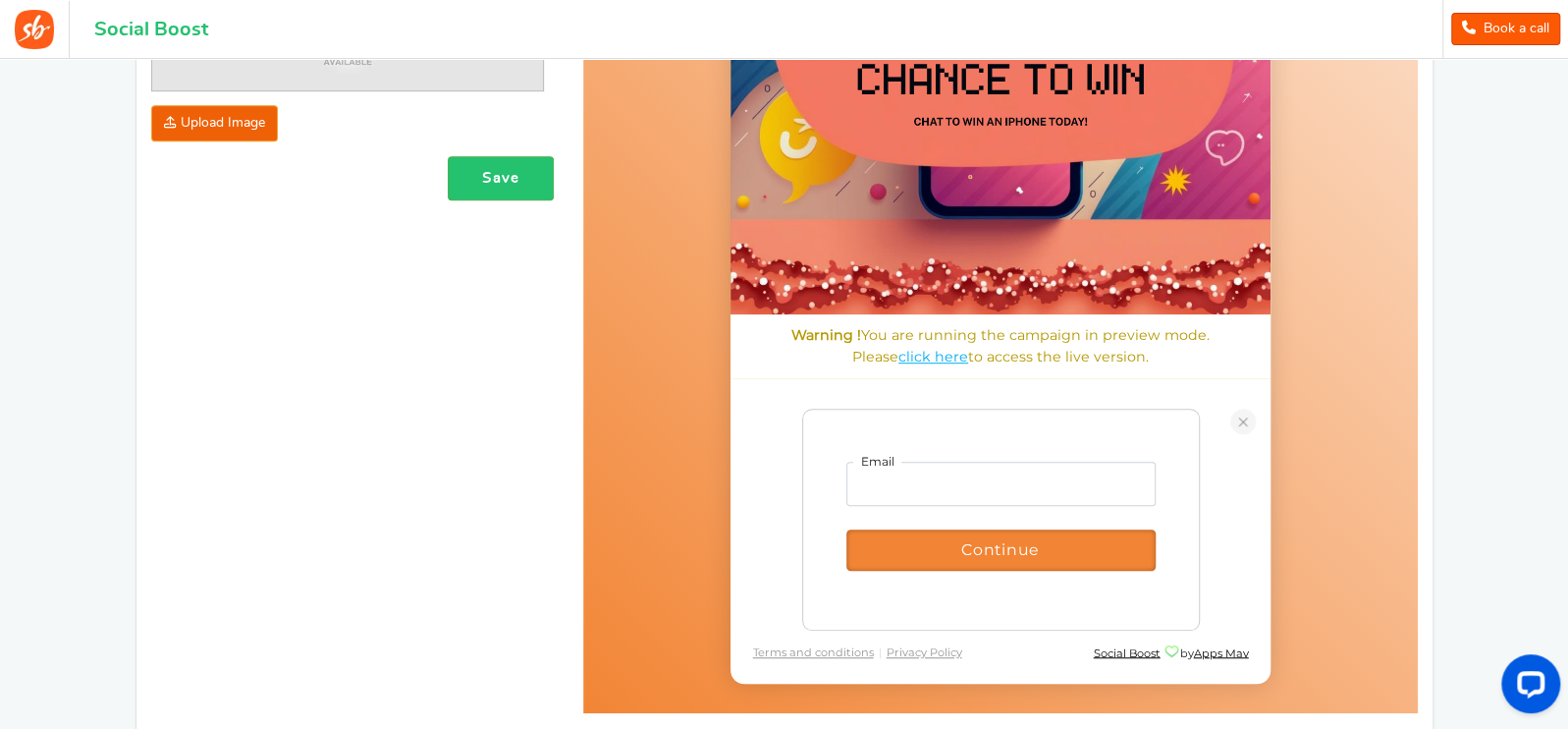 scroll, scrollTop: 591, scrollLeft: 0, axis: vertical 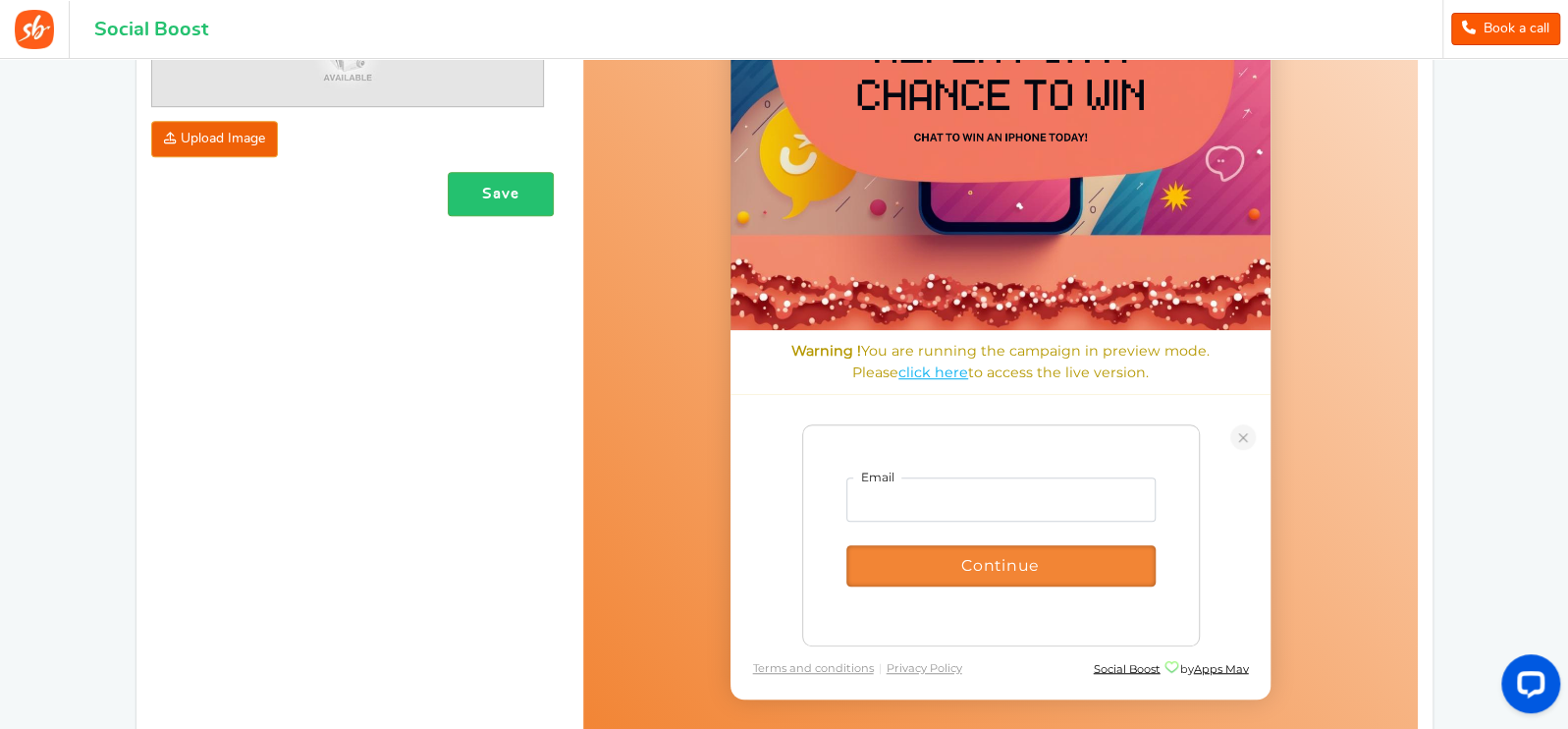click at bounding box center [1242, 438] 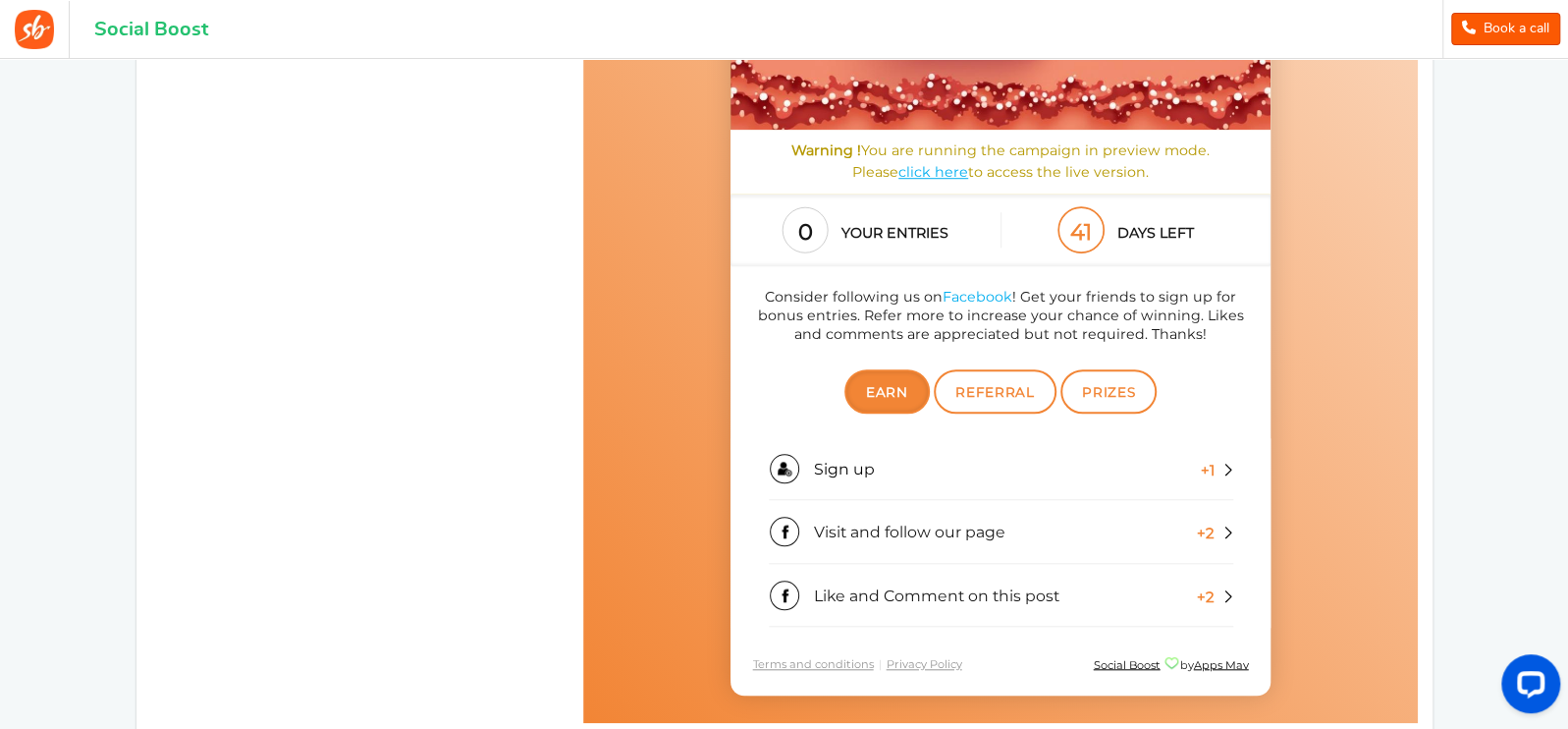 scroll, scrollTop: 801, scrollLeft: 0, axis: vertical 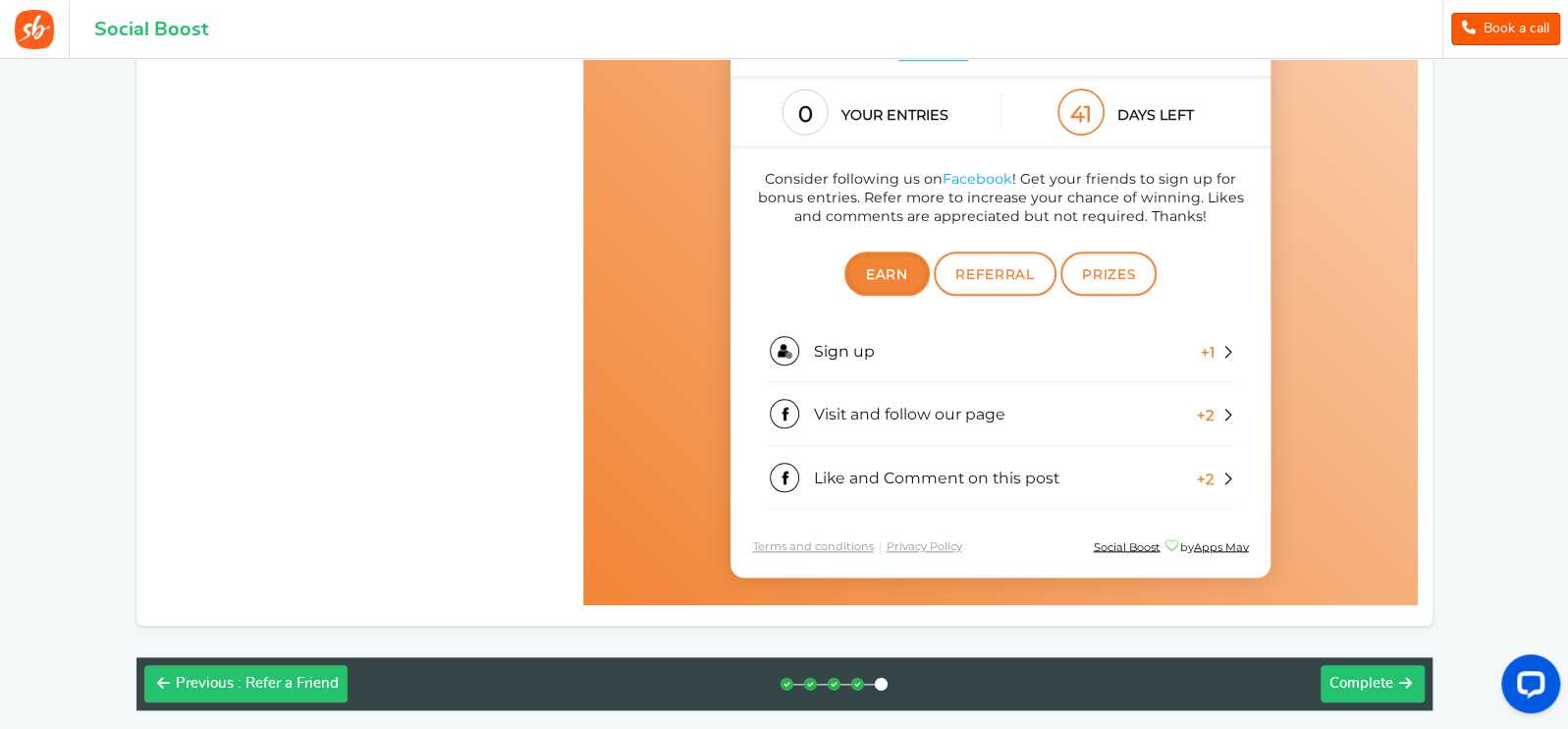 click on "Complete" at bounding box center [1361, 683] 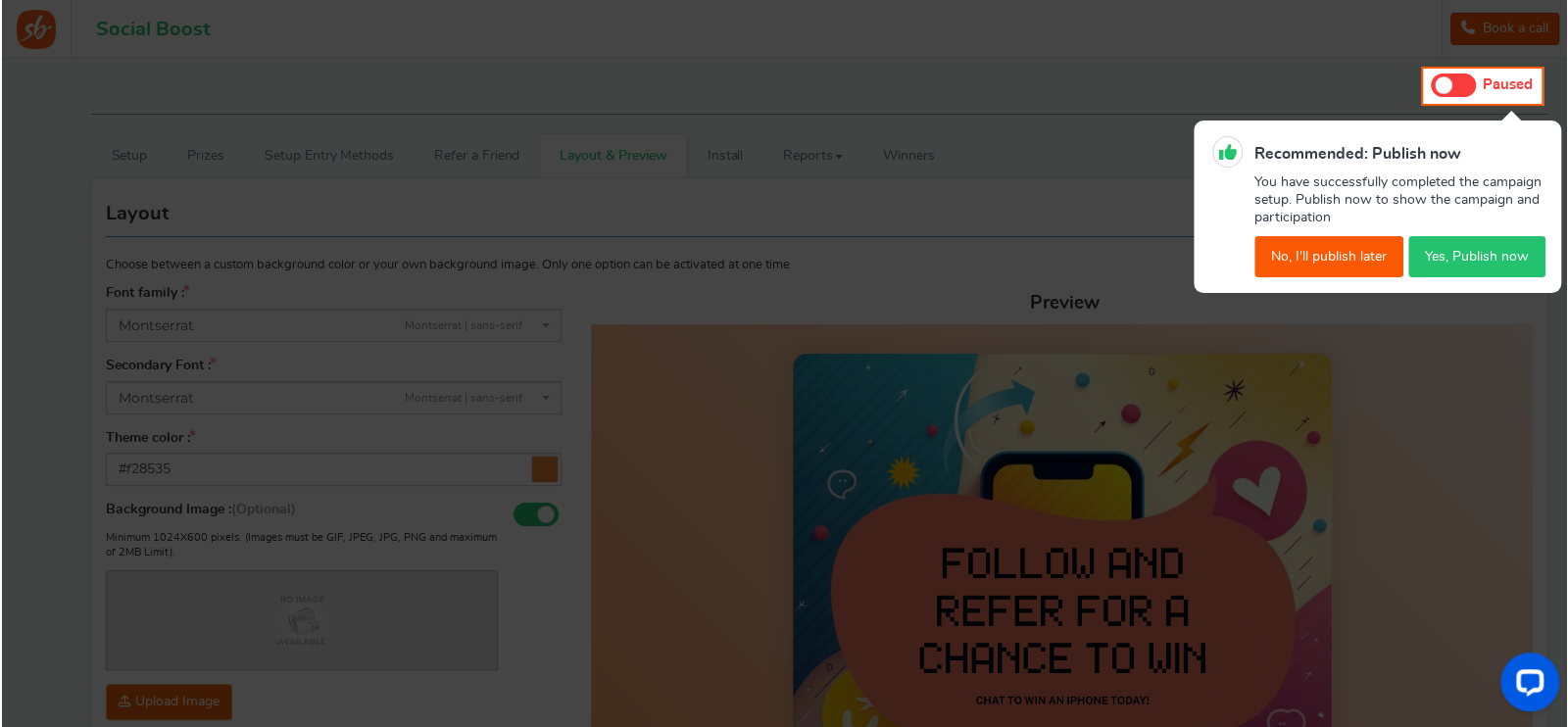 scroll, scrollTop: 0, scrollLeft: 0, axis: both 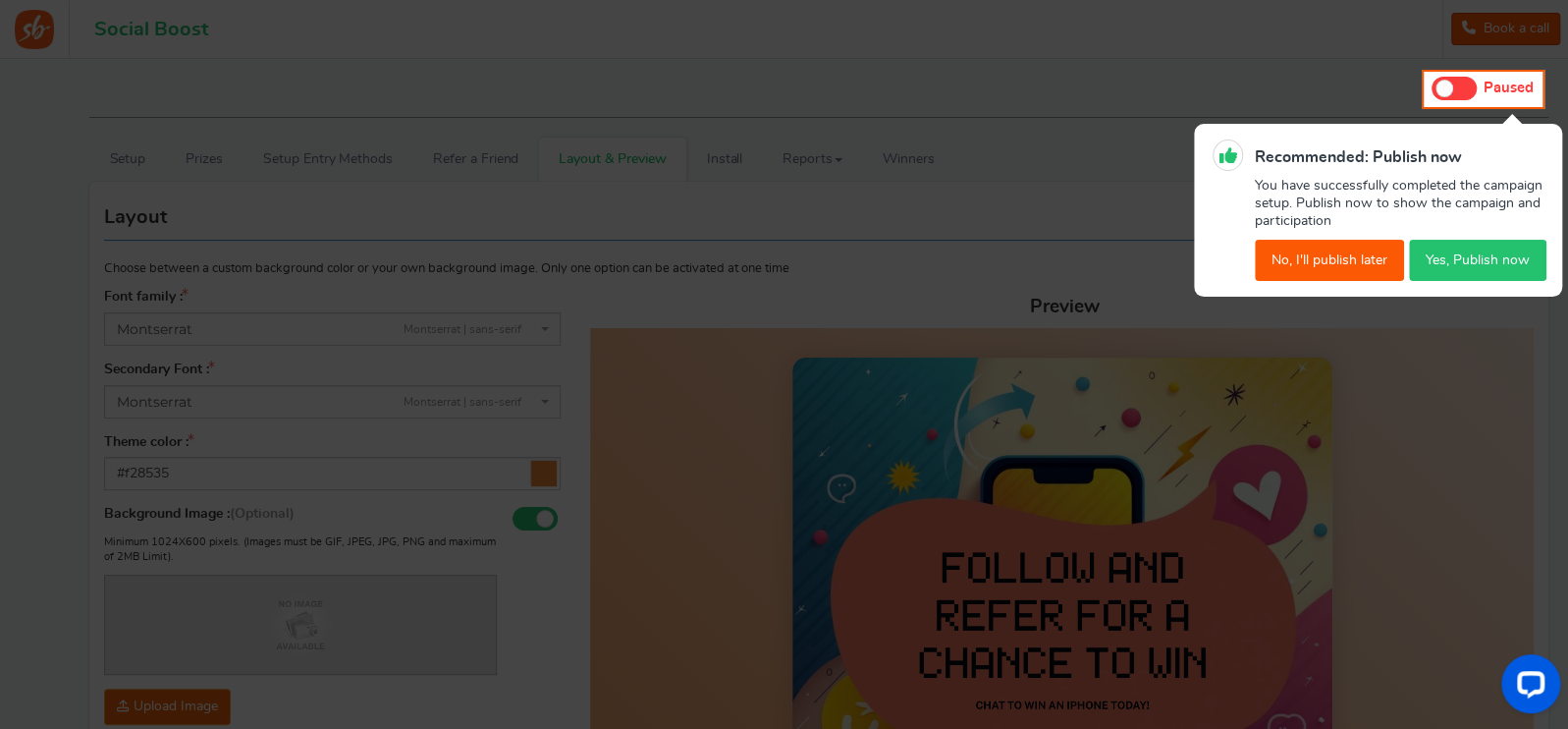 click on "Yes, Publish now" at bounding box center (1478, 260) 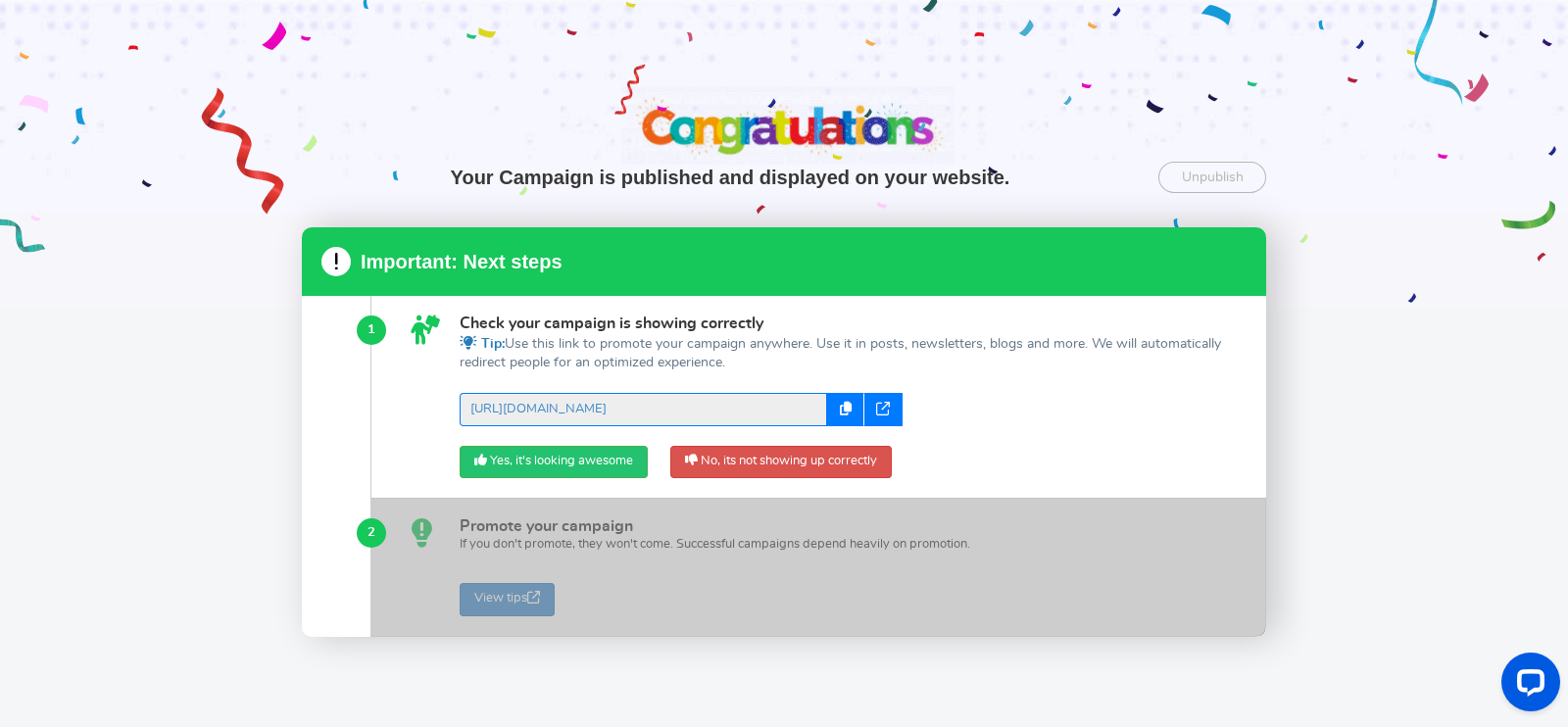 click at bounding box center (846, 409) 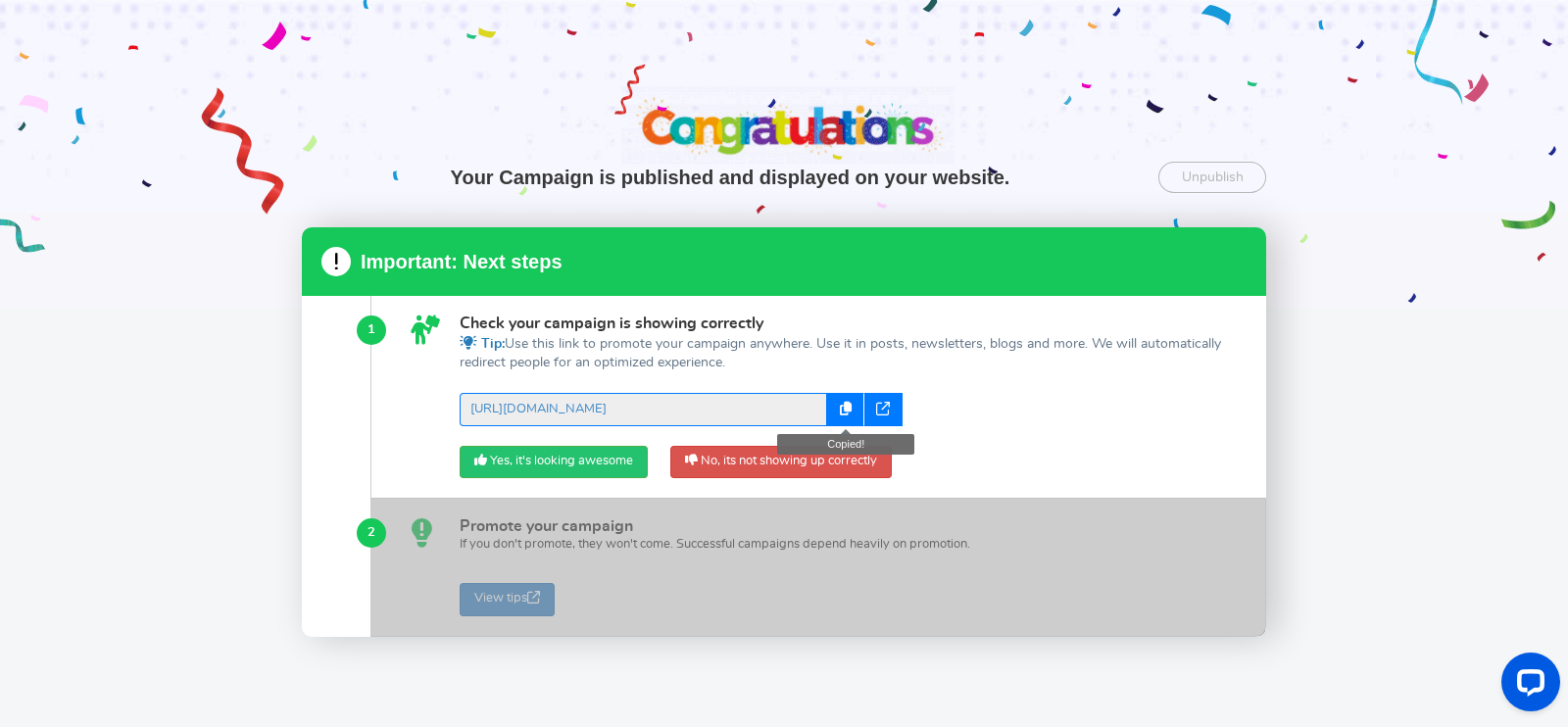 click at bounding box center [883, 410] 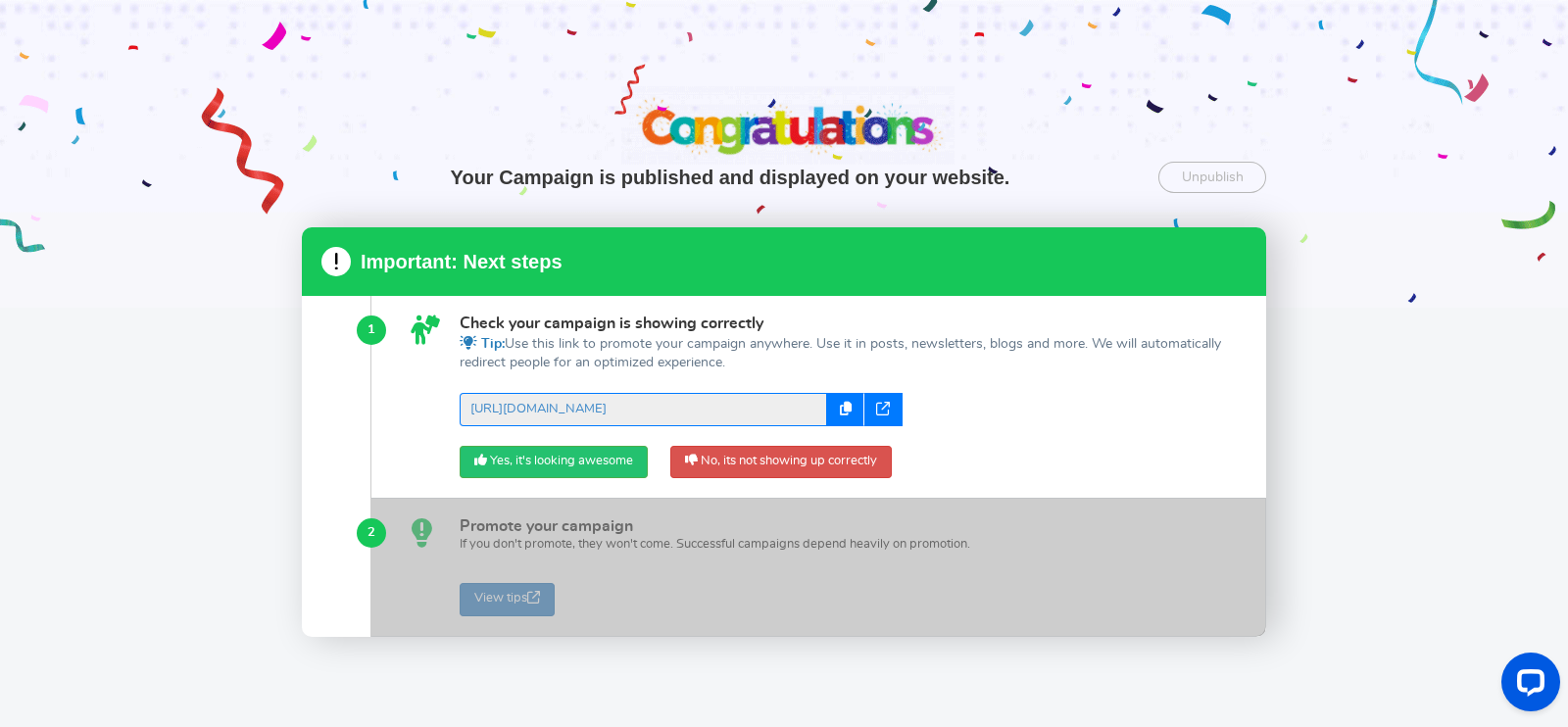 click on "Check your campaign is showing correctly
Tip:  Use this link to promote your campaign anywhere. Use it in posts, newsletters, blogs and more. We will automatically redirect people for an optimized experience.
[URL][DOMAIN_NAME]
Yes, it's looking awesome
No, its not showing up correctly
Sorry, please Unpublish the campaign and our support team will be automatically notified
Unpublish" at bounding box center (843, 397) 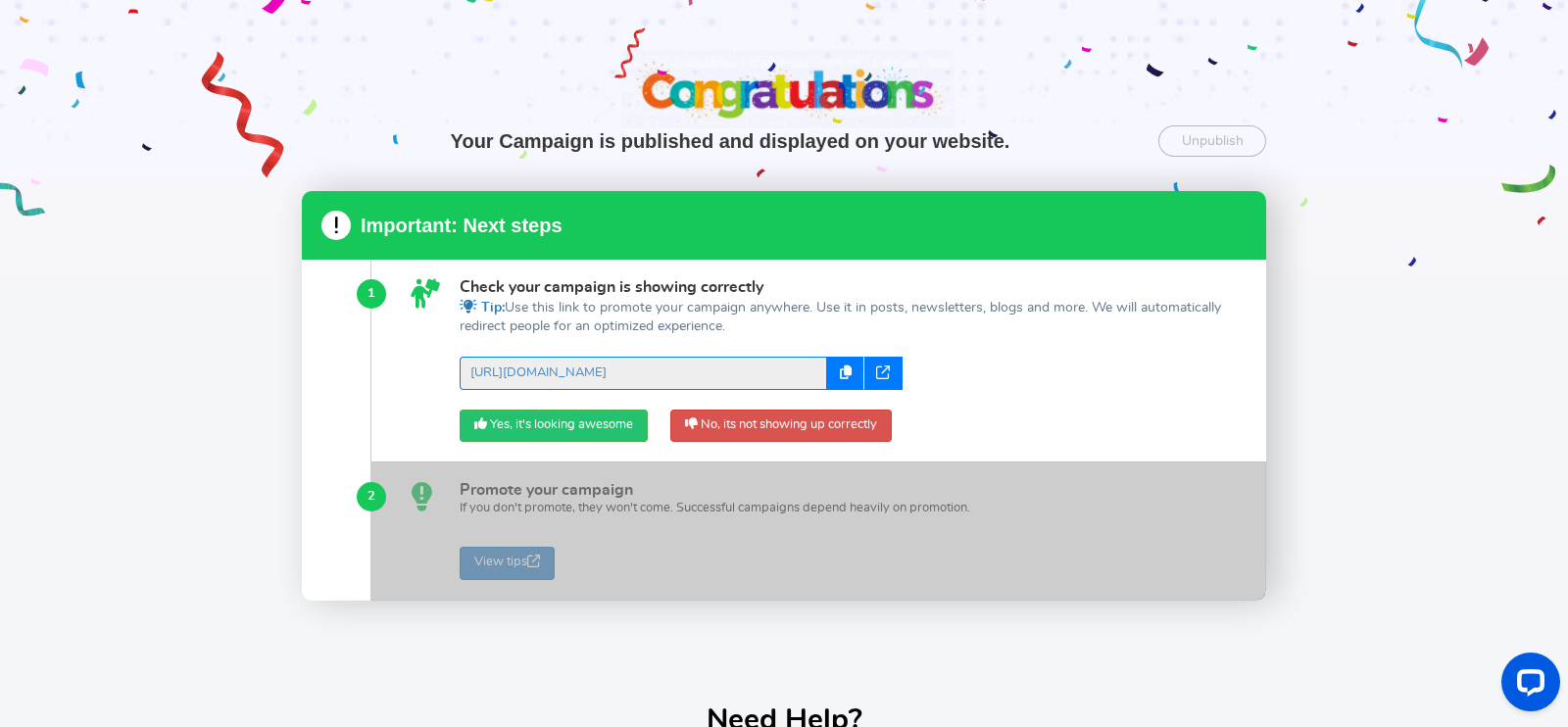 scroll, scrollTop: 33, scrollLeft: 0, axis: vertical 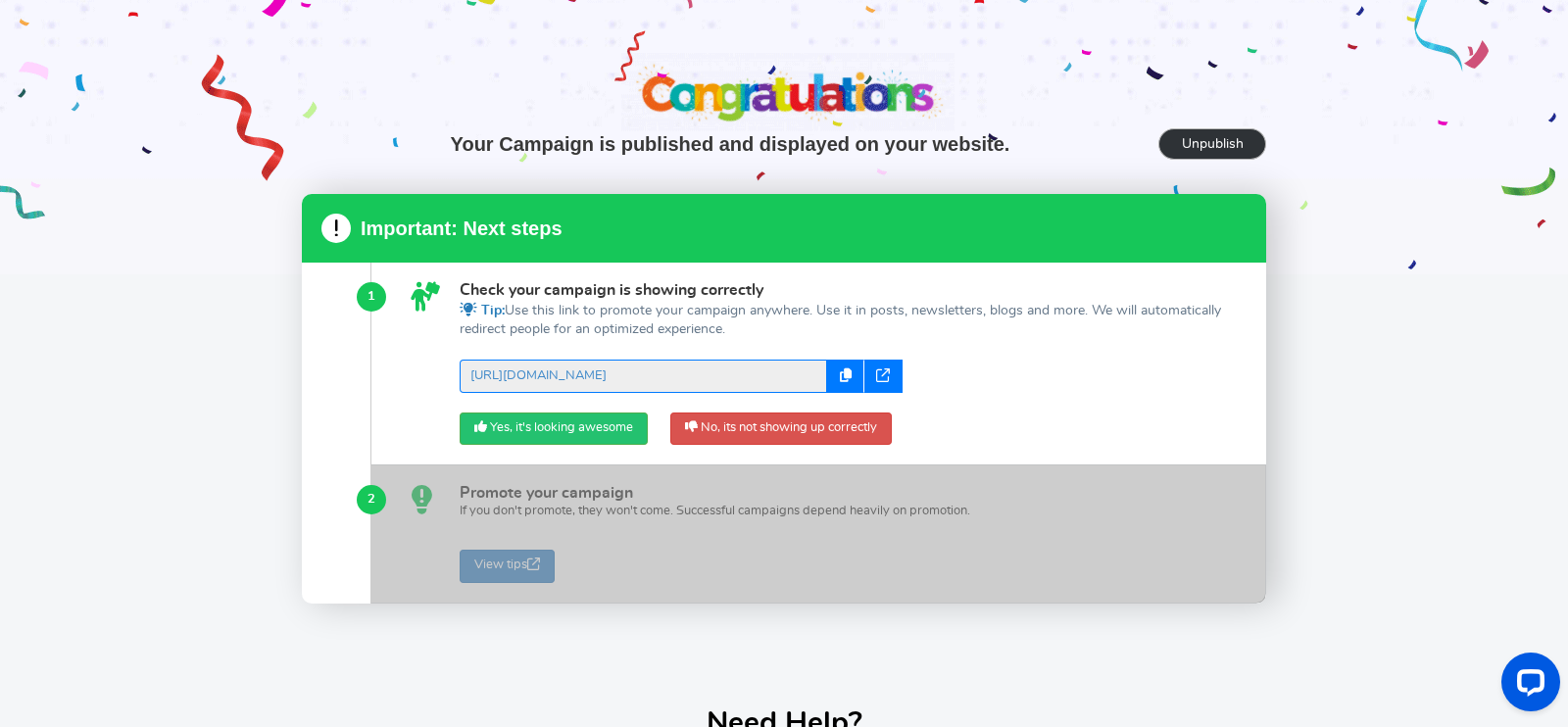 click on "Unpublish" at bounding box center [1212, 144] 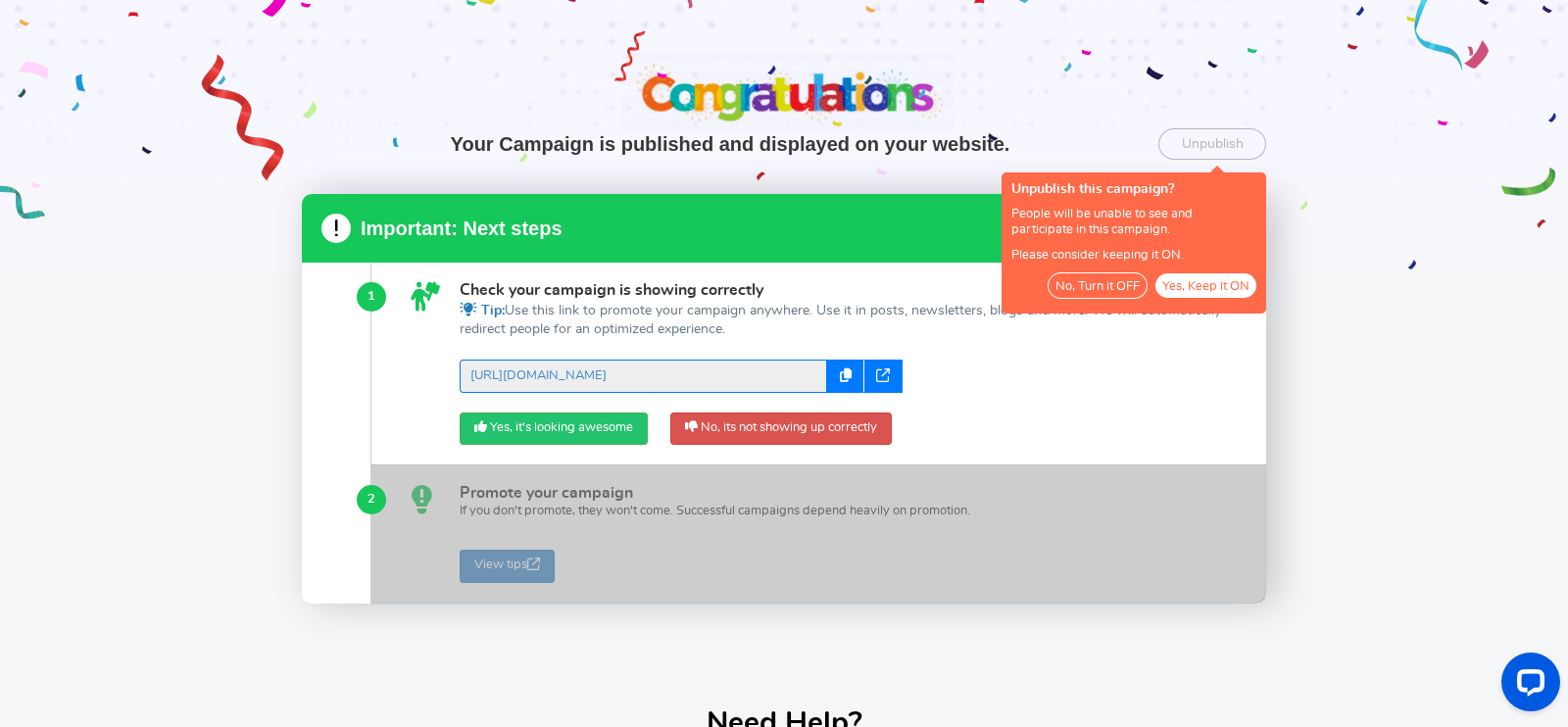 click on "No, Turn it OFF" at bounding box center [1098, 285] 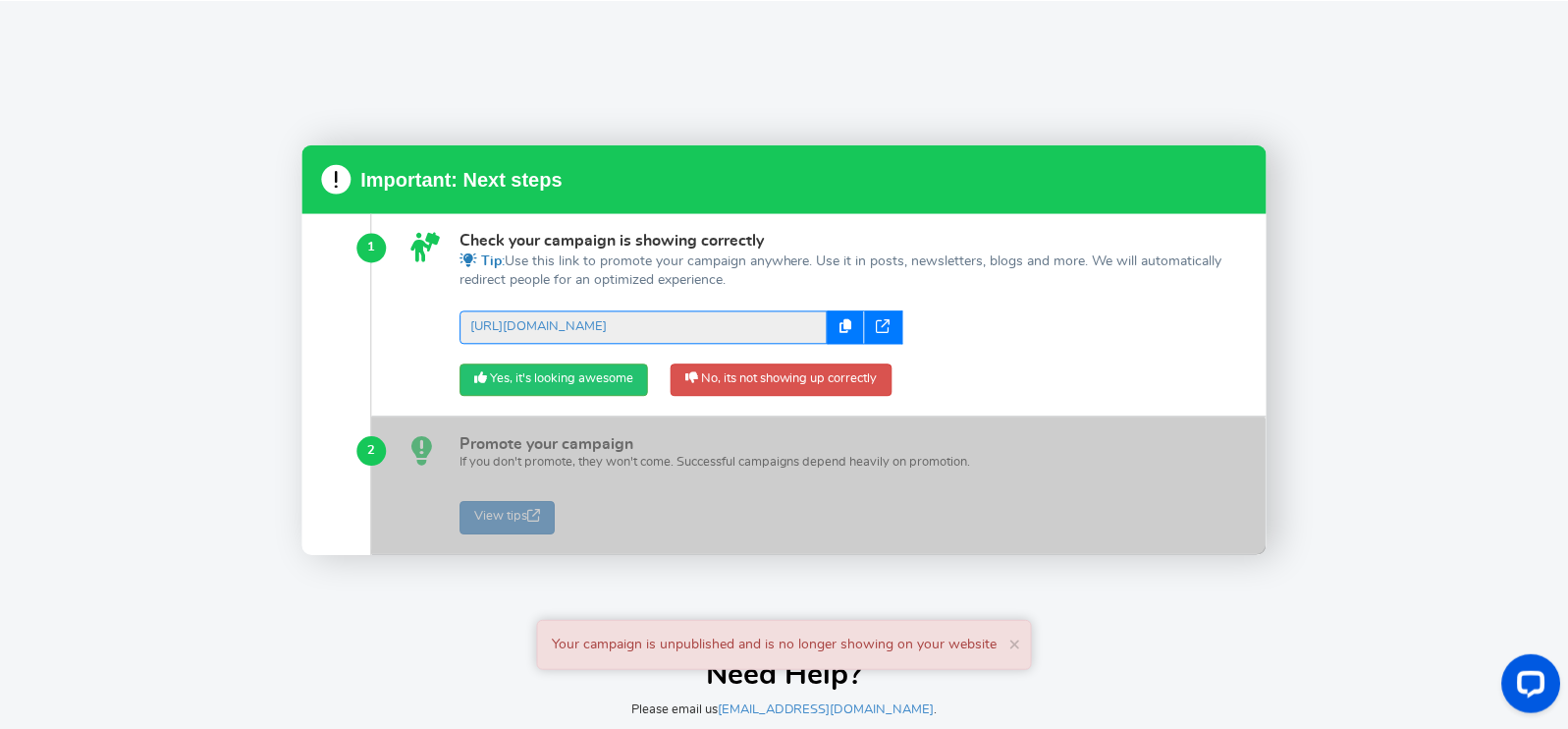 scroll, scrollTop: 21, scrollLeft: 0, axis: vertical 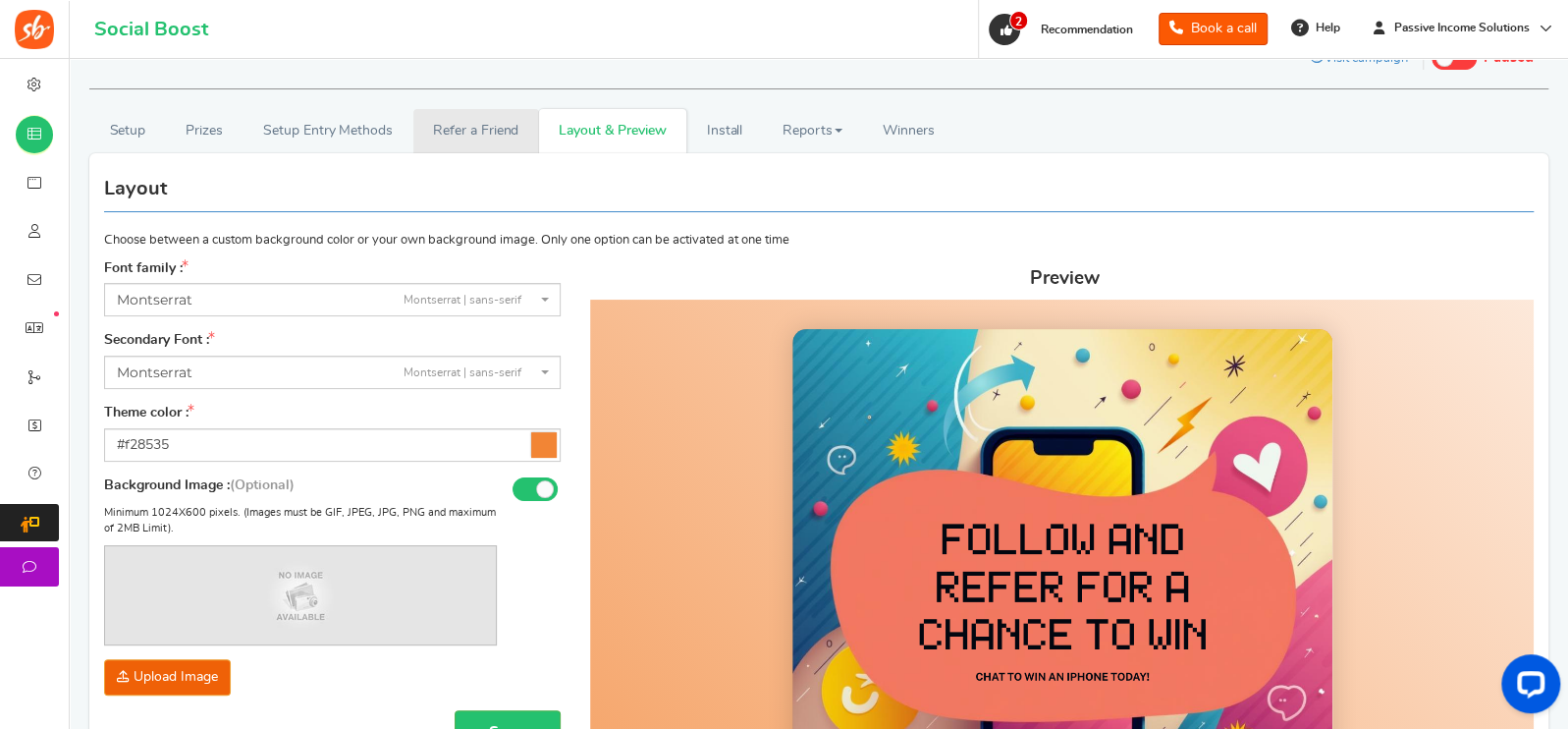 click on "Refer a Friend" at bounding box center (476, 131) 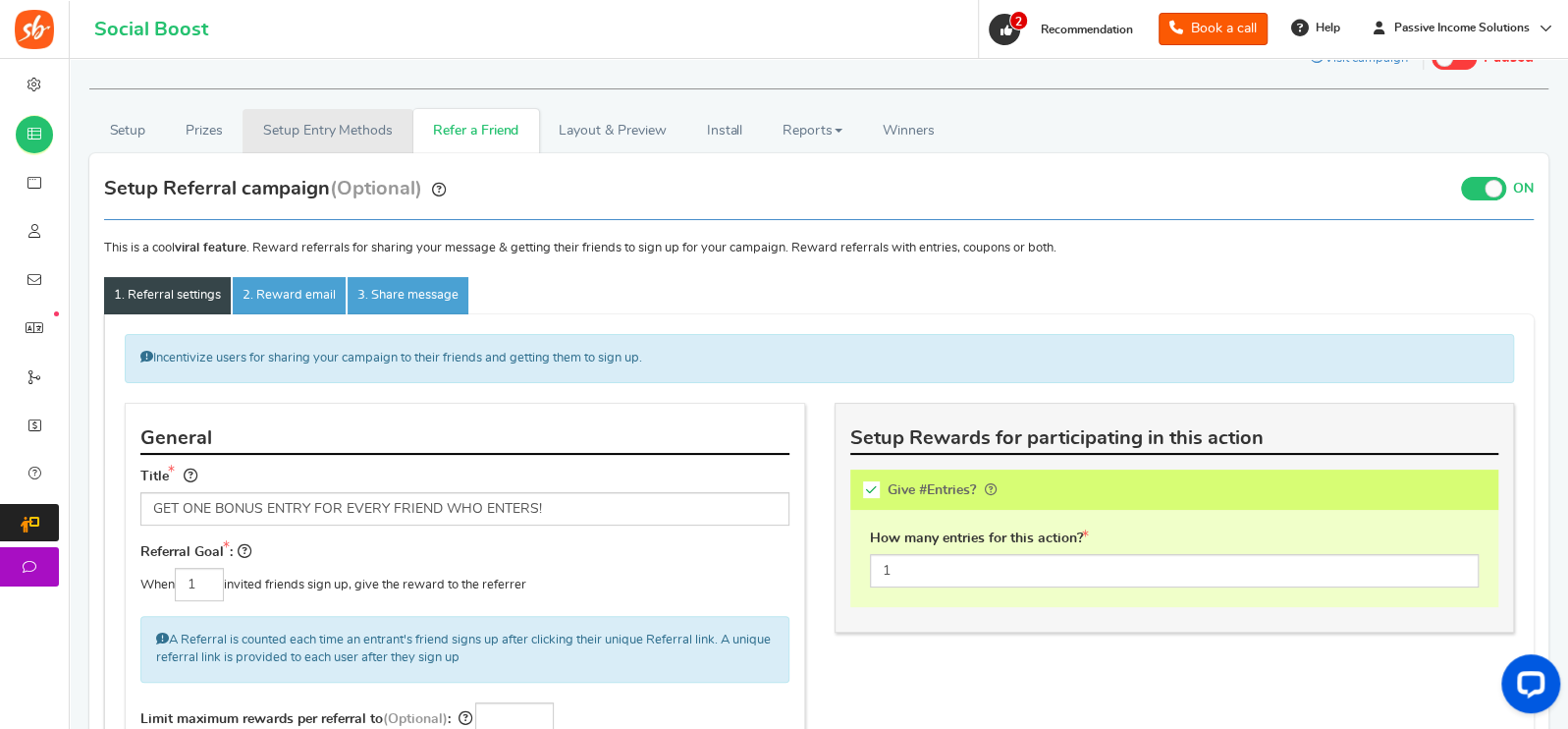 click on "Setup Entry Methods" at bounding box center (327, 131) 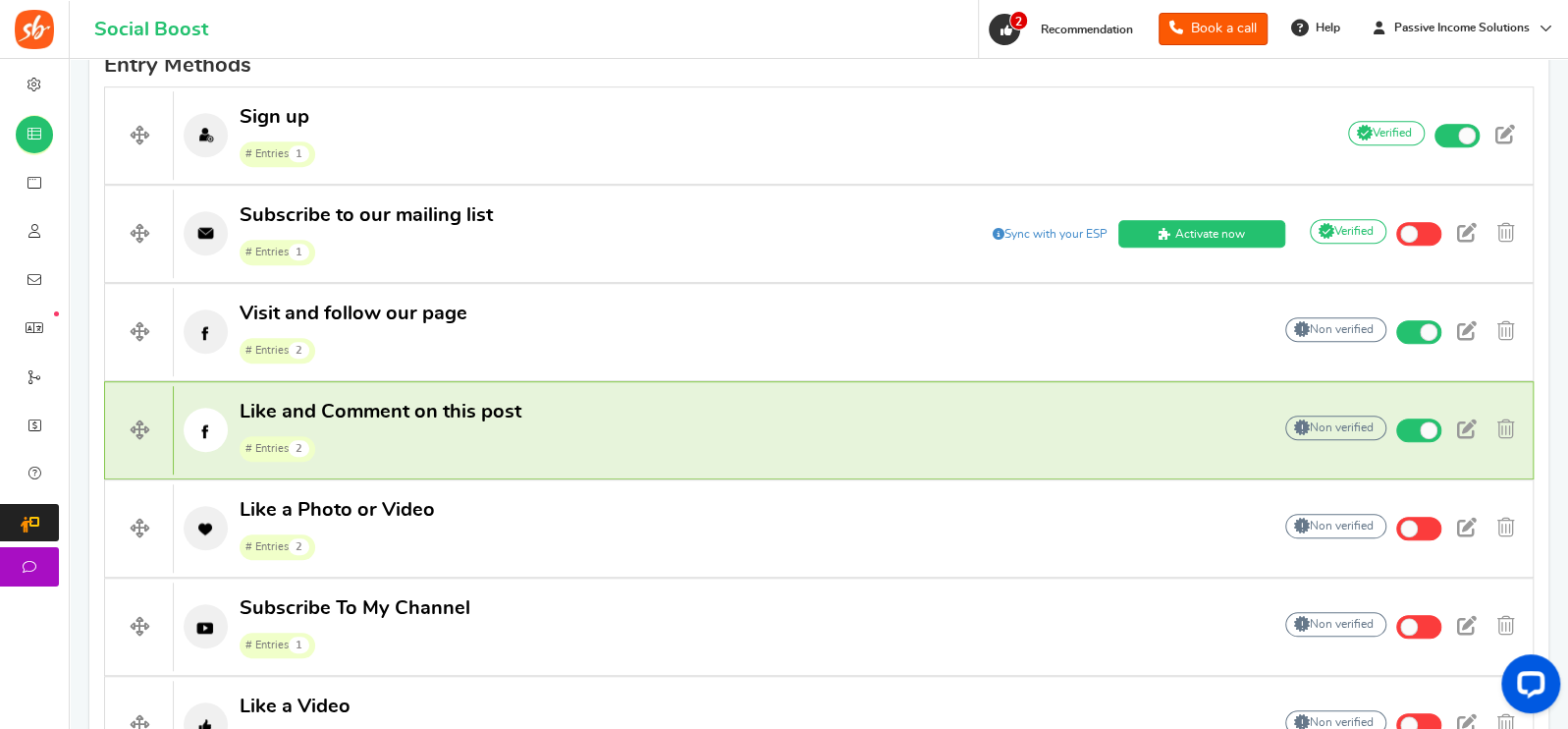 scroll, scrollTop: 648, scrollLeft: 0, axis: vertical 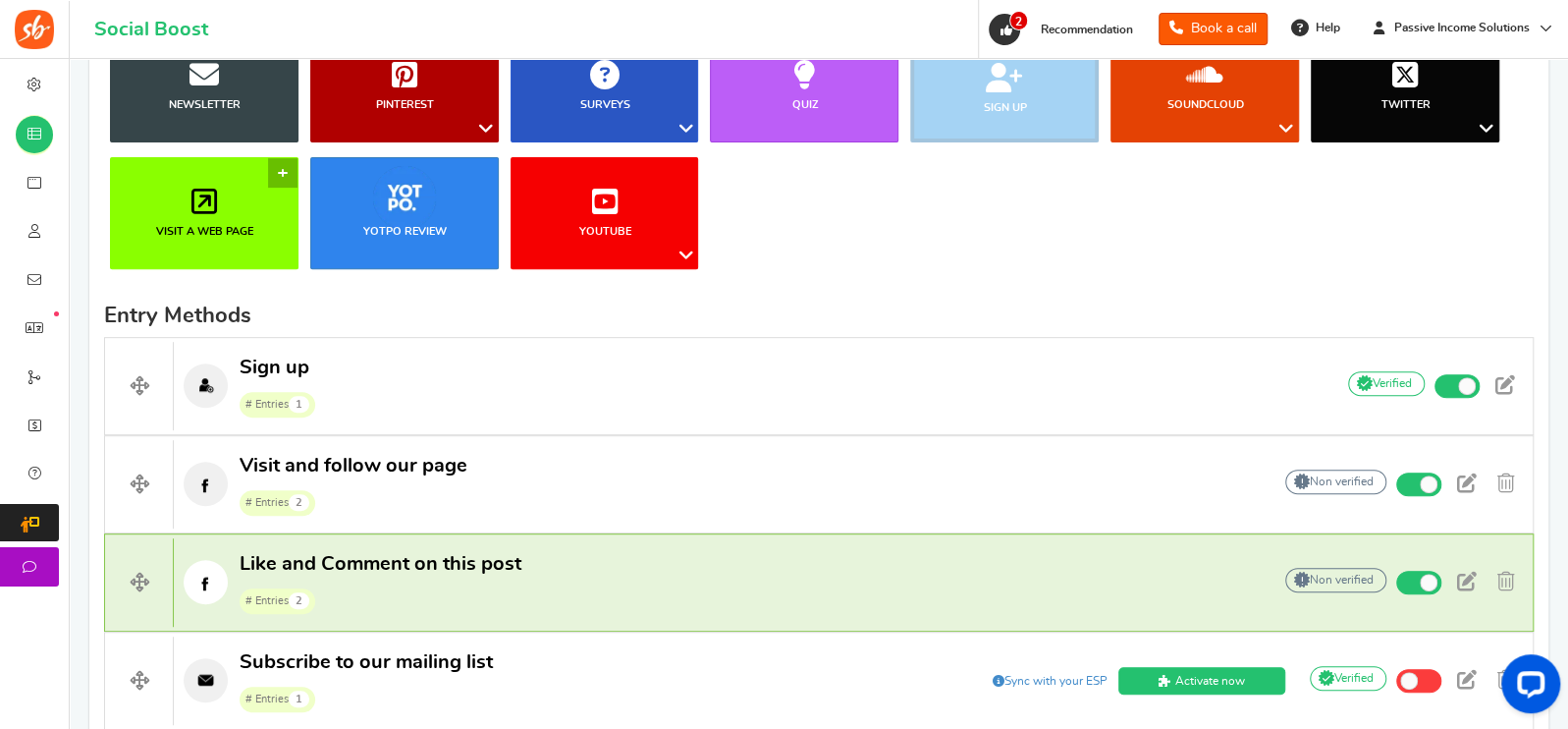 click on "Visit a web page" at bounding box center [204, 213] 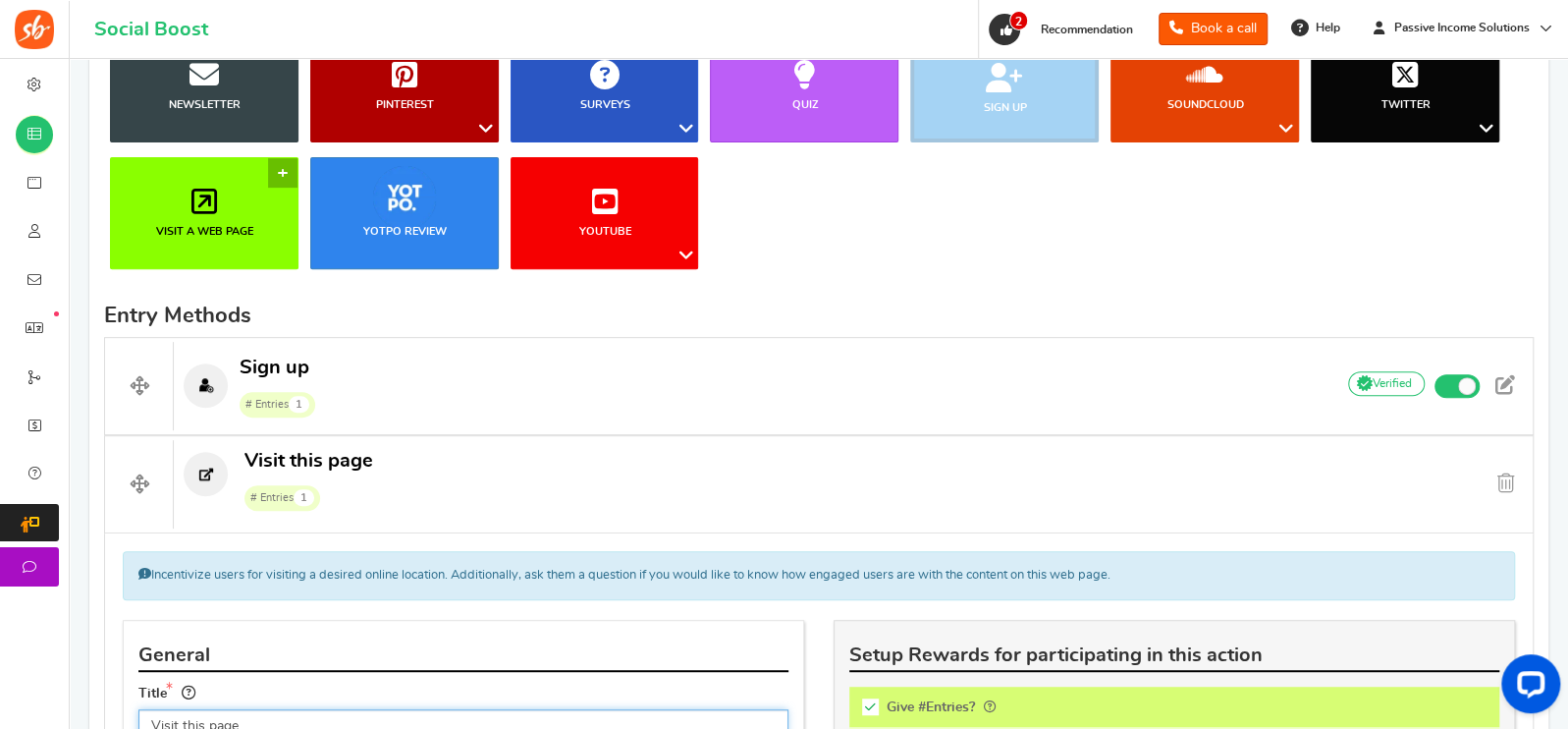 scroll, scrollTop: 414, scrollLeft: 0, axis: vertical 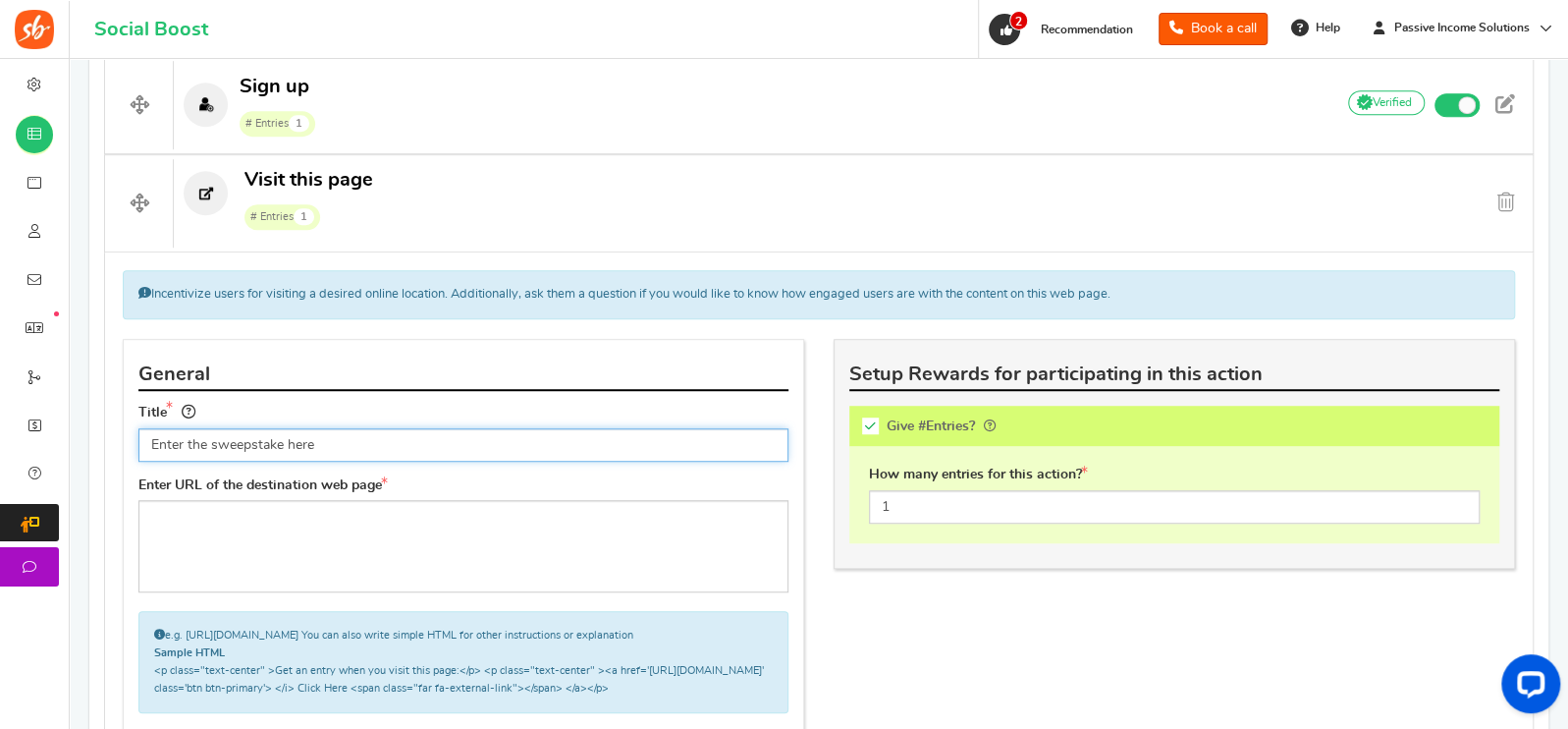 type on "Enter the sweepstake here" 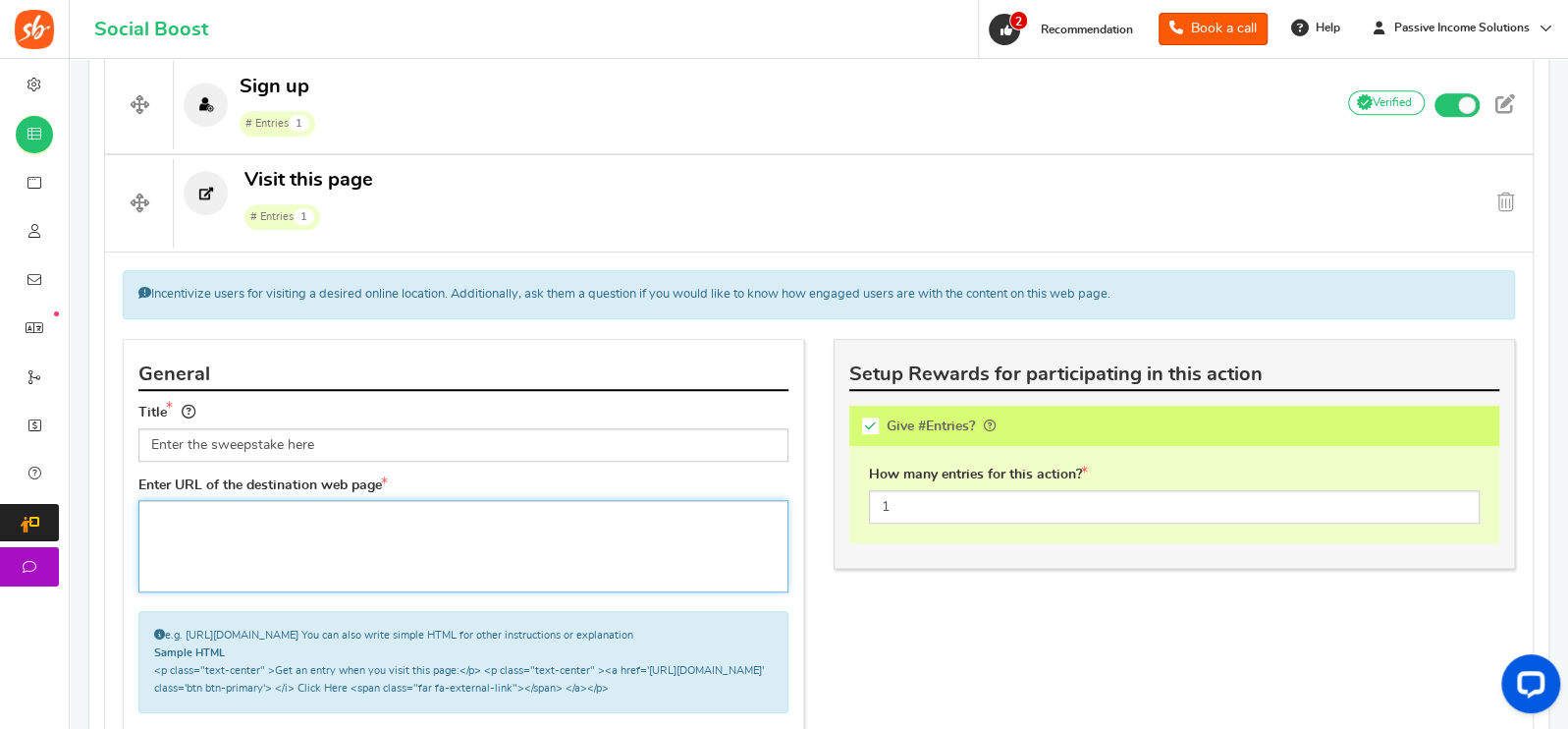 click at bounding box center [463, 546] 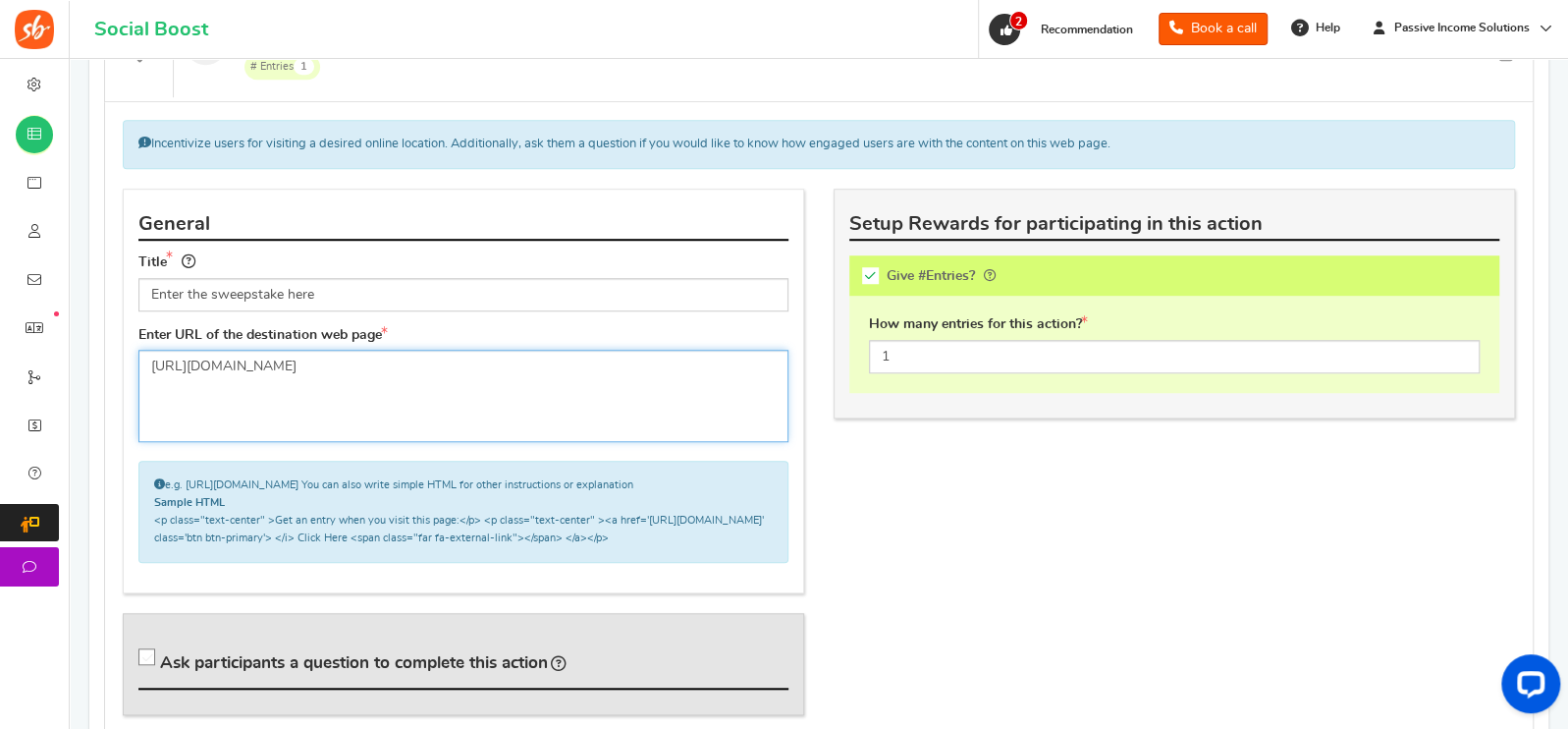 scroll, scrollTop: 855, scrollLeft: 0, axis: vertical 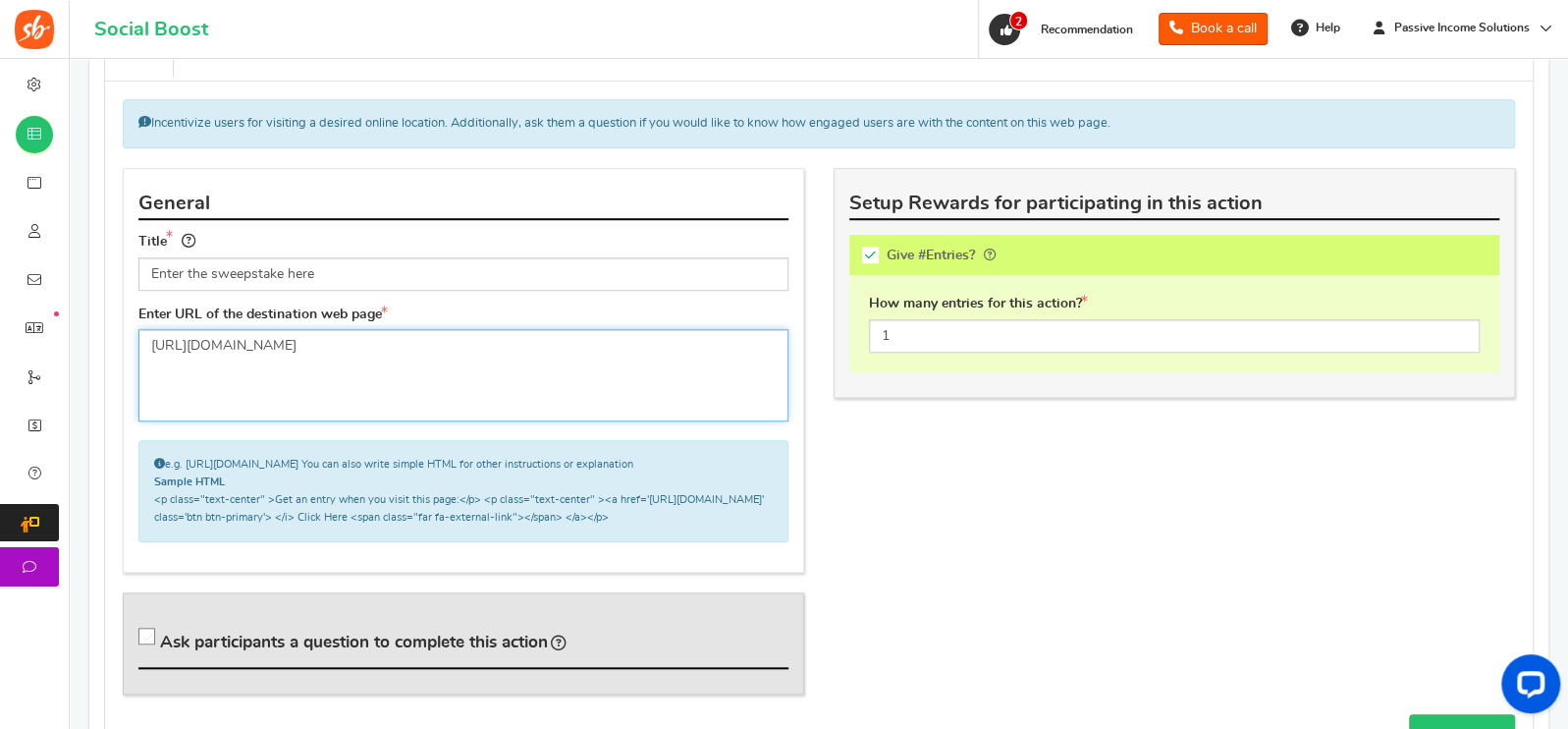 type on "[URL][DOMAIN_NAME]" 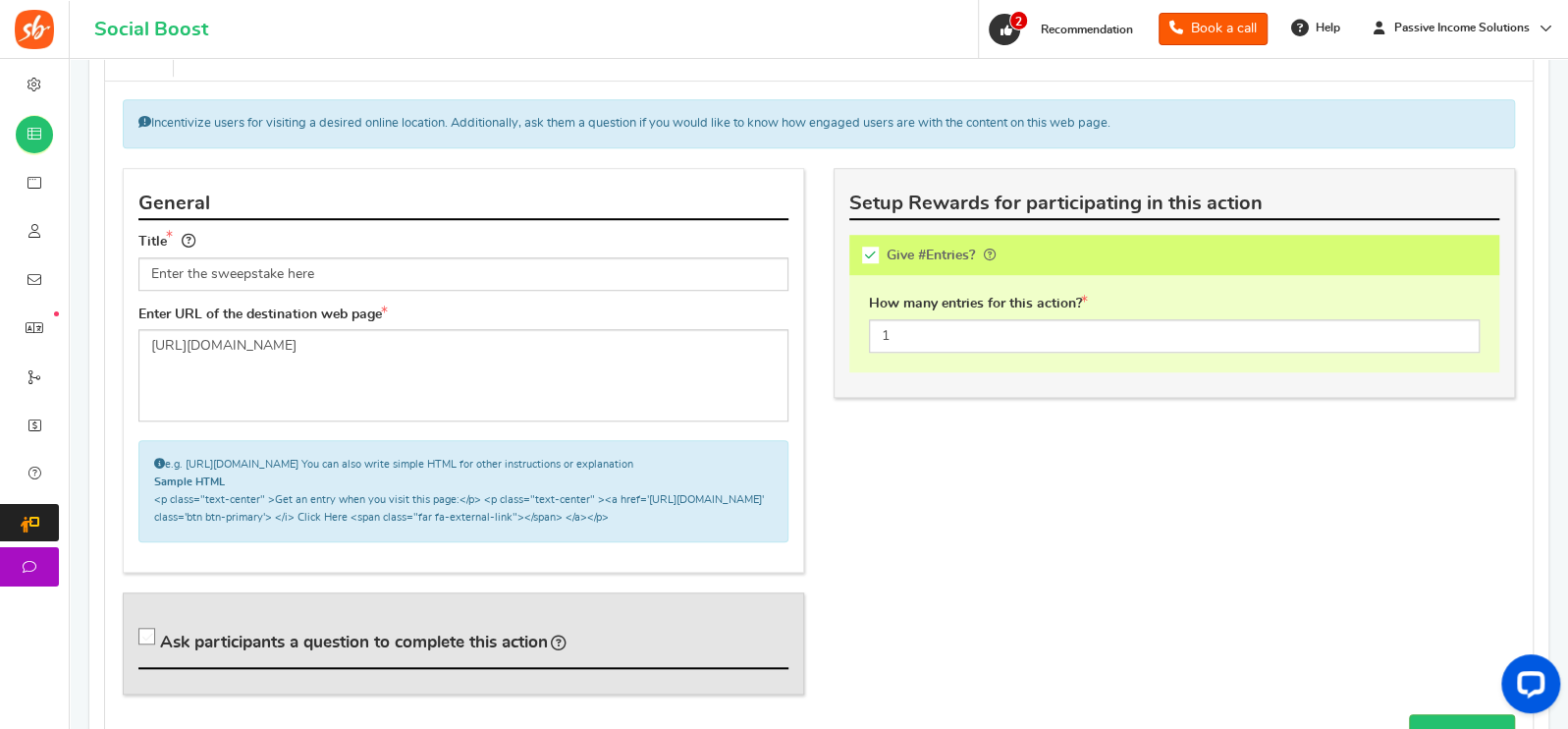 click at bounding box center (147, 637) 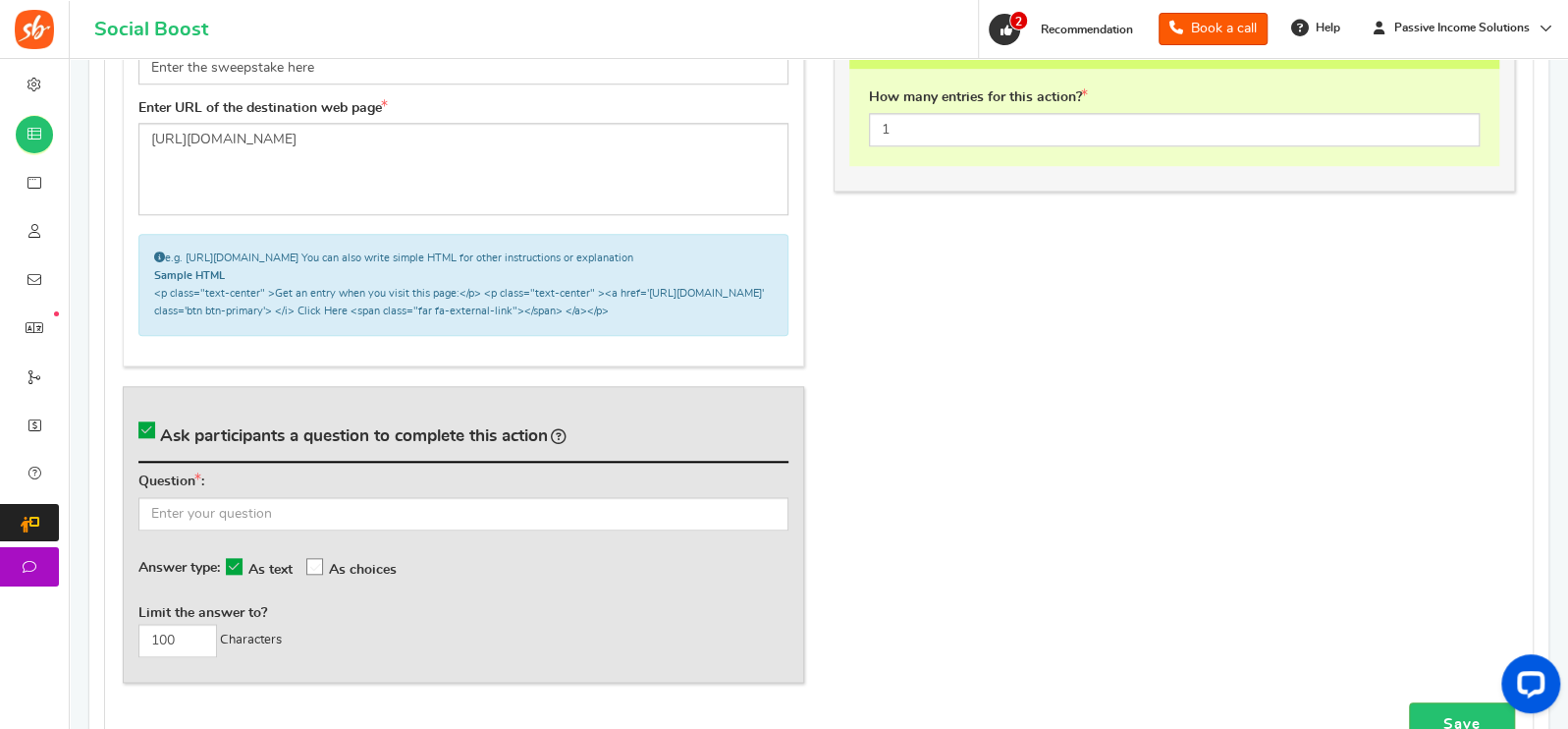 scroll, scrollTop: 1091, scrollLeft: 0, axis: vertical 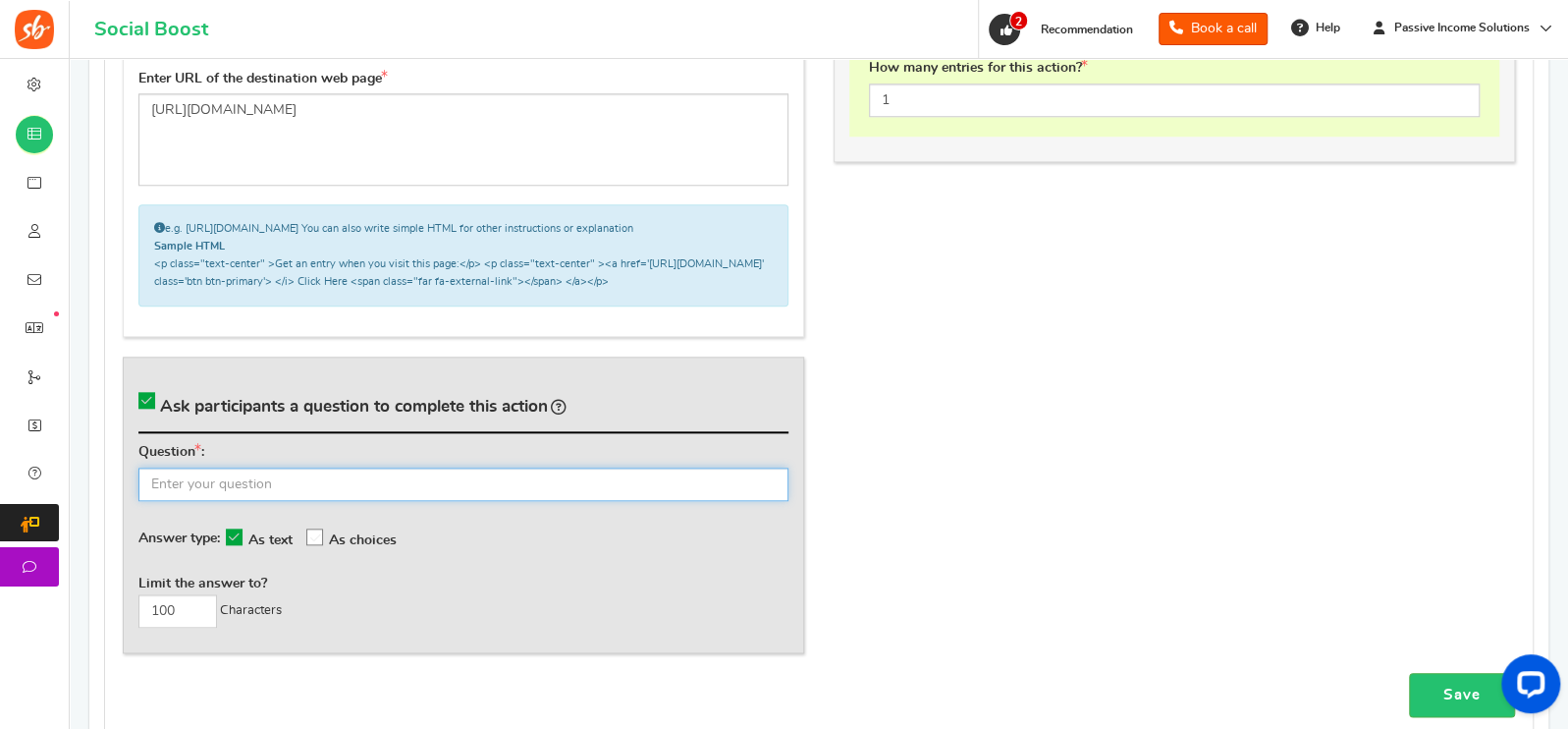 click at bounding box center (463, 484) 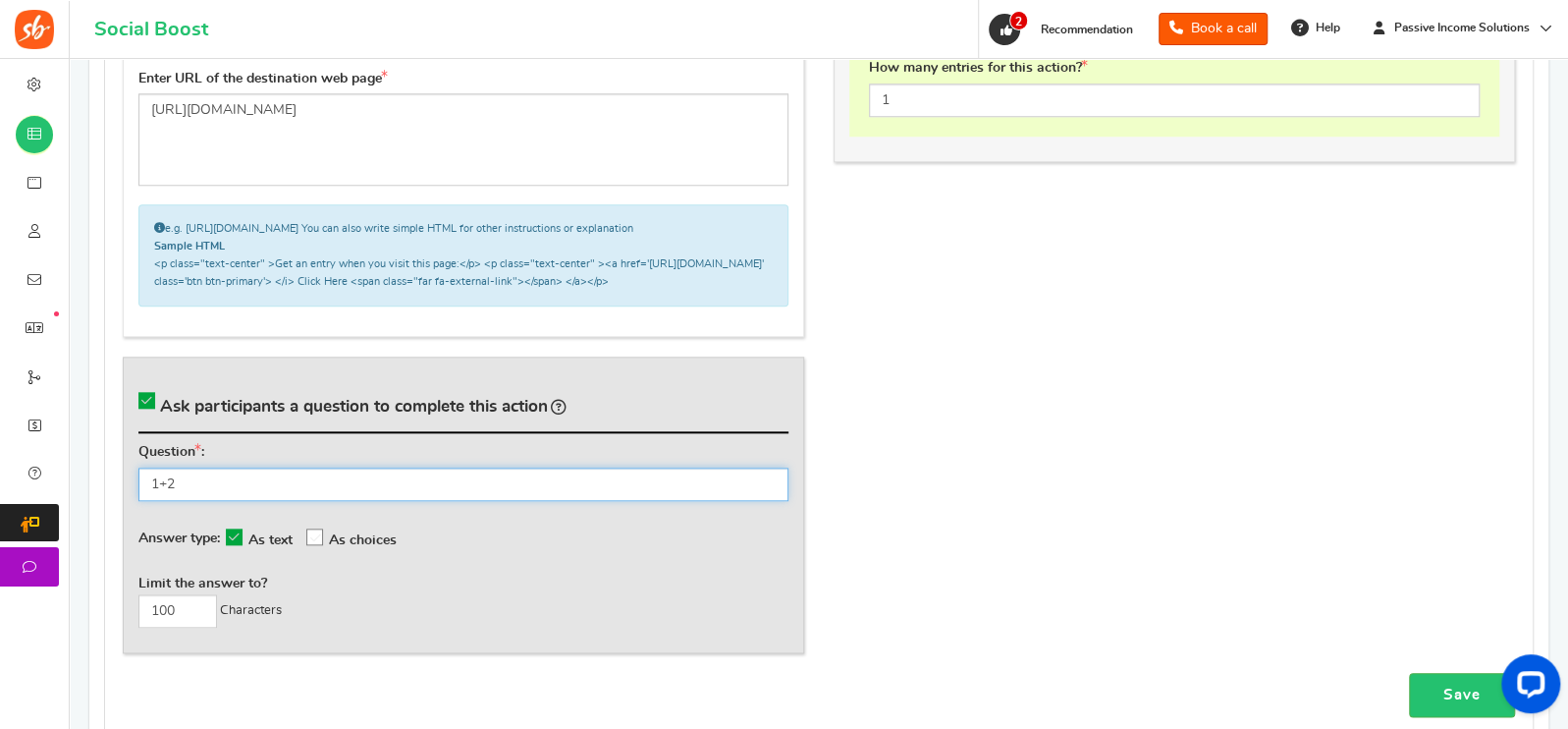 type on "1+2" 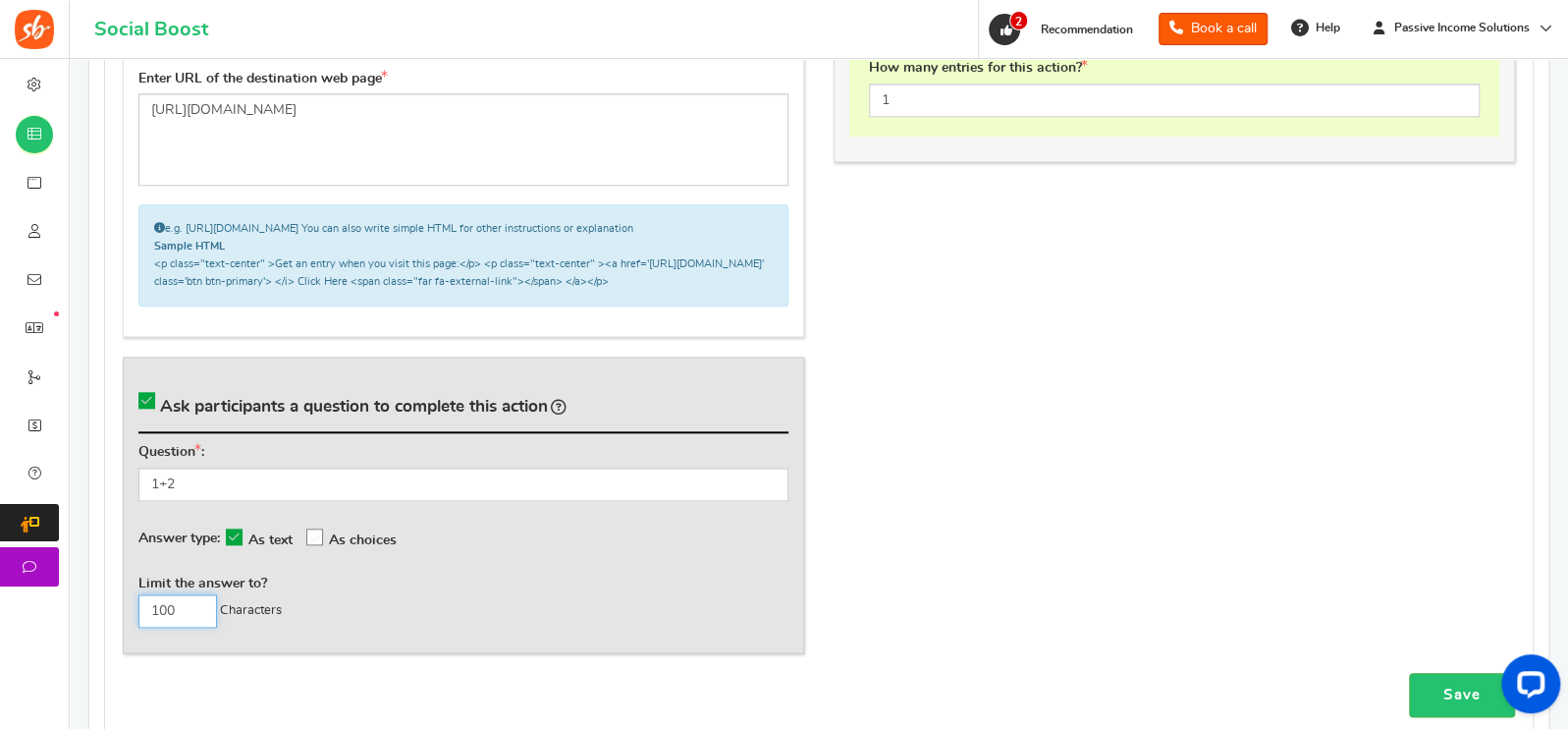 drag, startPoint x: 177, startPoint y: 609, endPoint x: 80, endPoint y: 591, distance: 98.65597 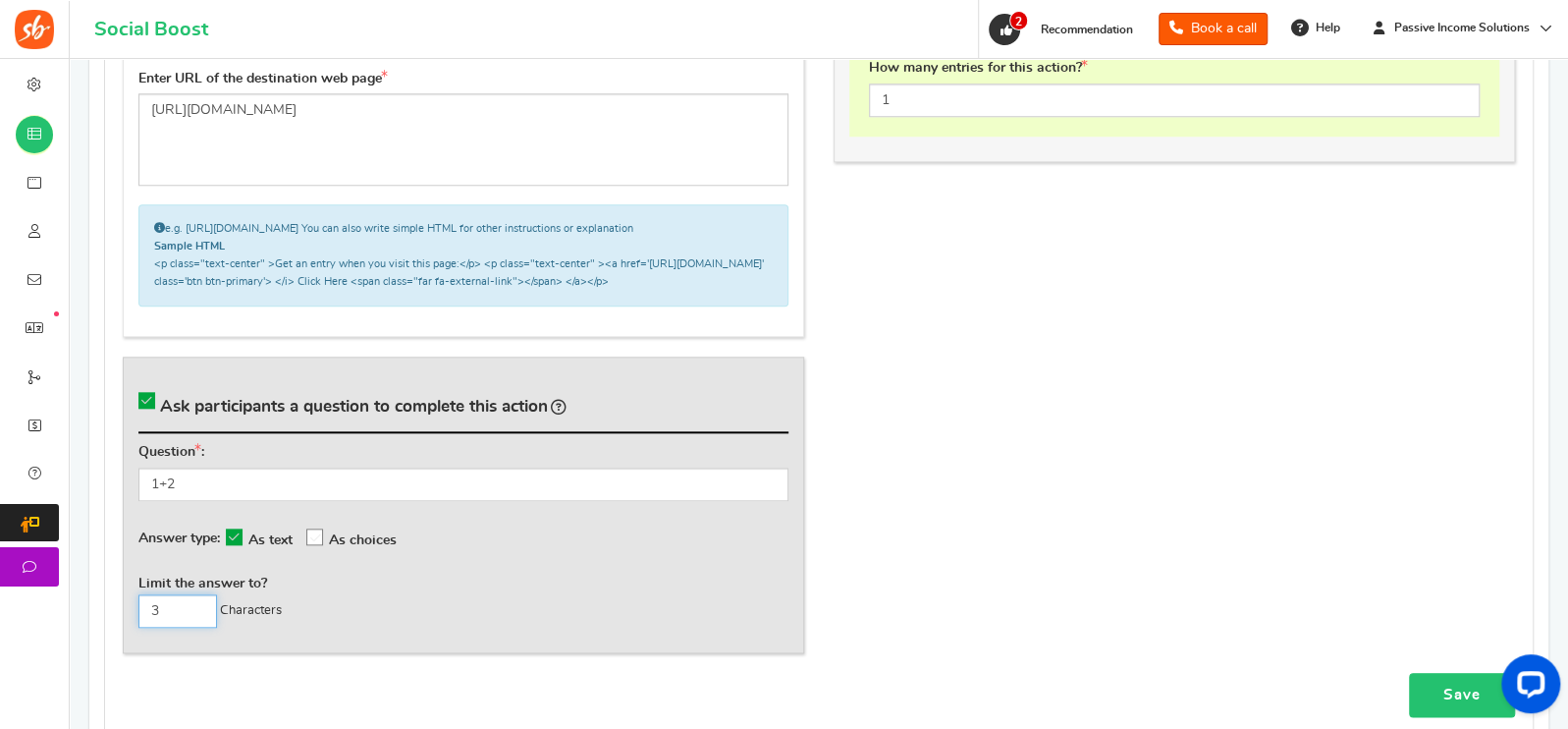 type on "3" 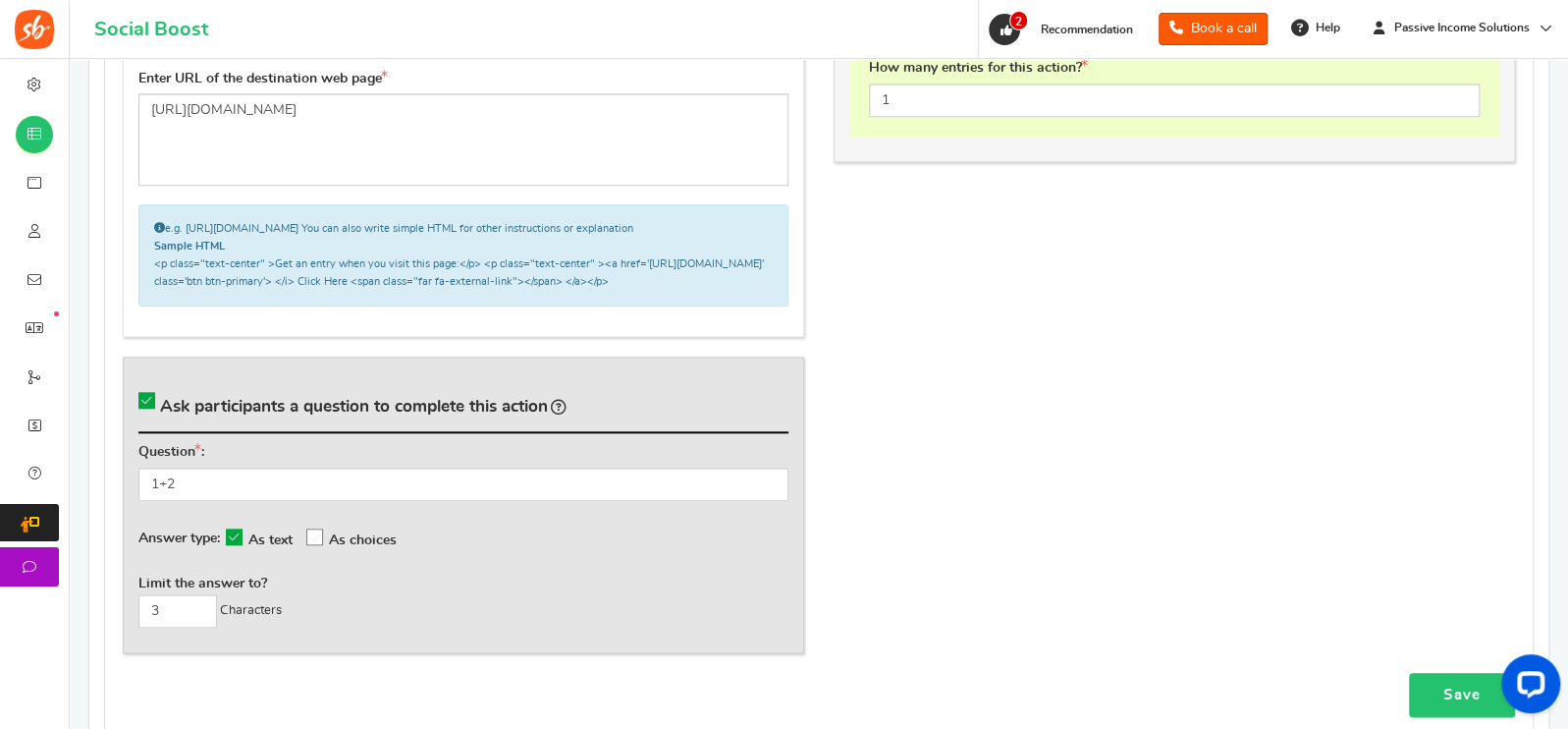 click on "Save" at bounding box center (1462, 695) 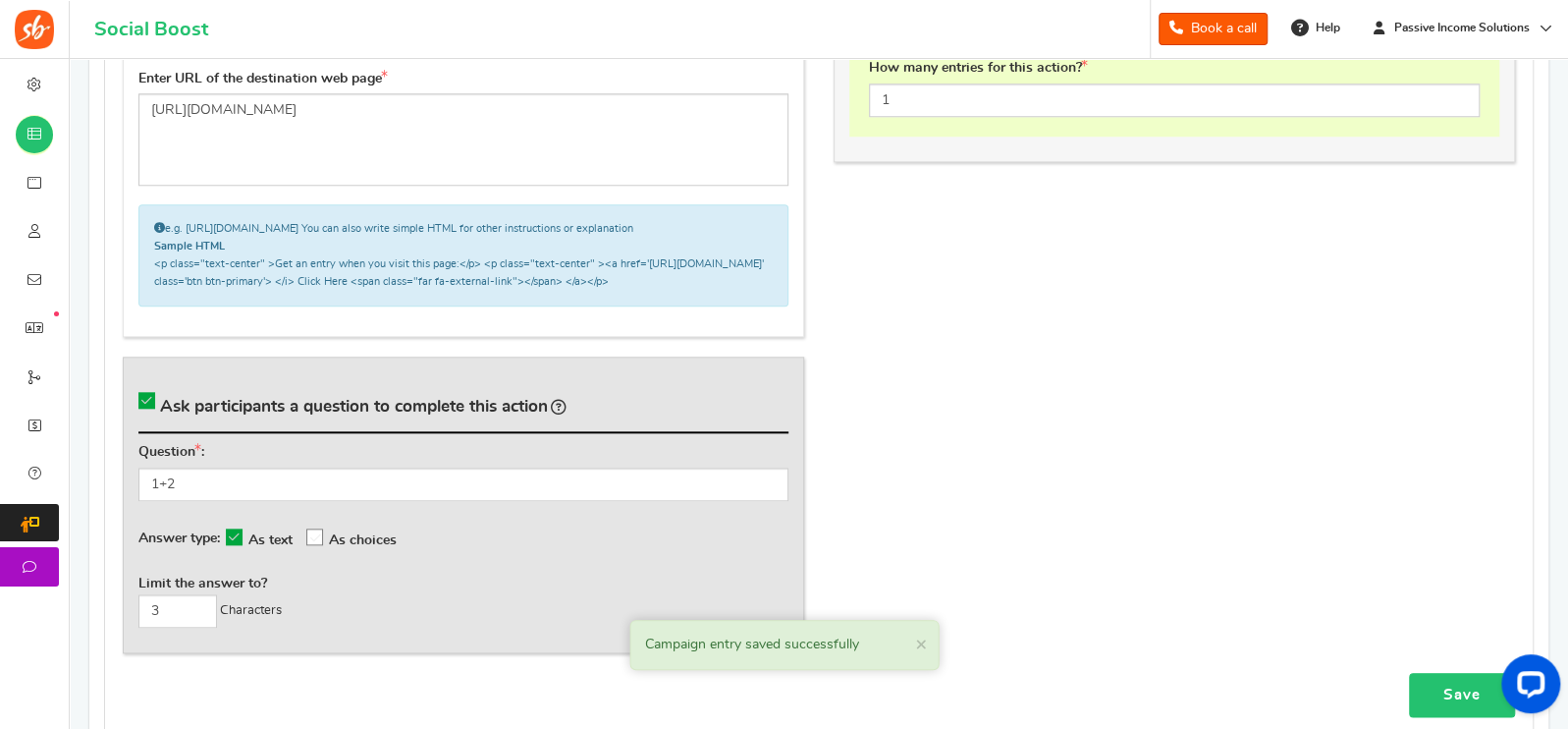 scroll, scrollTop: 1973, scrollLeft: 0, axis: vertical 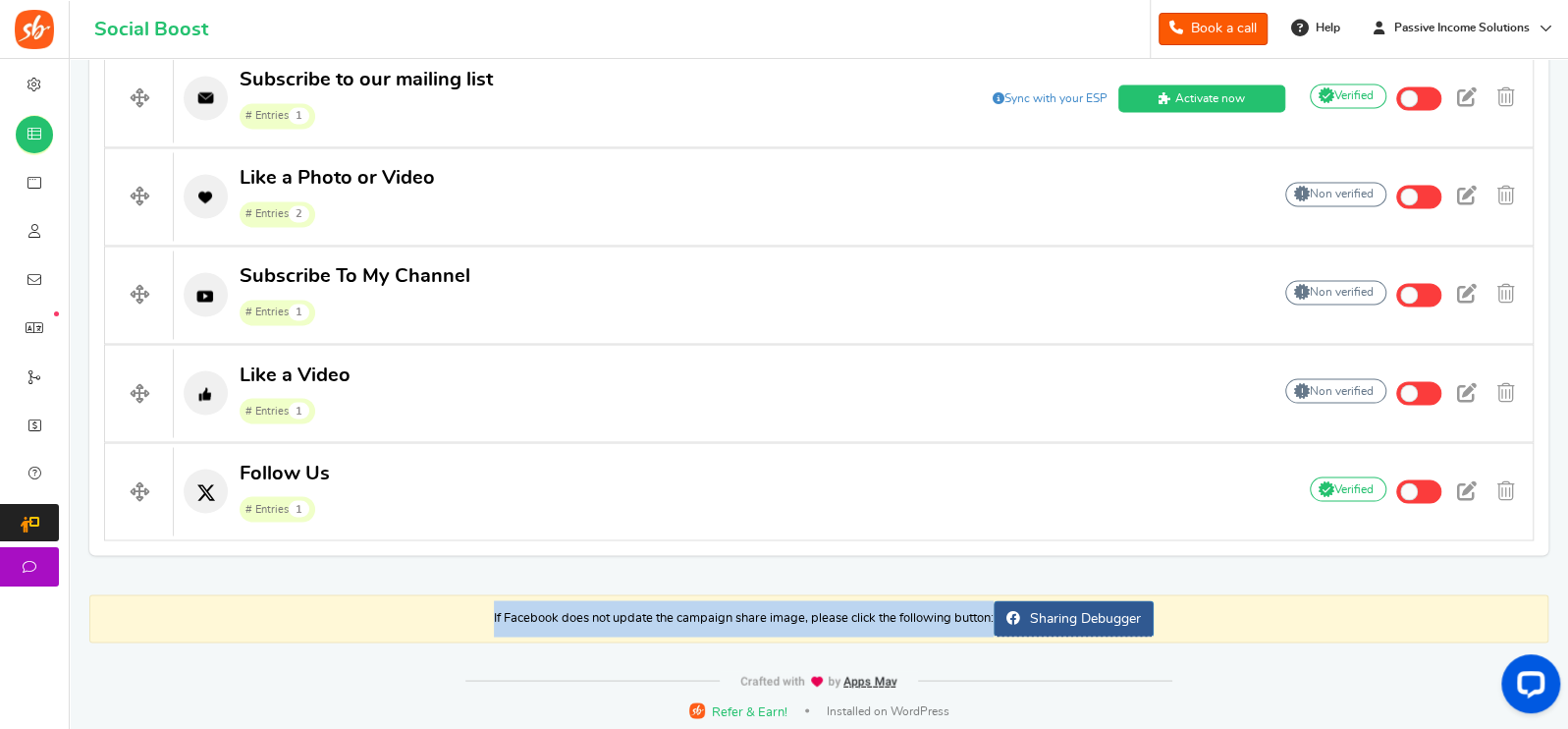 drag, startPoint x: 1561, startPoint y: 588, endPoint x: 1562, endPoint y: 529, distance: 59.00847 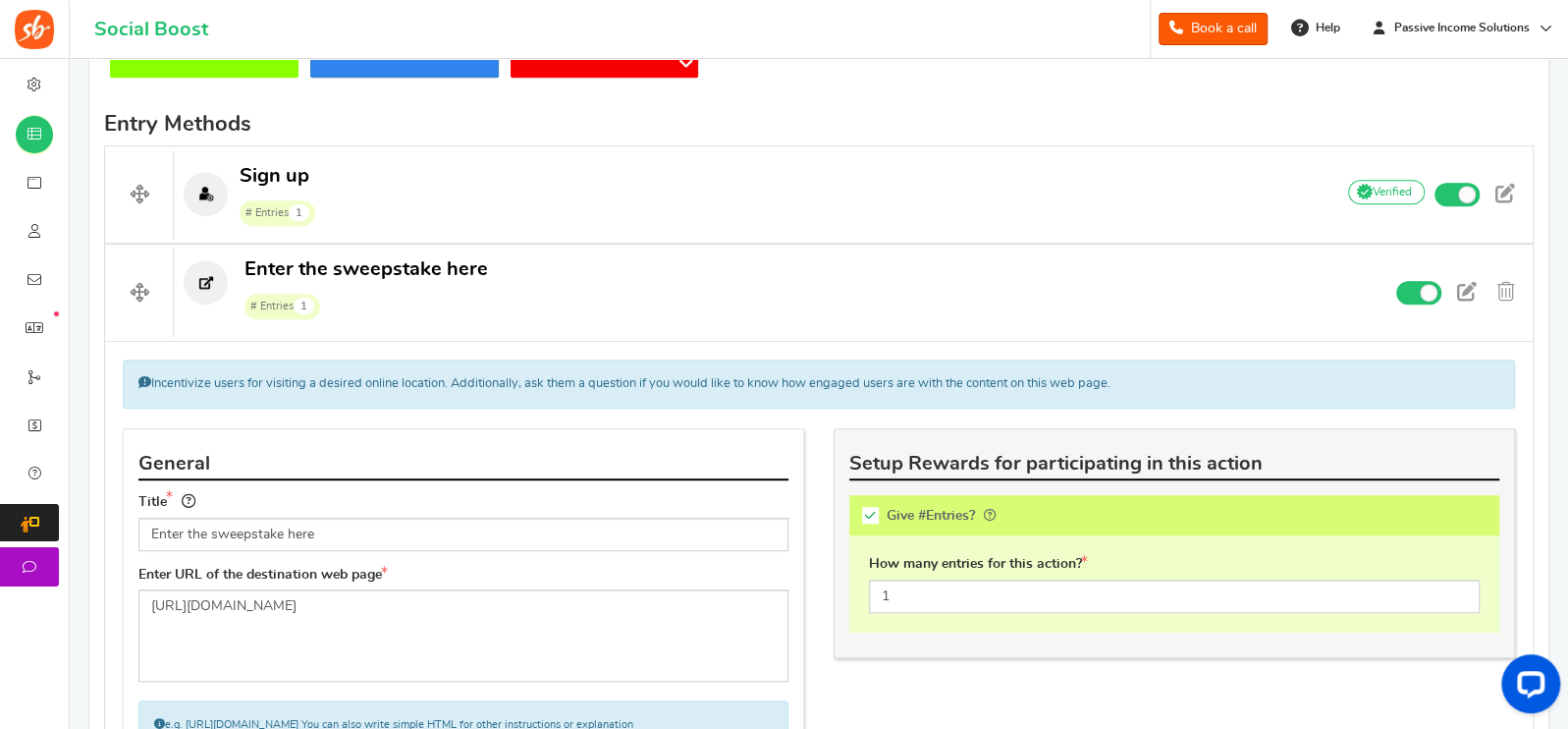 scroll, scrollTop: 615, scrollLeft: 0, axis: vertical 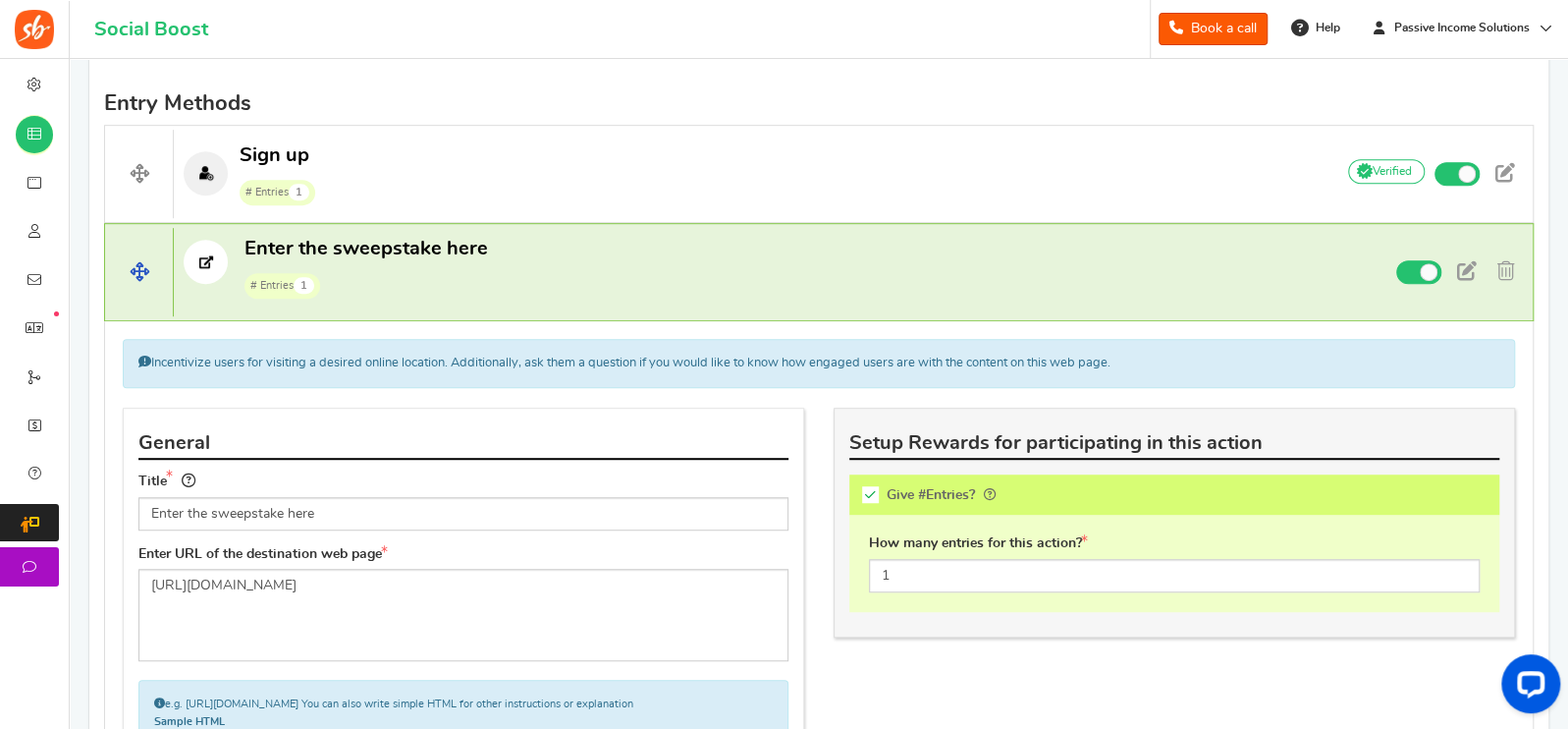 click on "Enter the sweepstake here
# Entries  1" at bounding box center [745, 267] 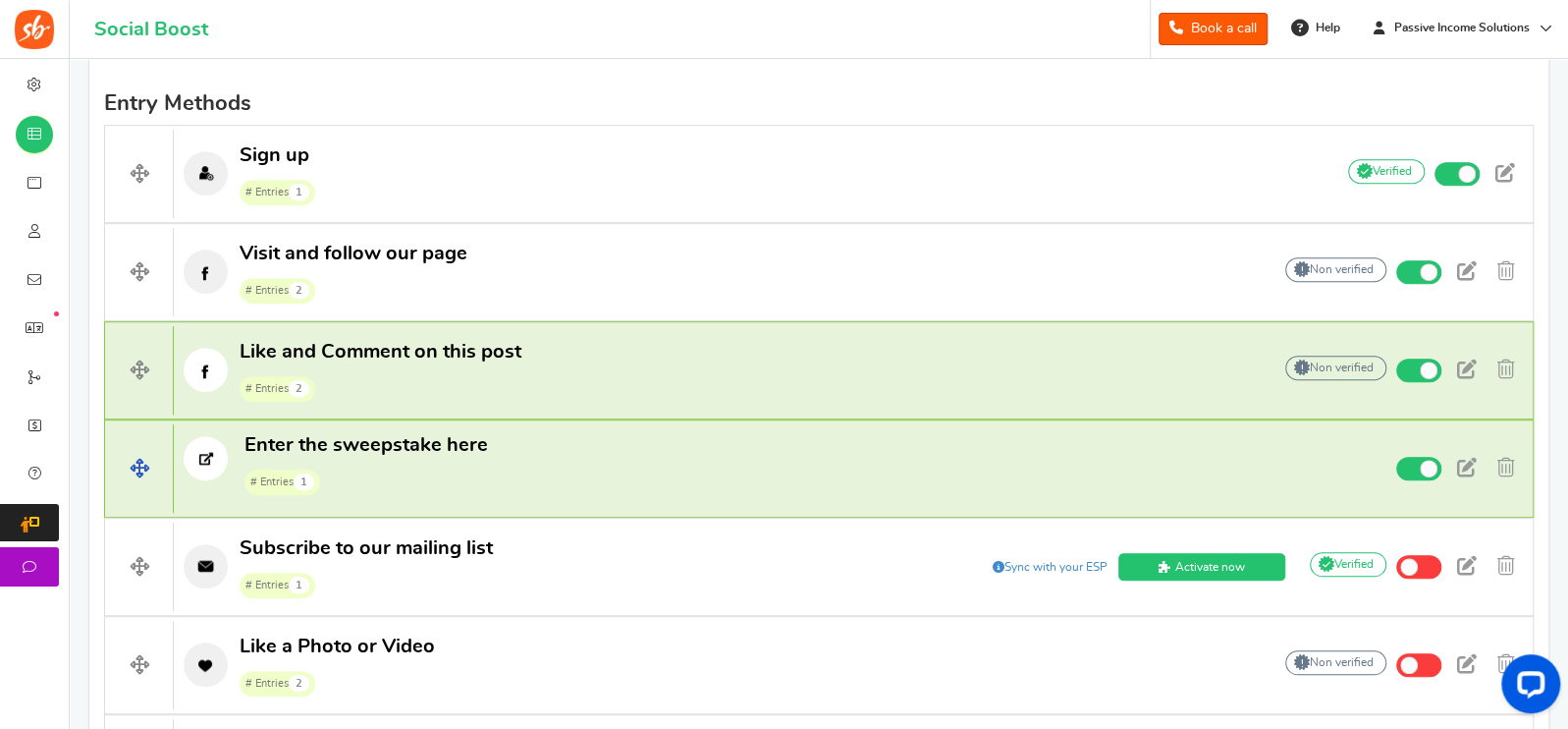 click on "Enter the sweepstake here
# Entries  1" at bounding box center [745, 464] 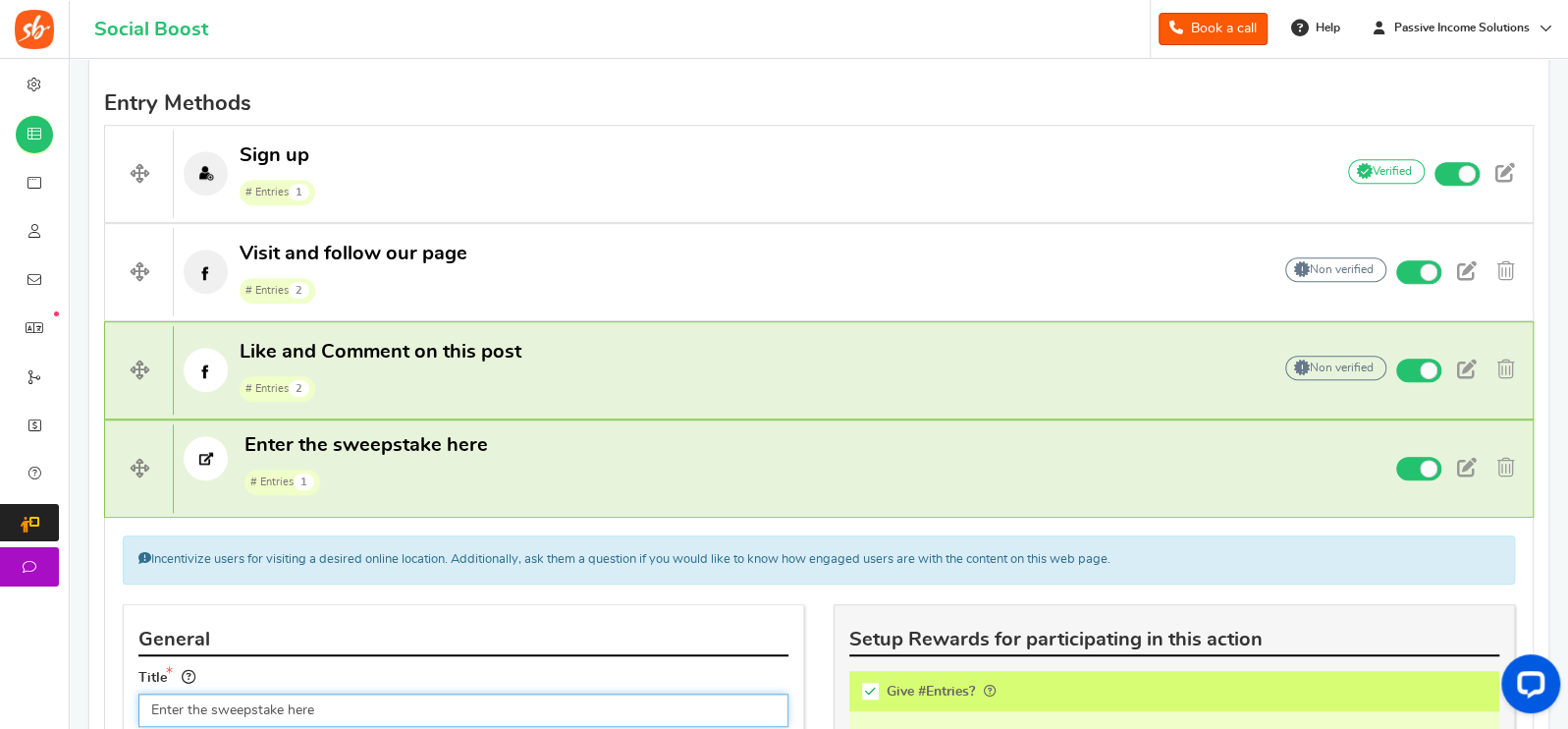 drag, startPoint x: 350, startPoint y: 699, endPoint x: 77, endPoint y: 710, distance: 273.22152 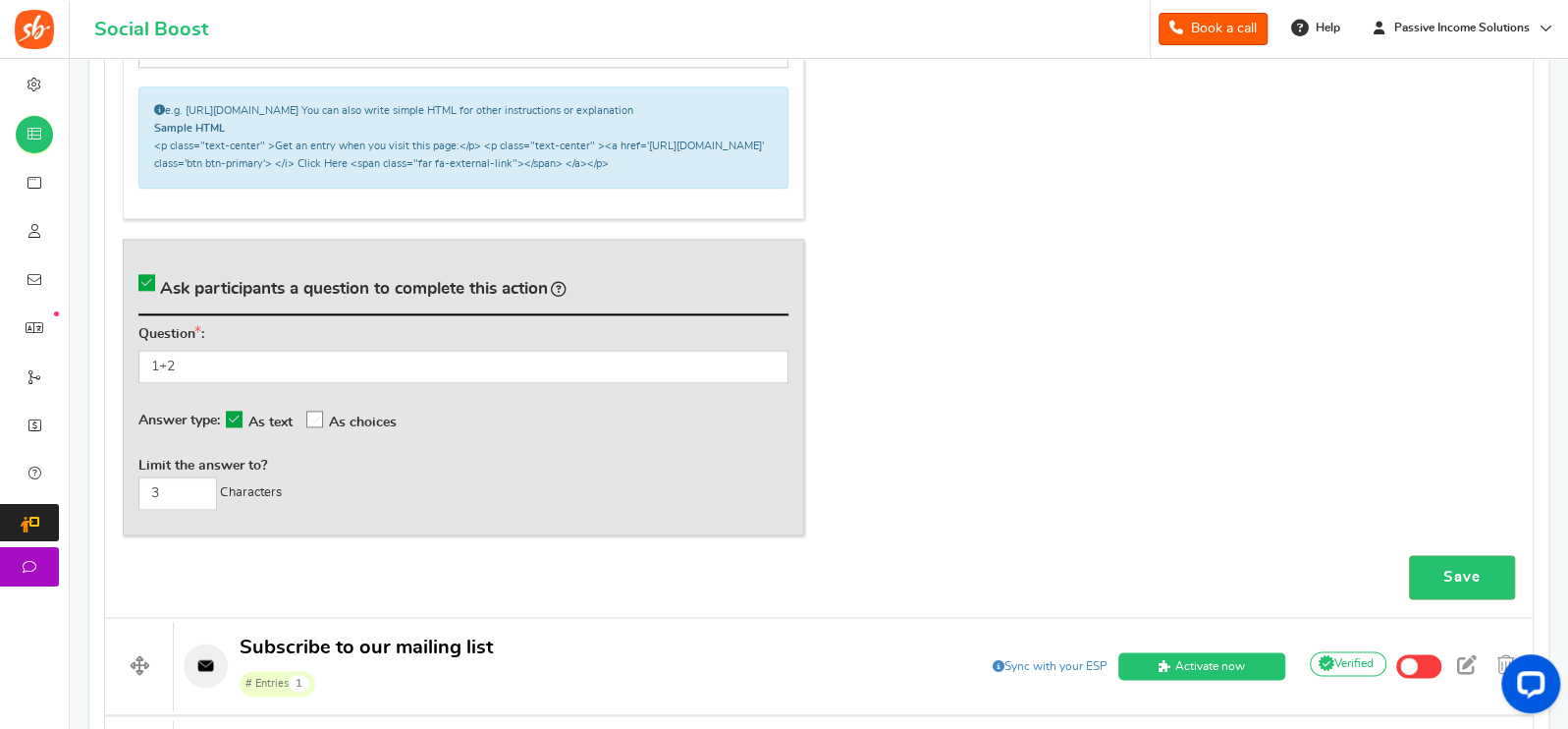 scroll, scrollTop: 1408, scrollLeft: 0, axis: vertical 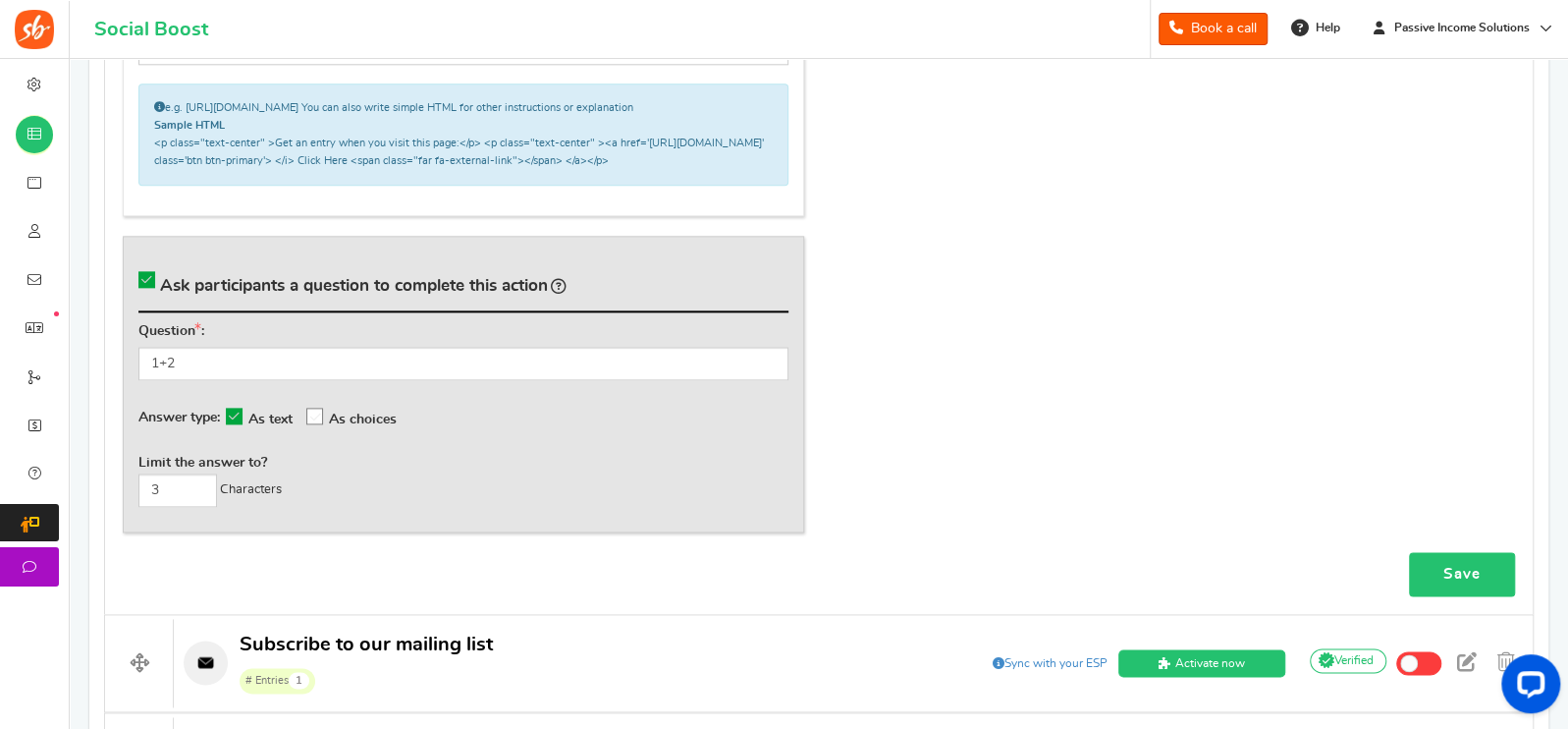 type on "Click to enter to Win the iPhone Giveaway" 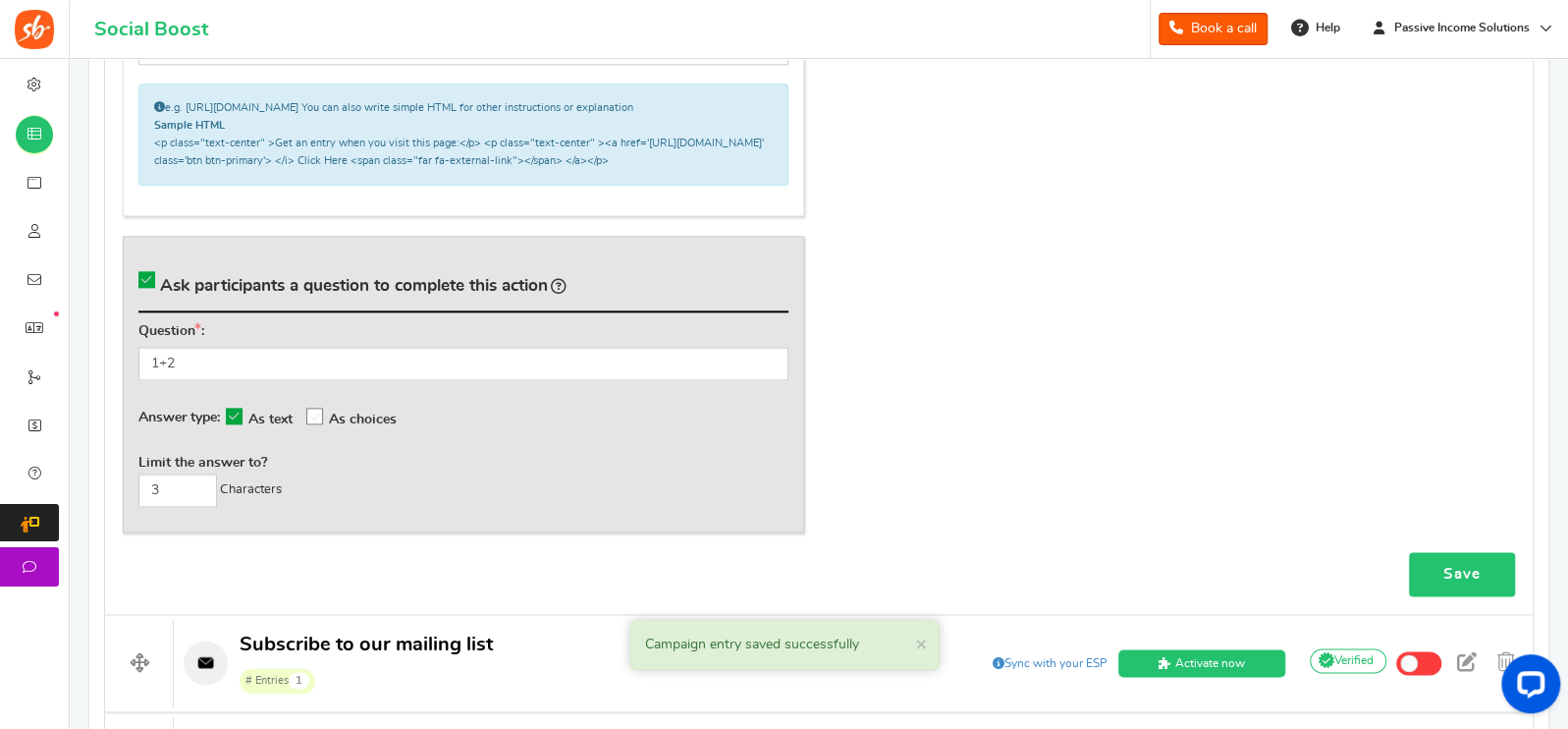 scroll, scrollTop: 1973, scrollLeft: 0, axis: vertical 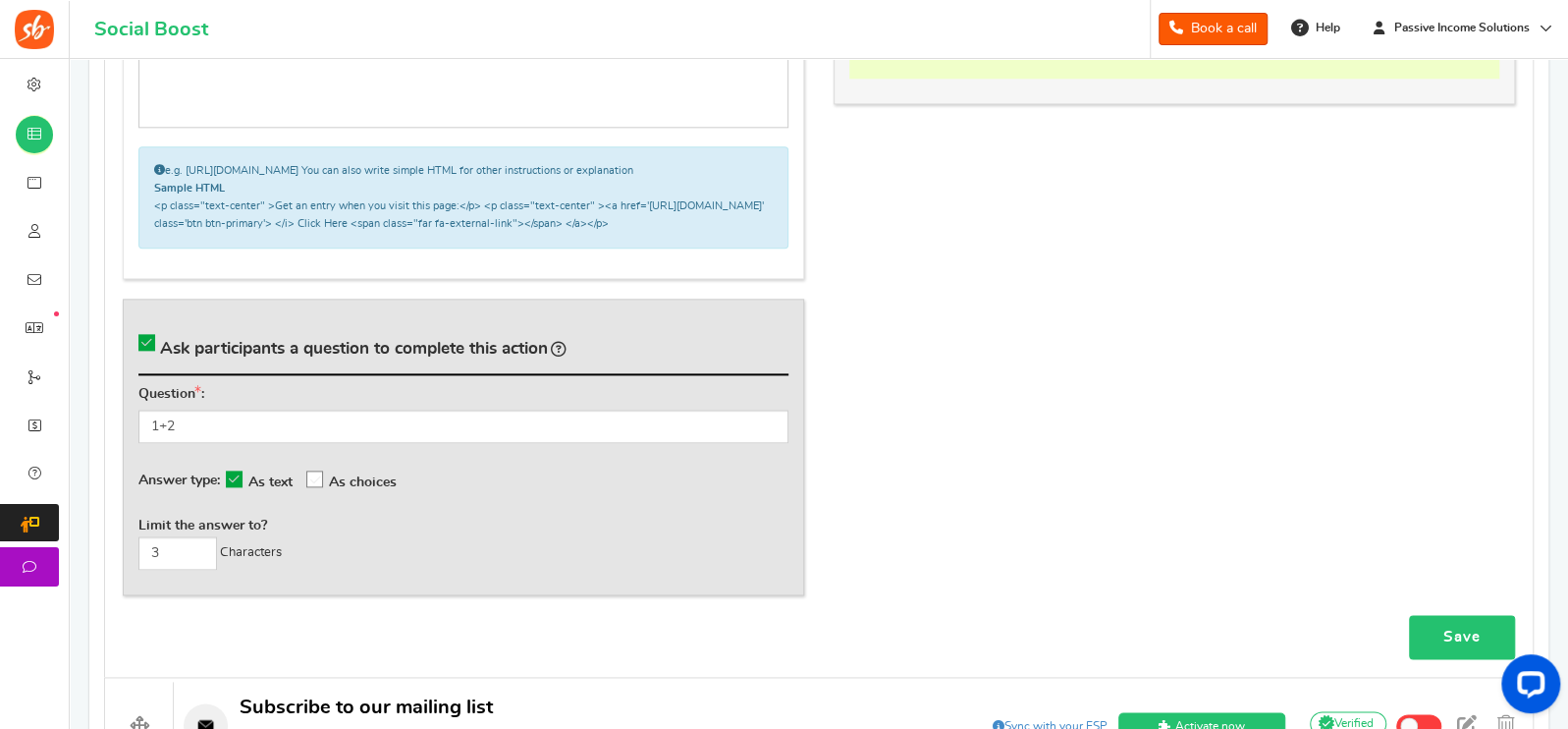 click on "Save" at bounding box center (1462, 637) 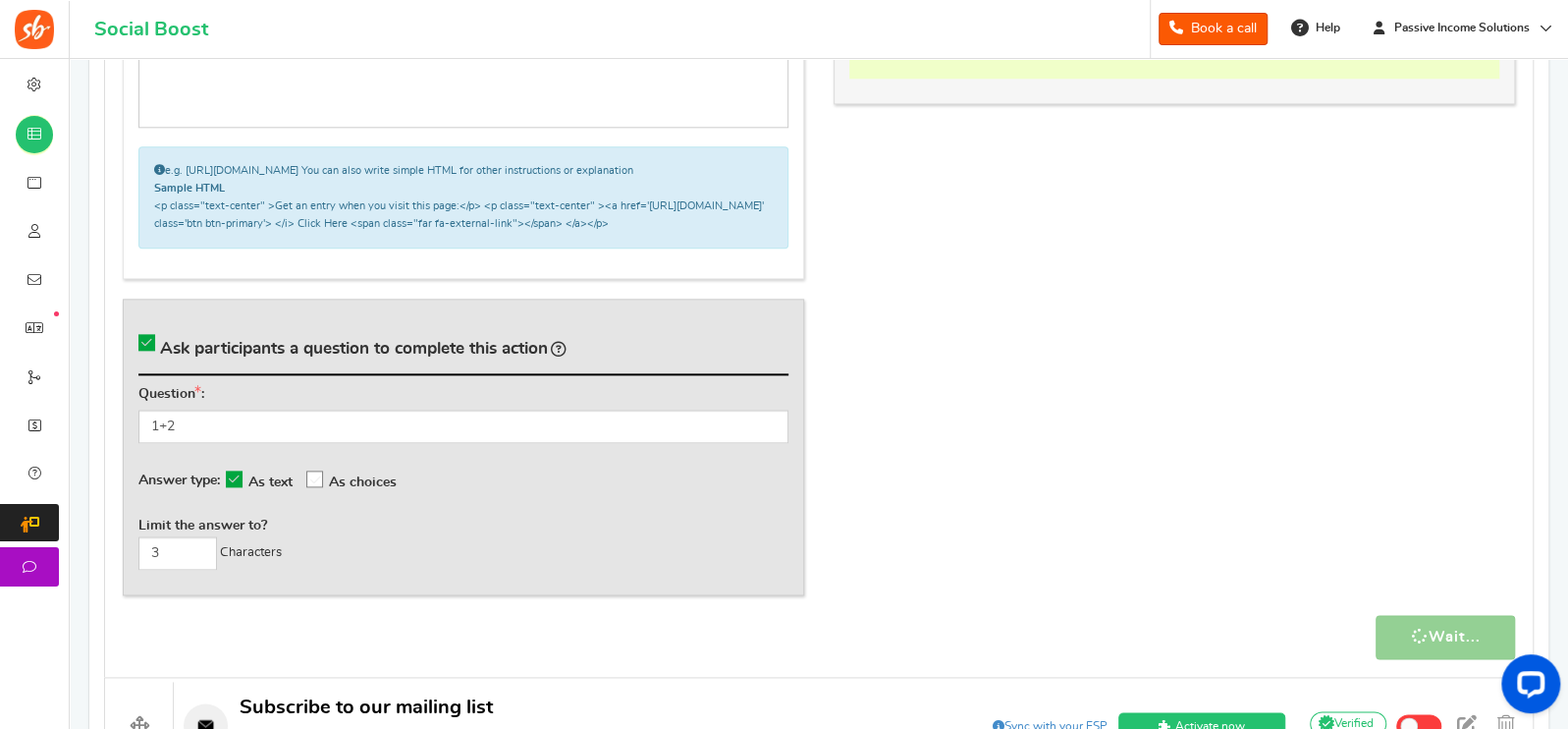 scroll, scrollTop: 1973, scrollLeft: 0, axis: vertical 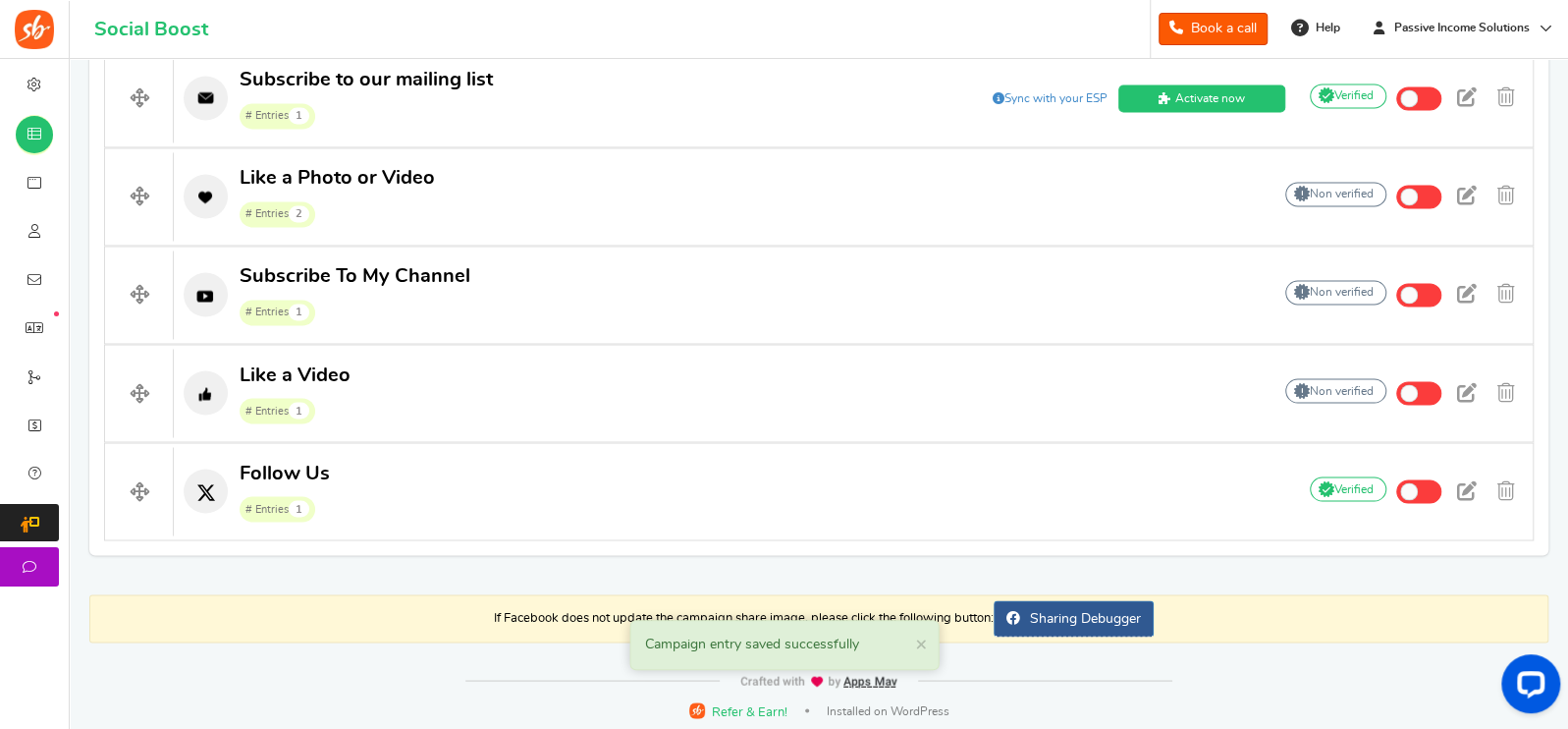 drag, startPoint x: 1559, startPoint y: 558, endPoint x: 1570, endPoint y: 474, distance: 84.71718 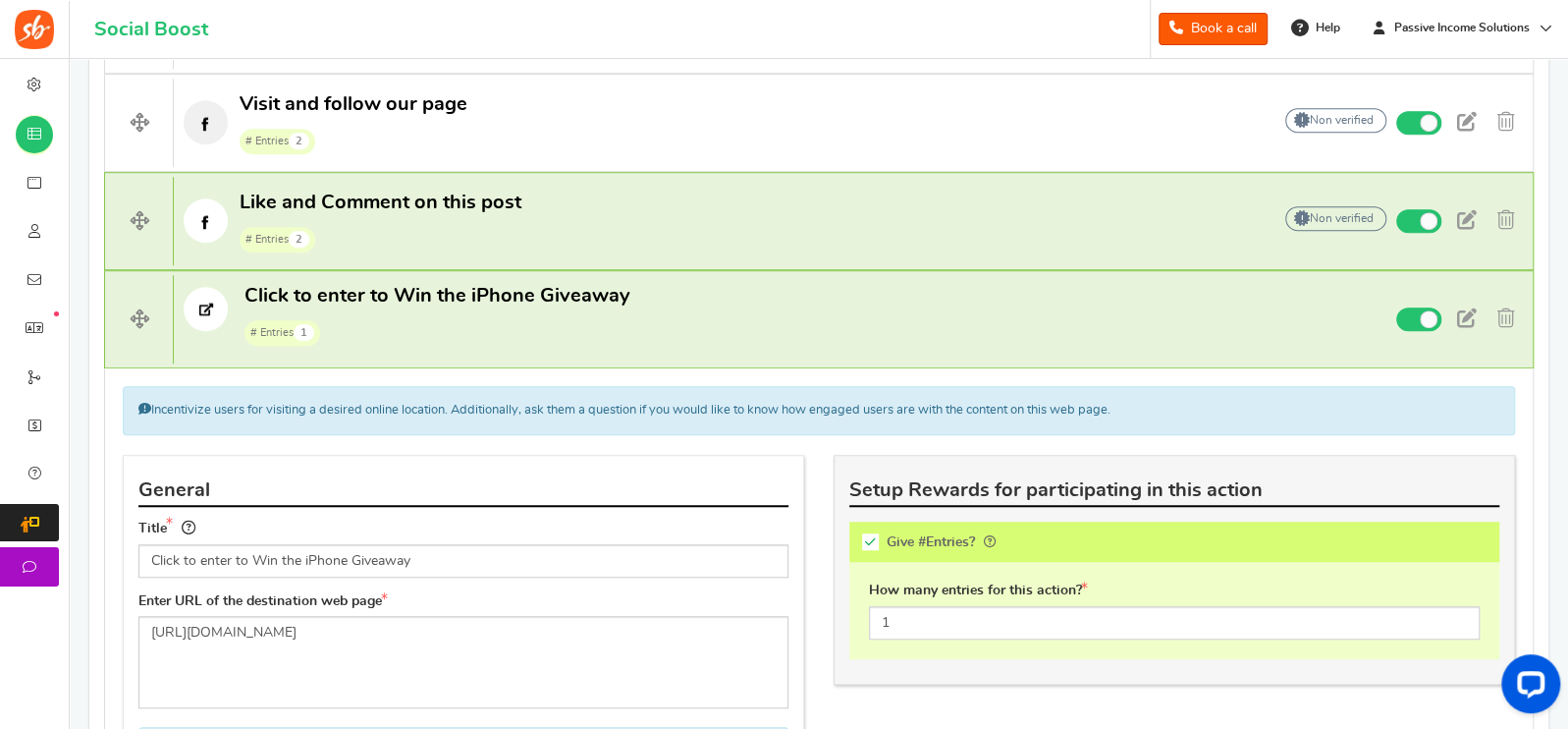 scroll, scrollTop: 758, scrollLeft: 0, axis: vertical 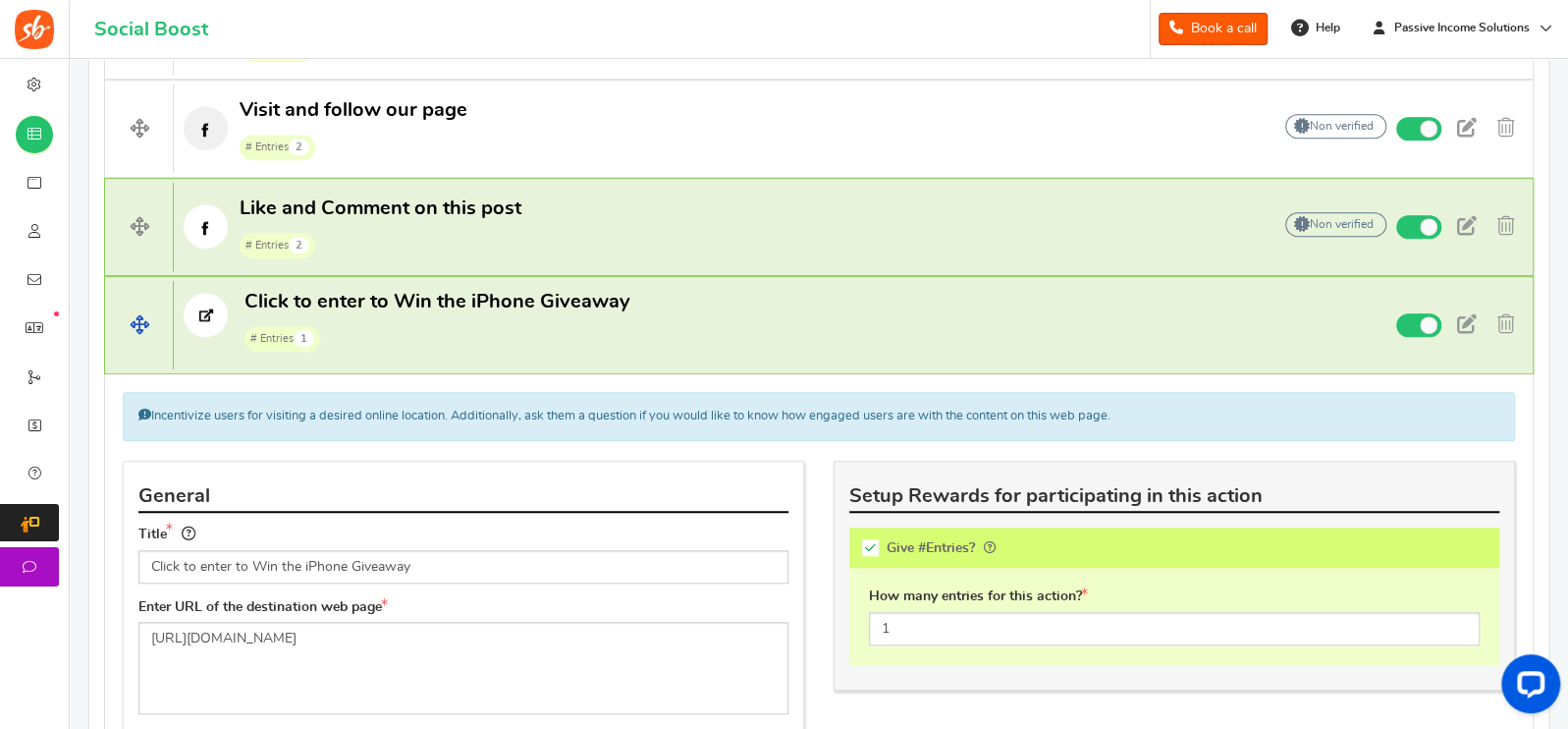 click on "Click to enter to Win the iPhone Giveaway
# Entries  1" at bounding box center [745, 320] 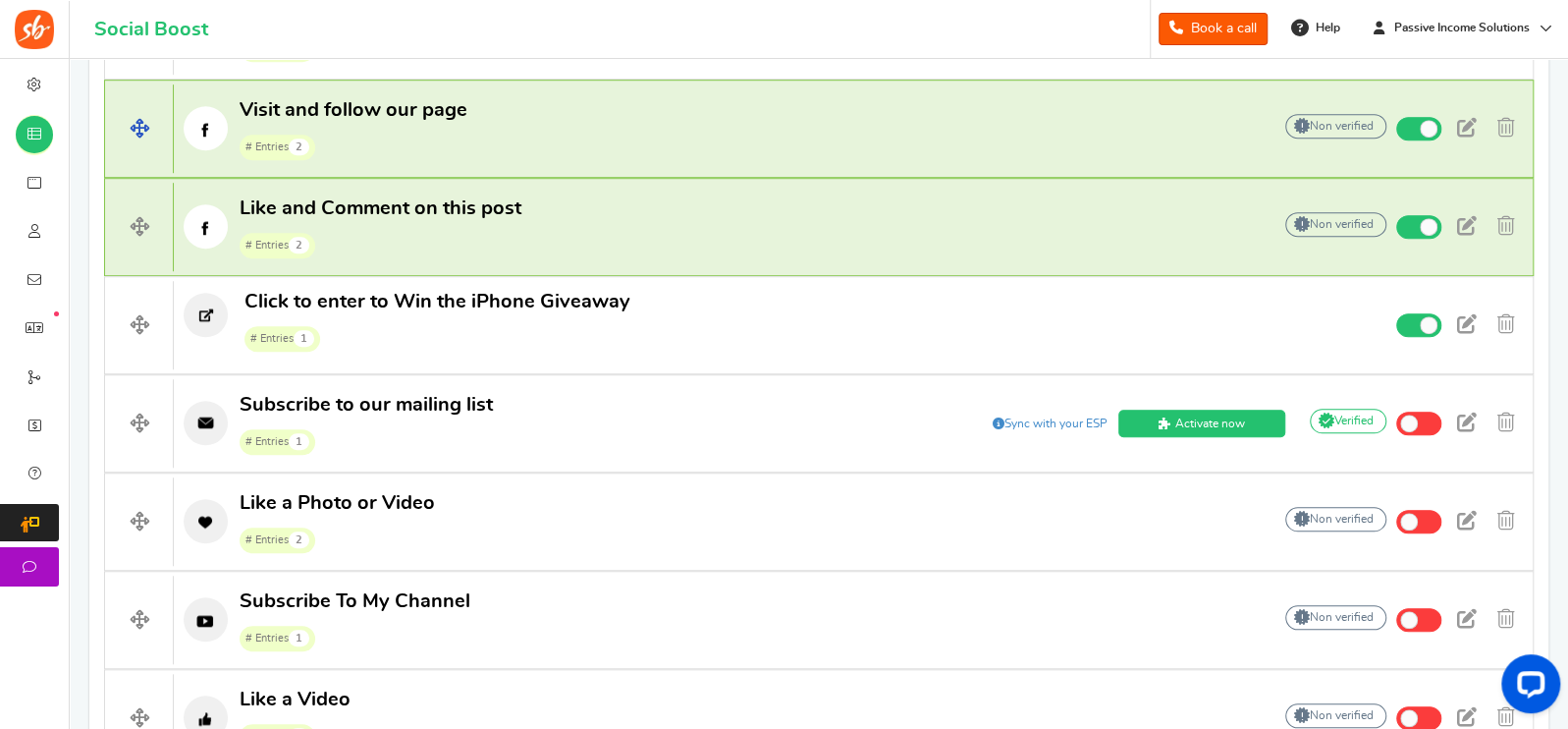 click on "# Entries  2" at bounding box center (353, 145) 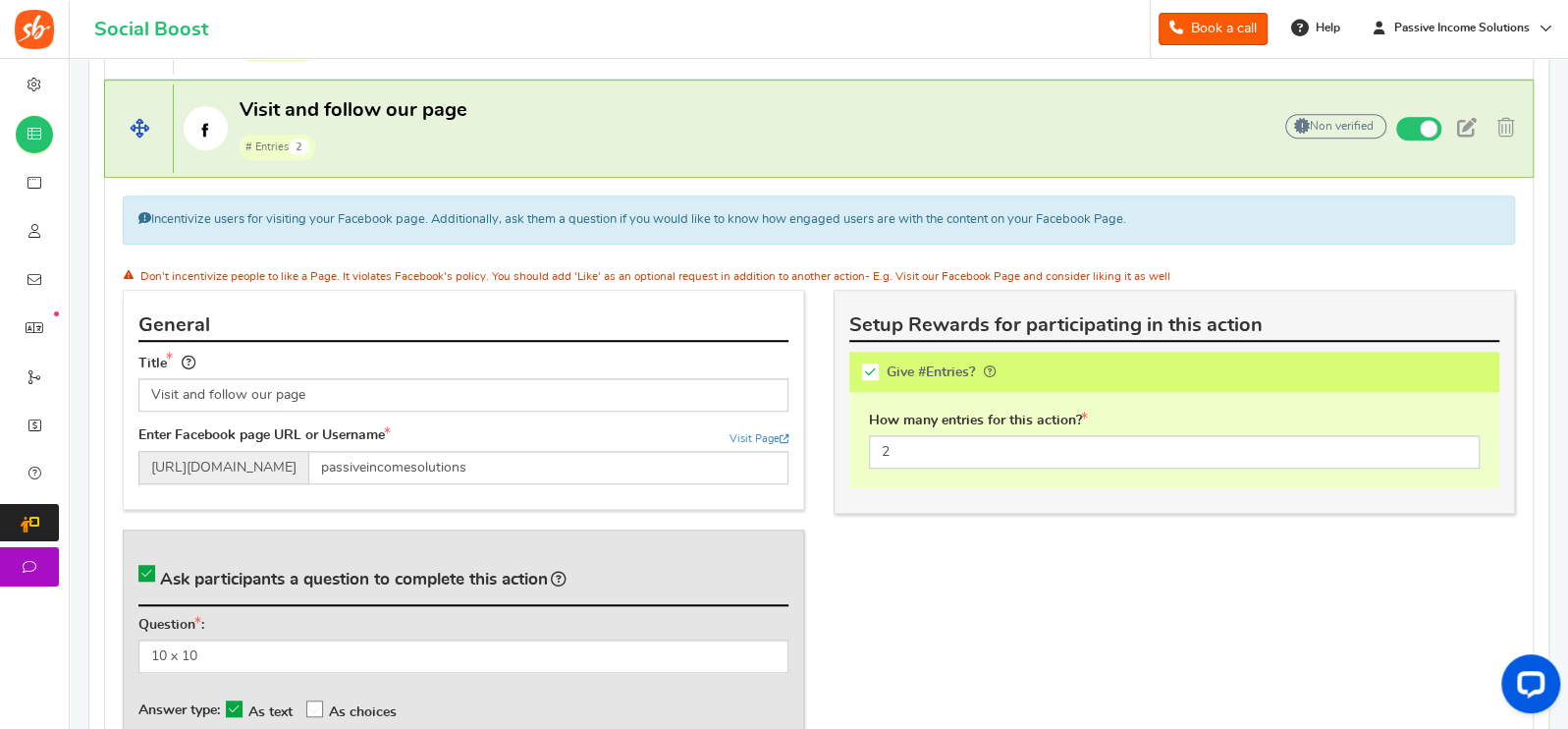 click on "# Entries  2" at bounding box center [353, 145] 